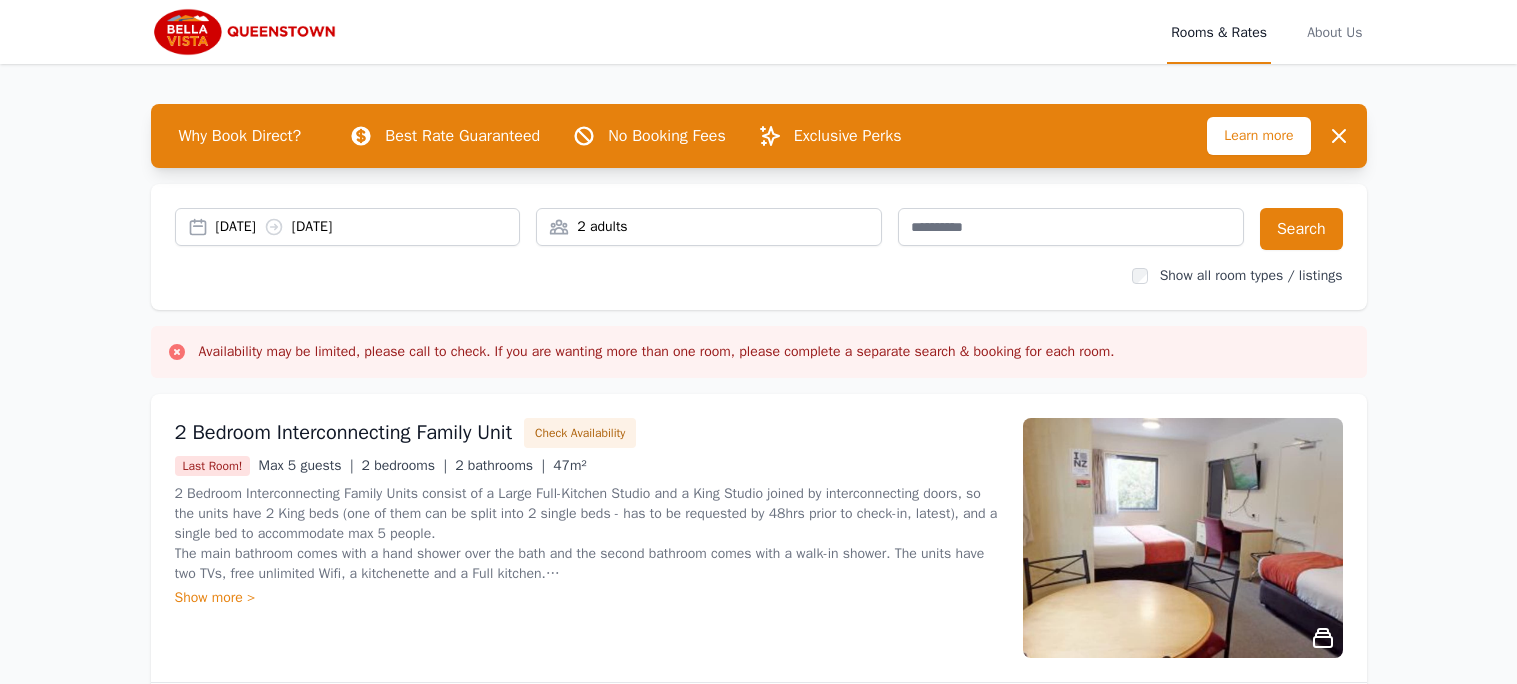 scroll, scrollTop: 0, scrollLeft: 0, axis: both 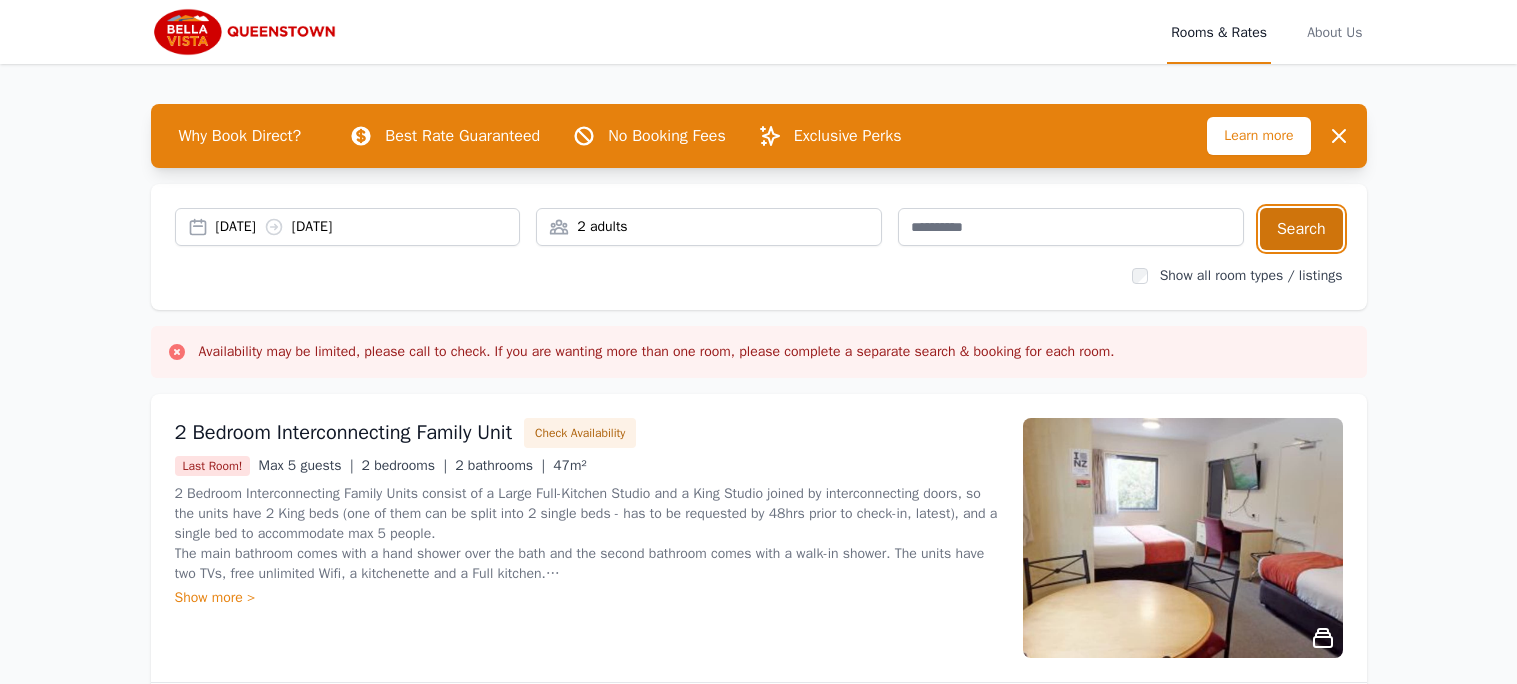 click on "Search" at bounding box center (1301, 229) 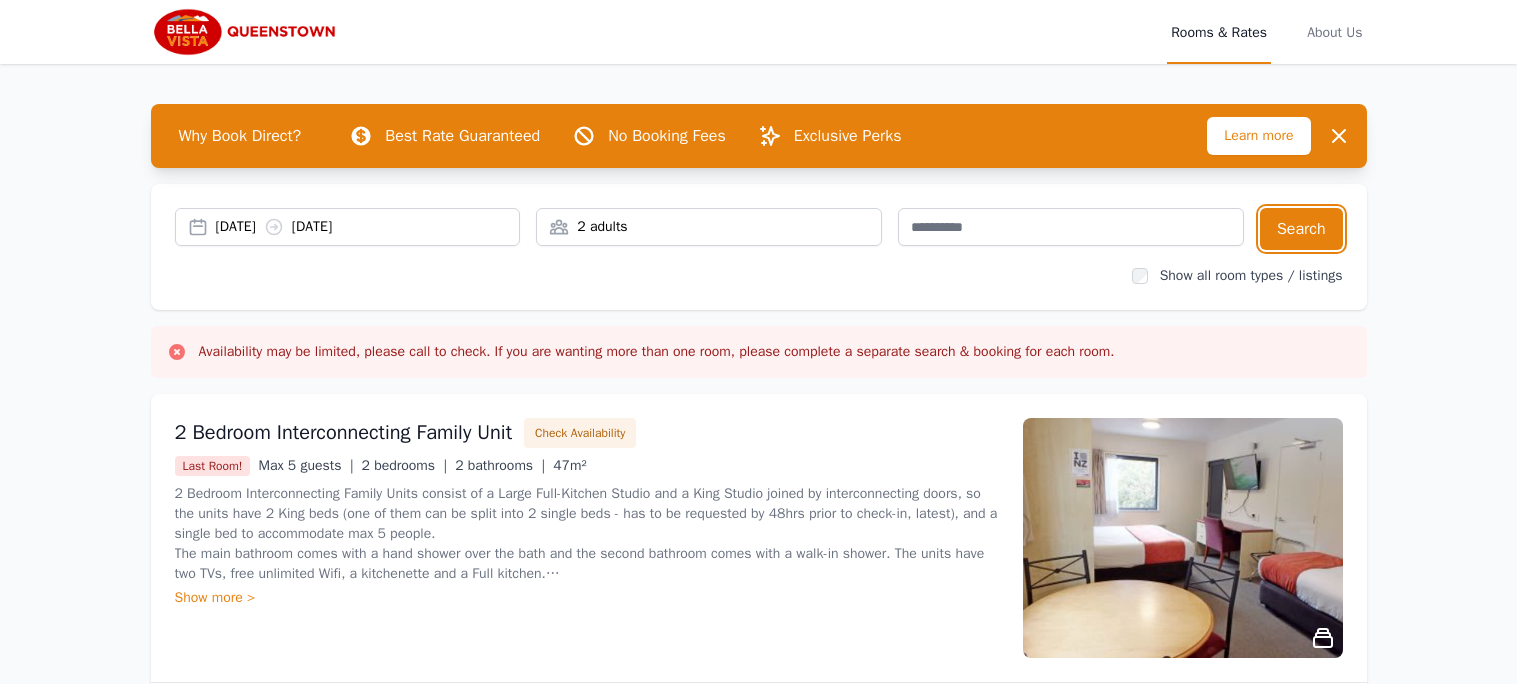 type 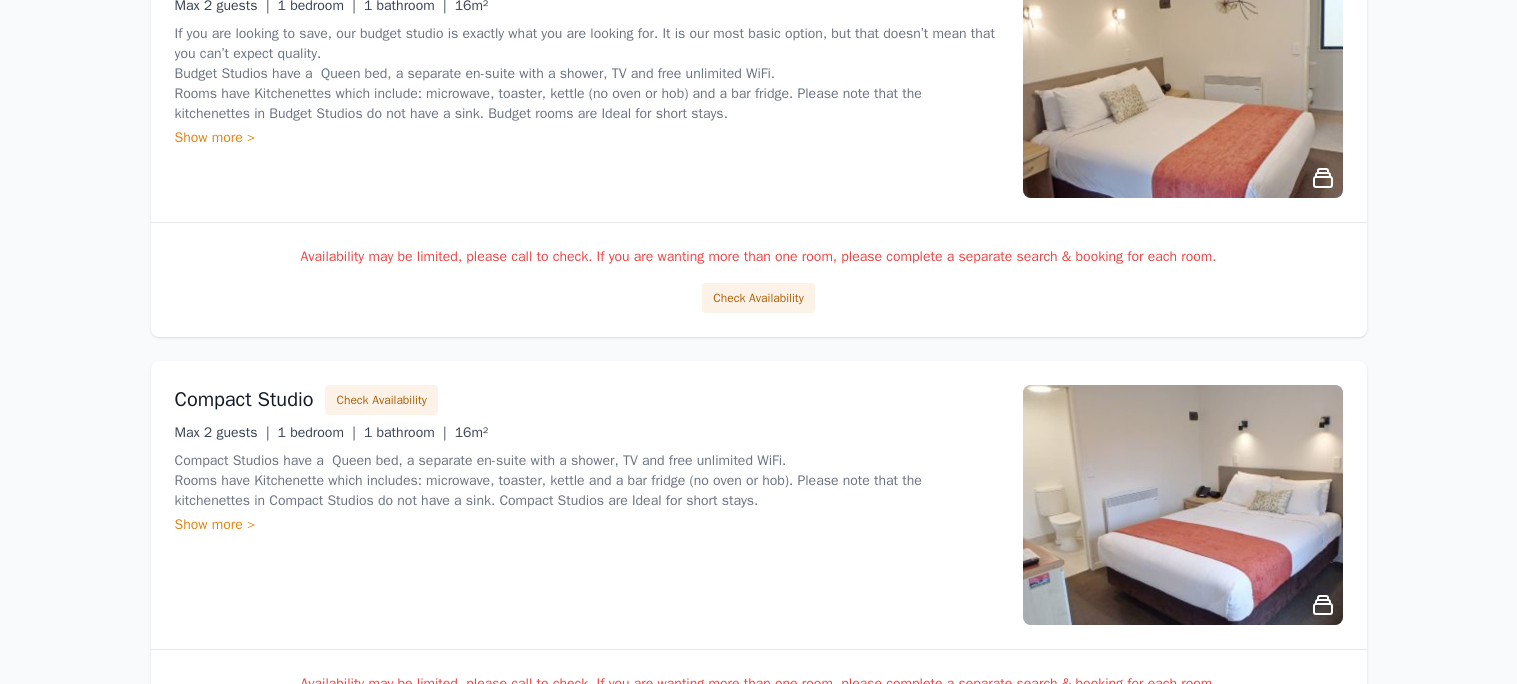 scroll, scrollTop: 1359, scrollLeft: 0, axis: vertical 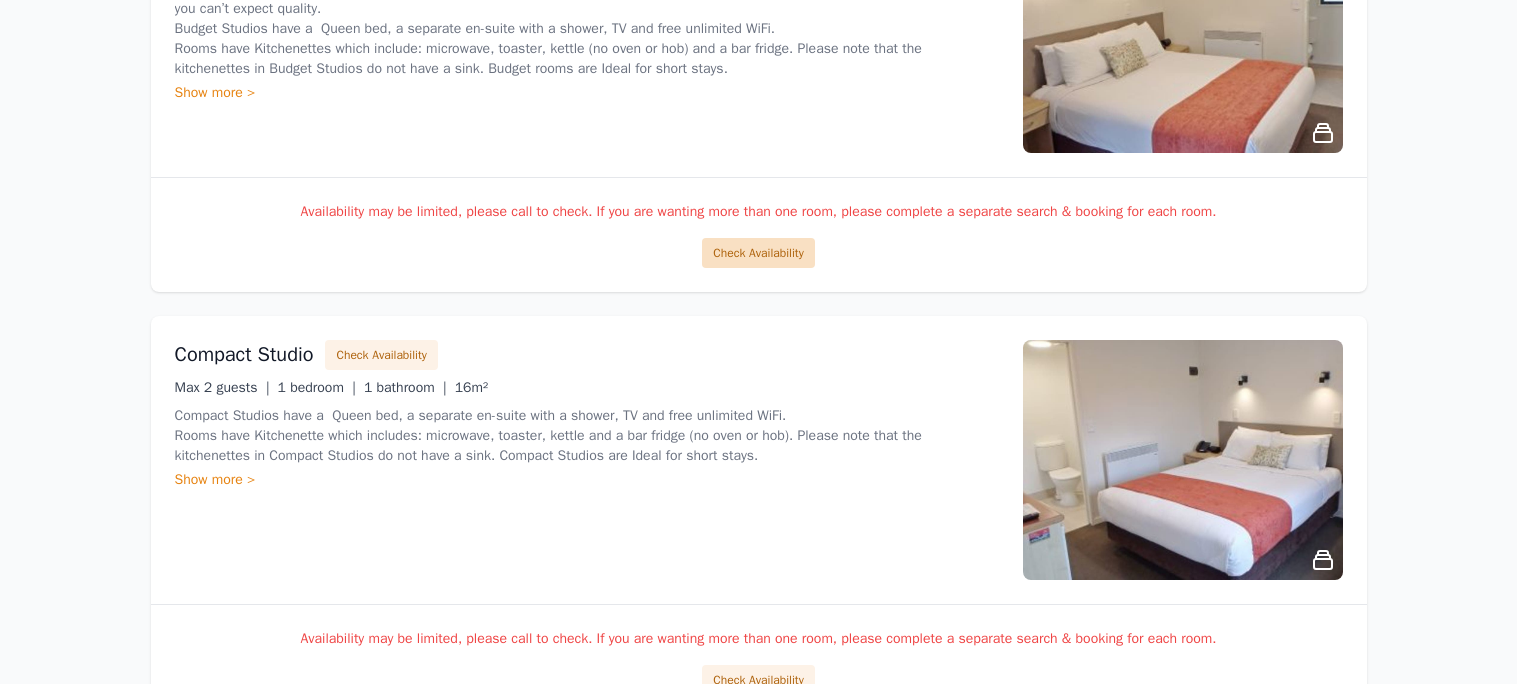 click on "Check Availability" at bounding box center (758, 253) 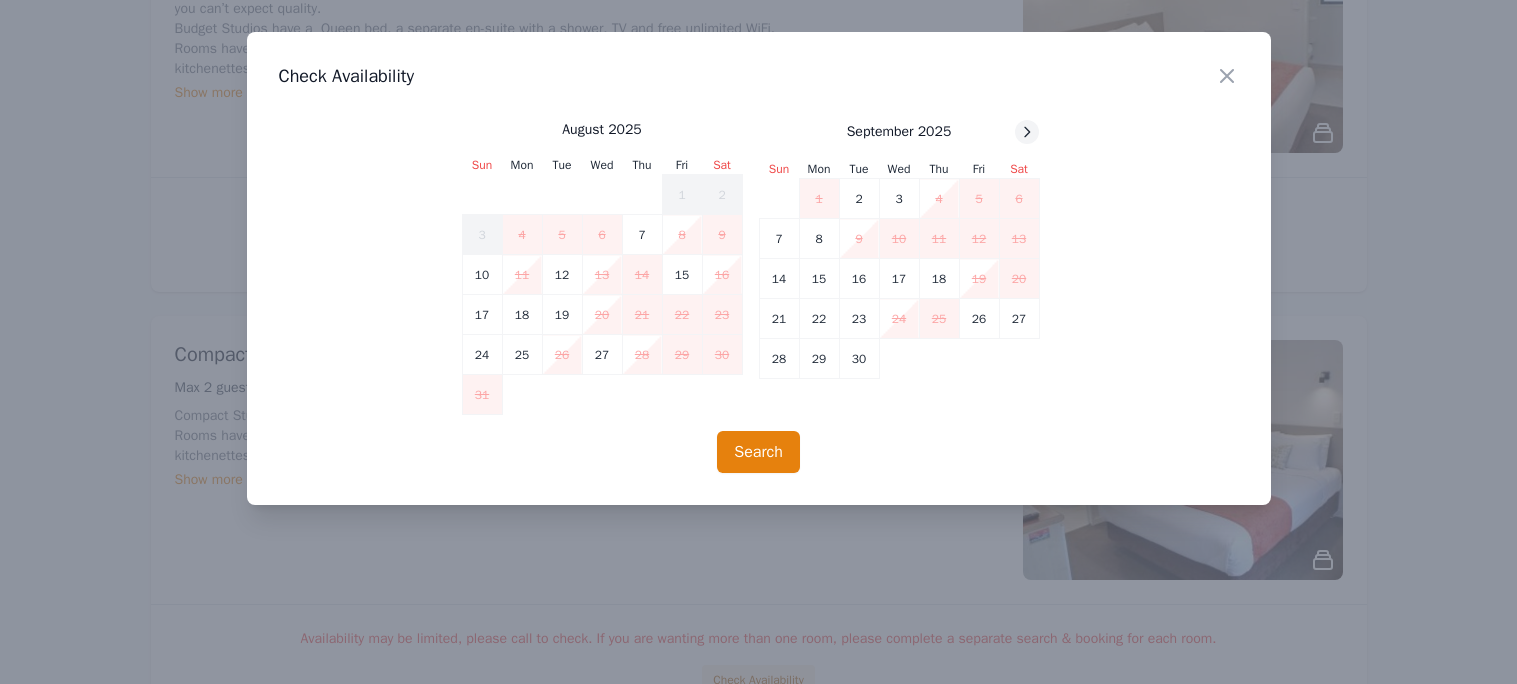 click 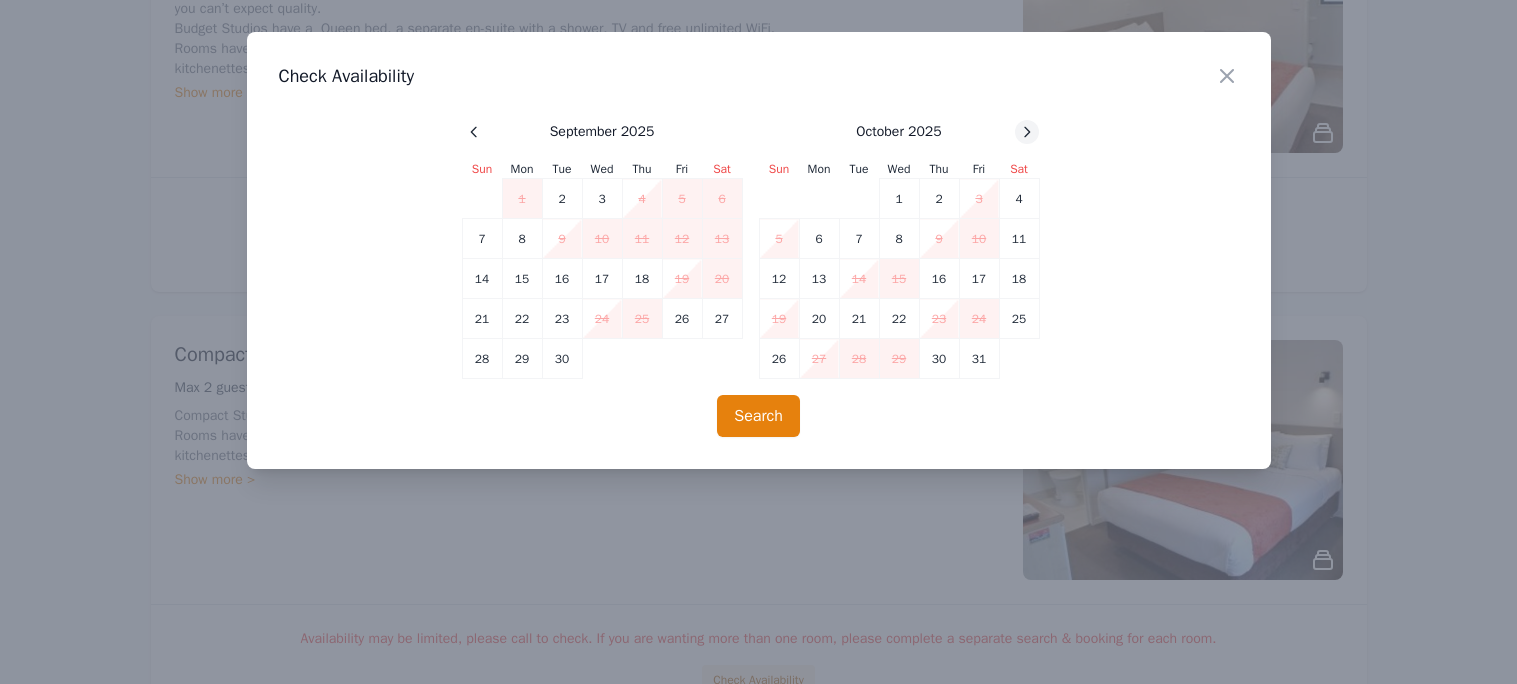 click 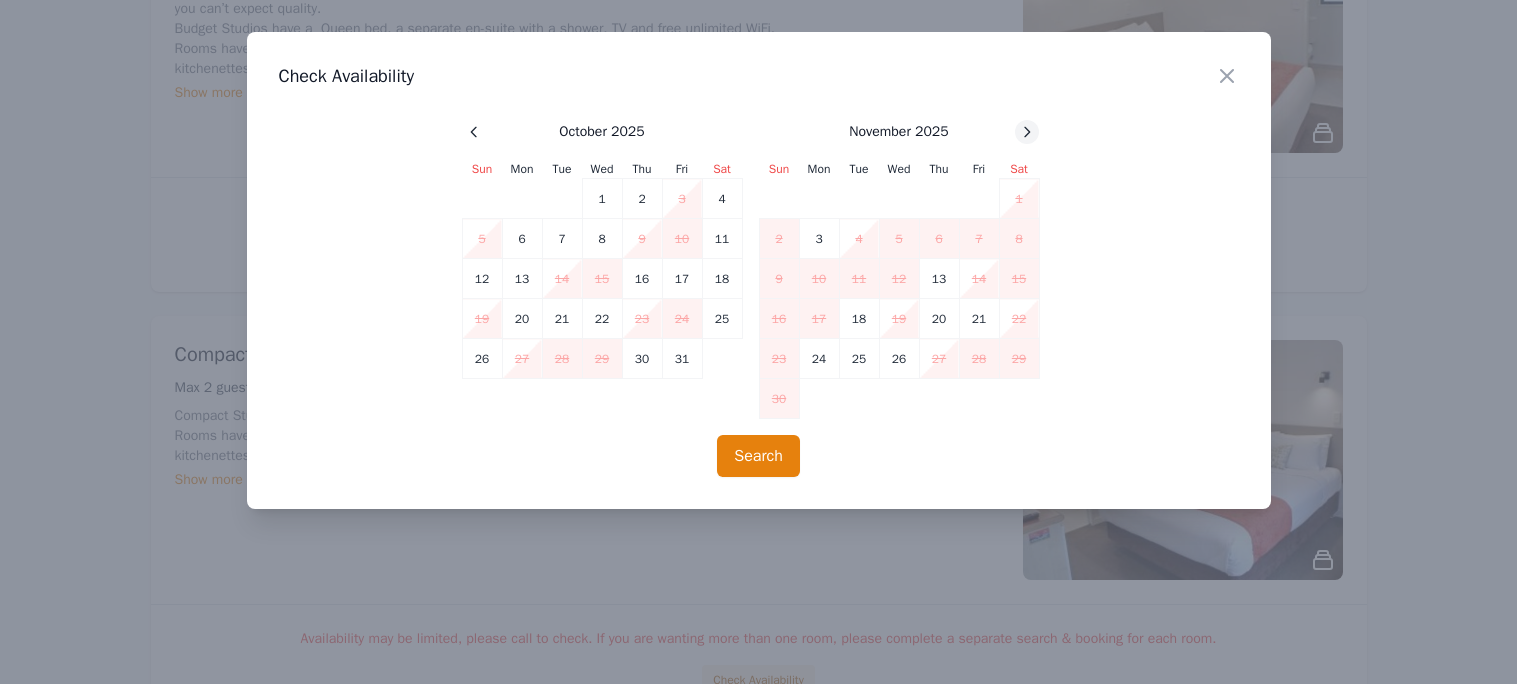 click 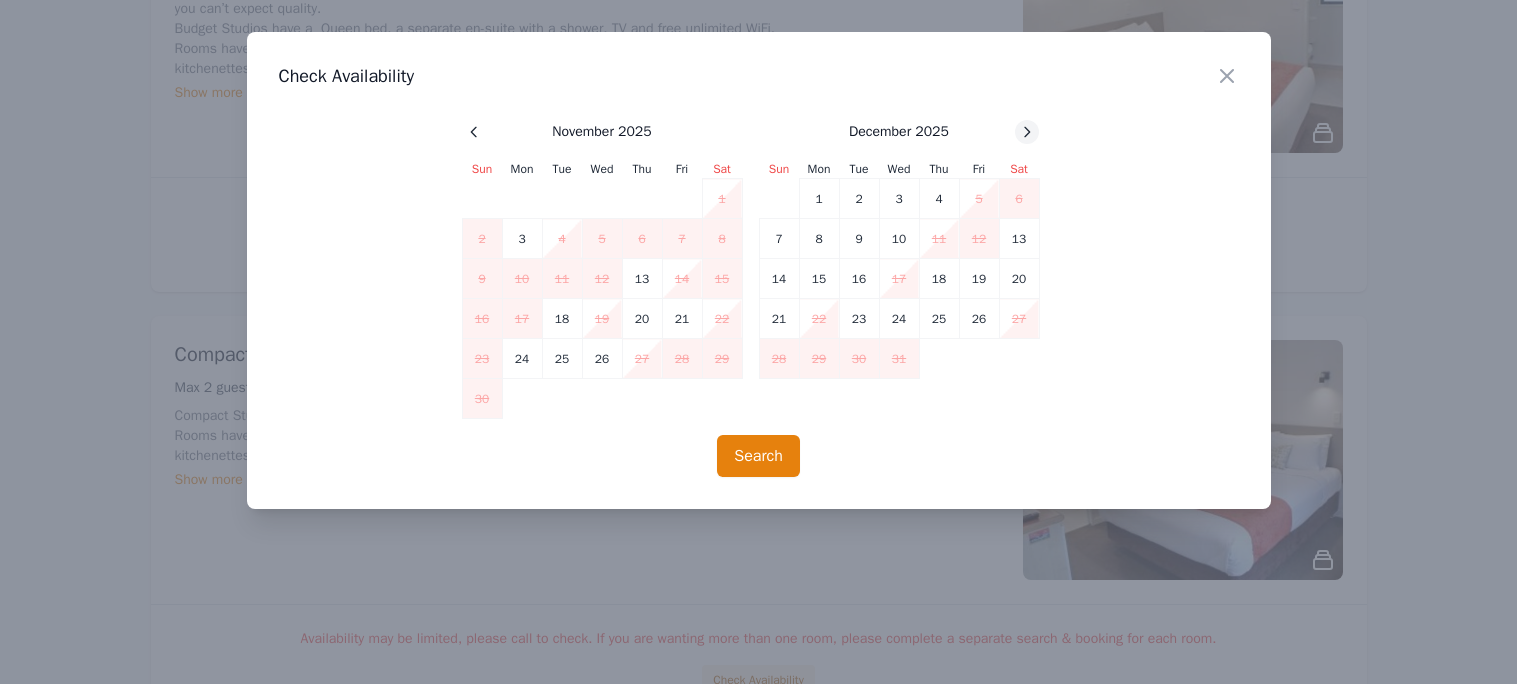 click 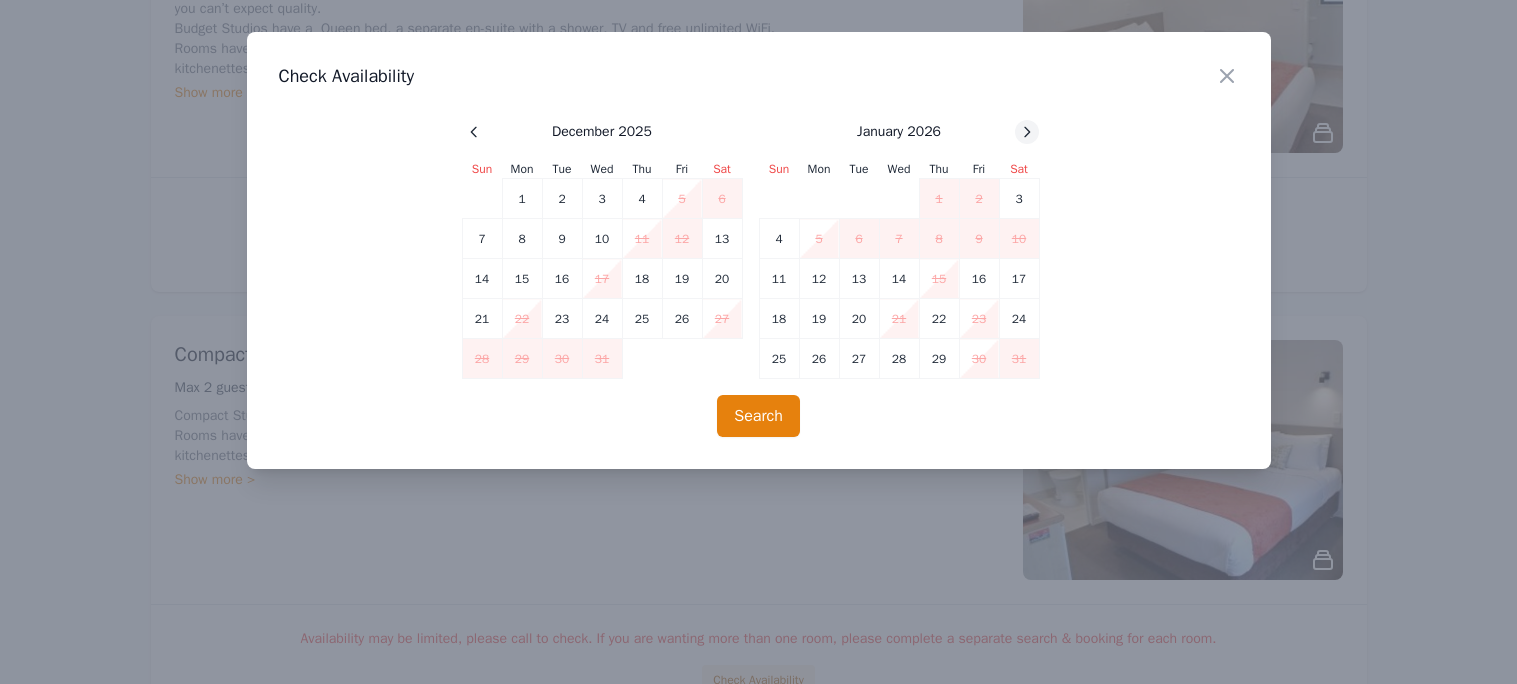 click 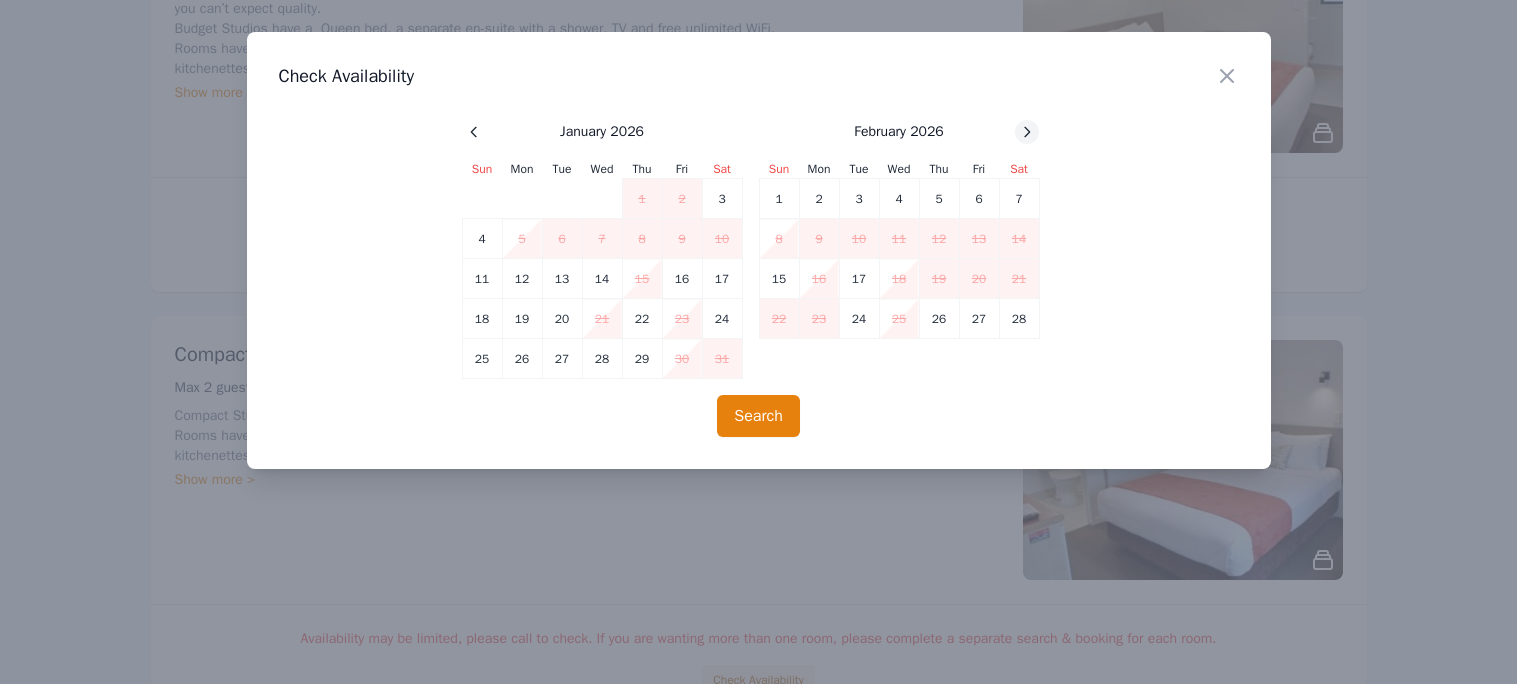 click 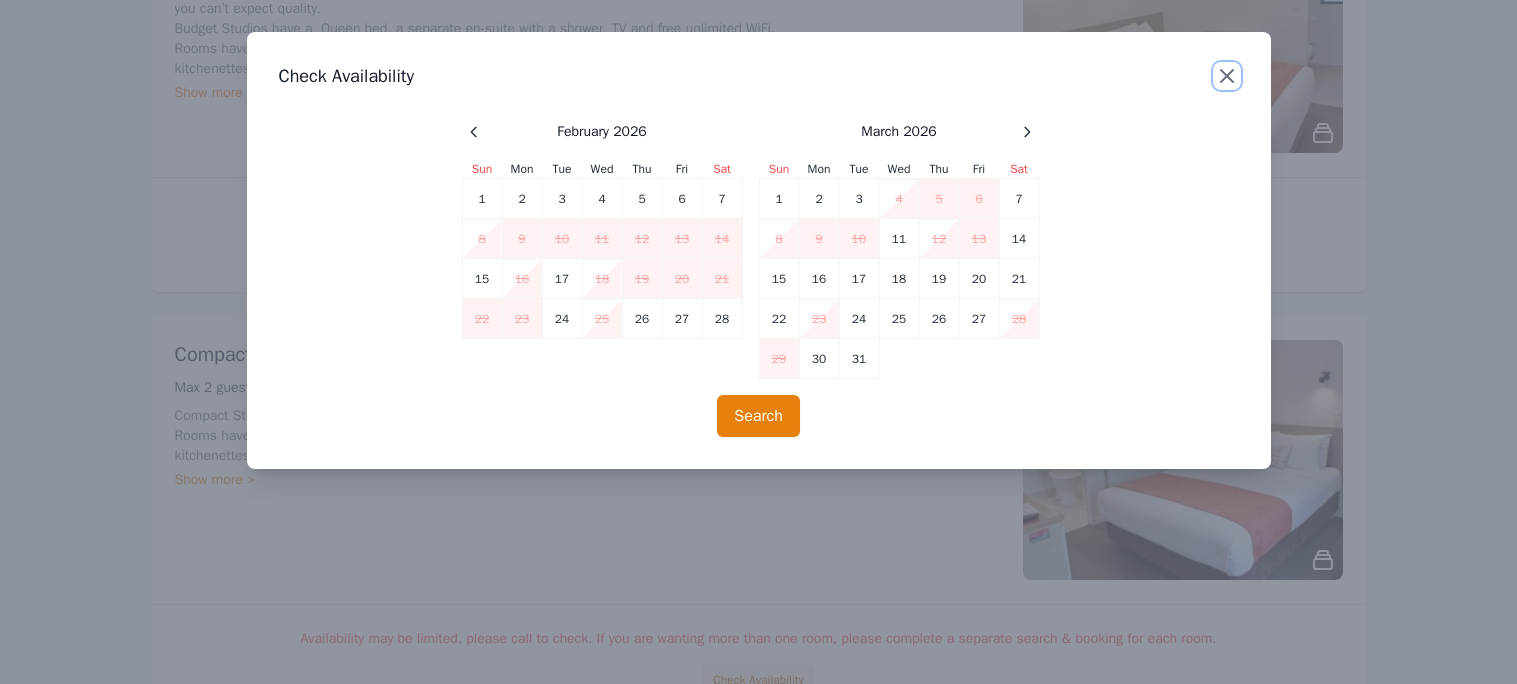 click 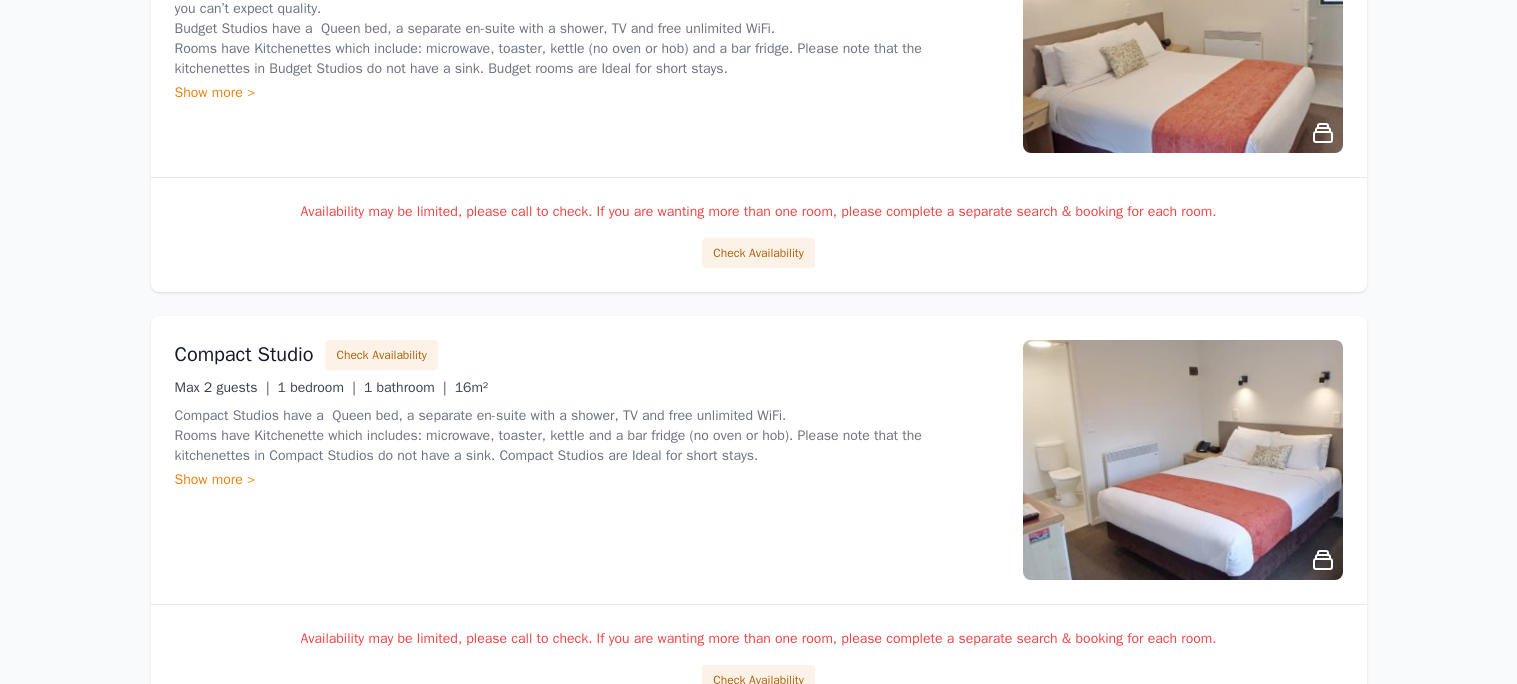click on "Open main menu Rooms & Rates About Us Why Book Direct? Best Rate Guaranteed No Booking Fees Exclusive Perks Learn more Dismiss Dismiss 06 Apr 2026 08 Apr 2026 2 adults   Search Show all room types / listings Availability may be limited, please call to check. If you are wanting more than one room, please complete a separate search & booking for each room. 2 Bedroom Interconnecting Family Unit Check Availability Last Room! Max 5 guests  | 2 bedrooms  | 2 bathrooms  | 47m² Show more > Availability may be limited, please call to check. If you are wanting more than one room, please complete a separate search & booking for each room. Check Availability 3 Bedroom Interconnecting Family Unit Check Availability Last Room! Max 6 guests  | 3 bedrooms  | 2 bathrooms  | 55m² Show more > Availability may be limited, please call to check. If you are wanting more than one room, please complete a separate search & booking for each room. Check Availability Budget Studio Check Availability Max 2 guests  | 1 bedroom  | 16m²" at bounding box center (758, 837) 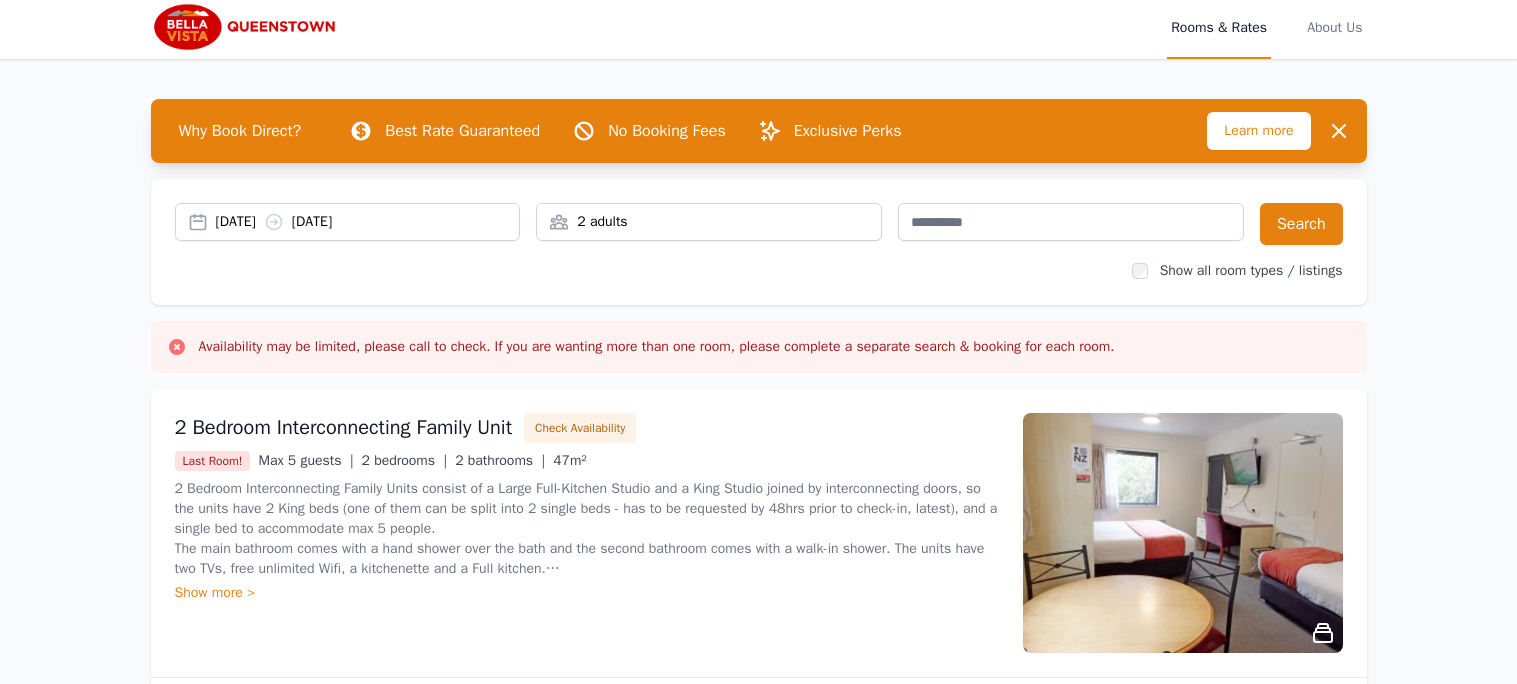 scroll, scrollTop: 0, scrollLeft: 0, axis: both 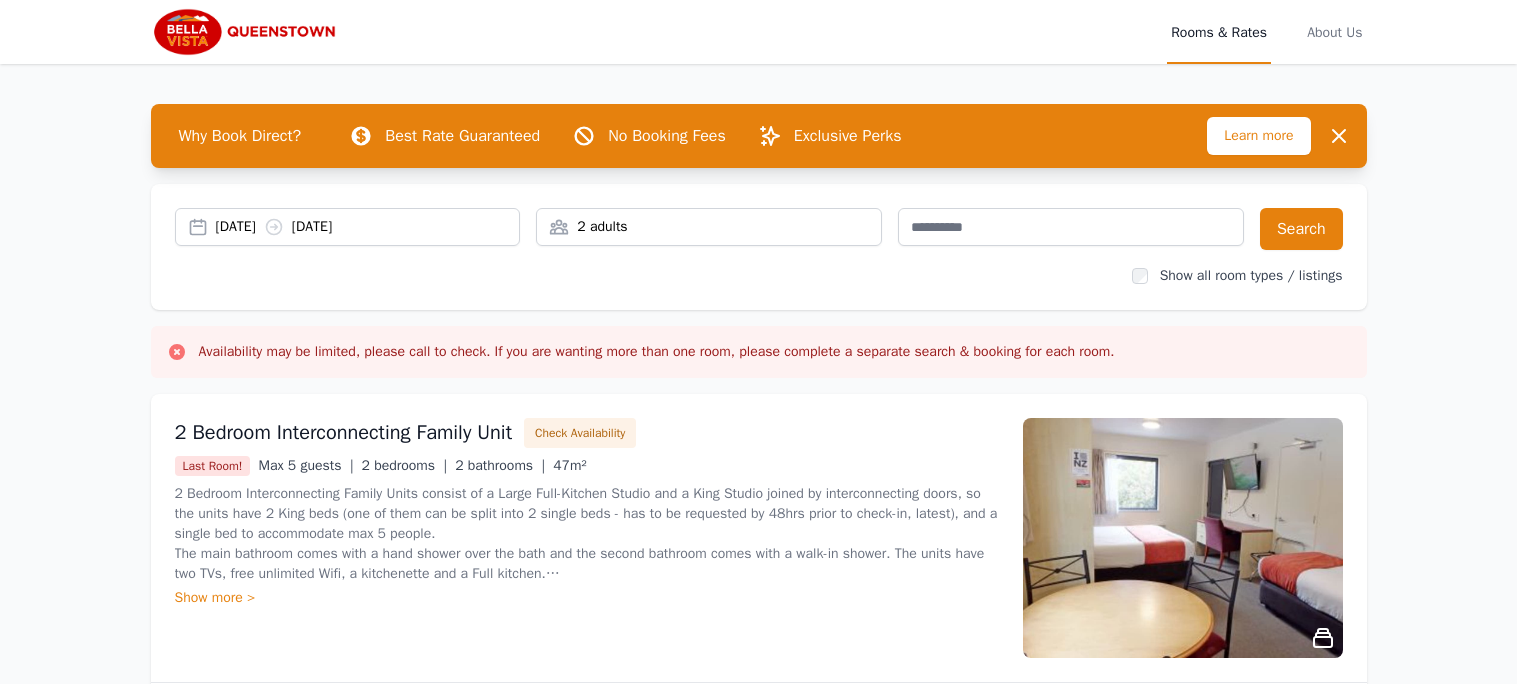 click on "2 adults" at bounding box center (709, 227) 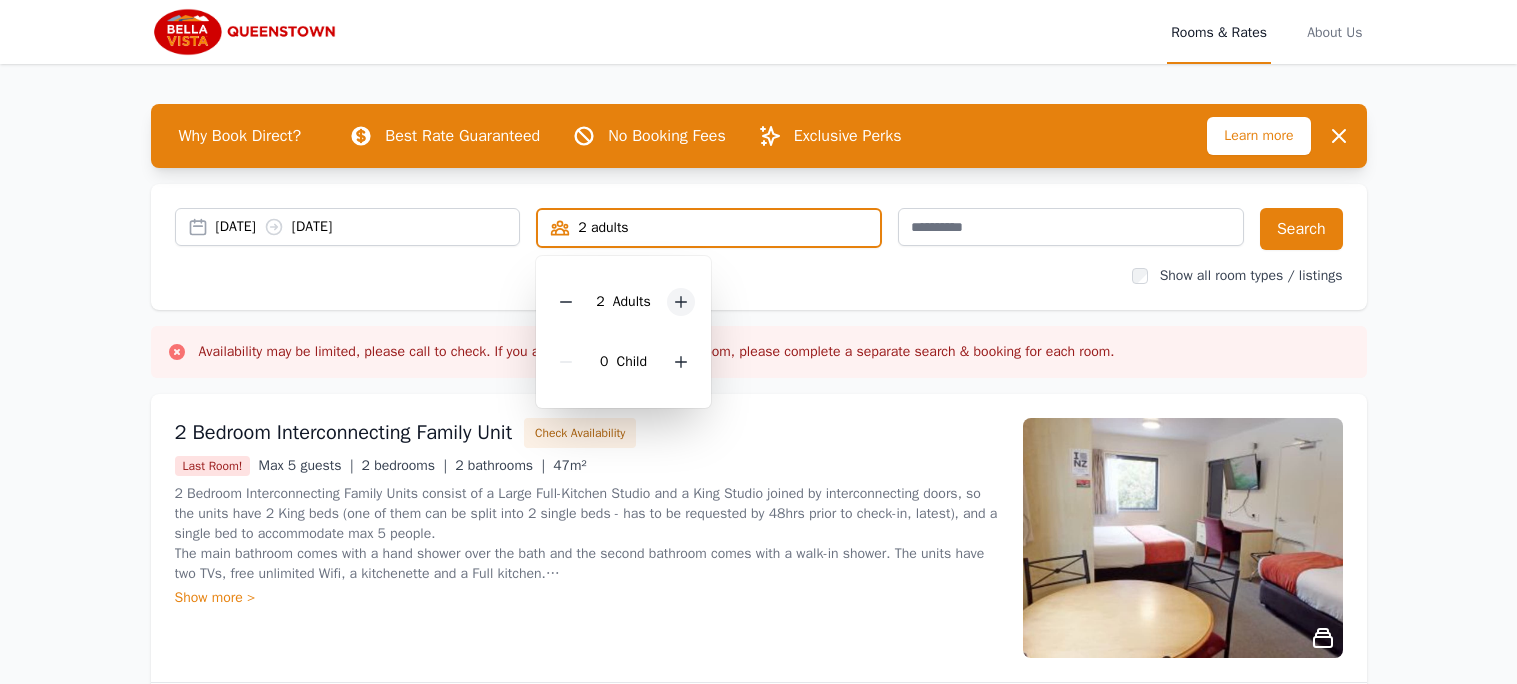 click 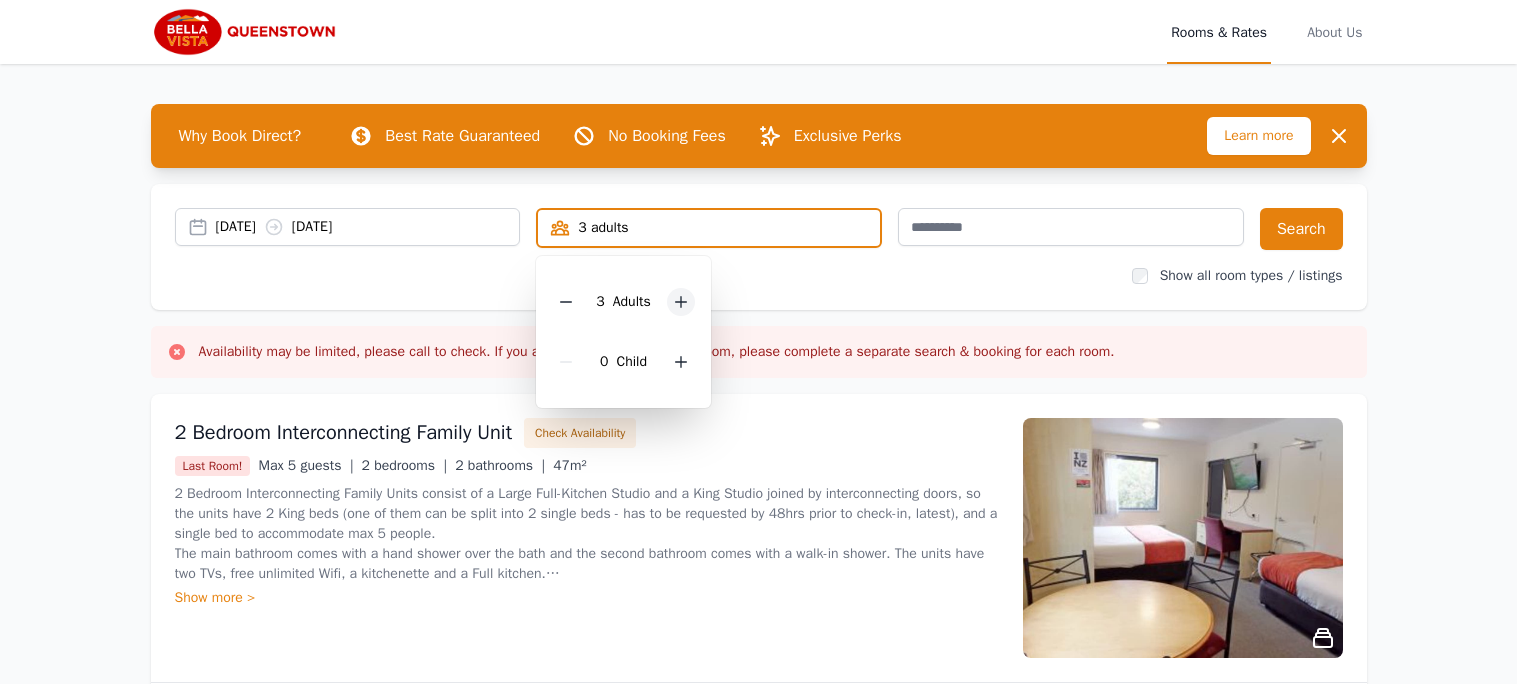 click 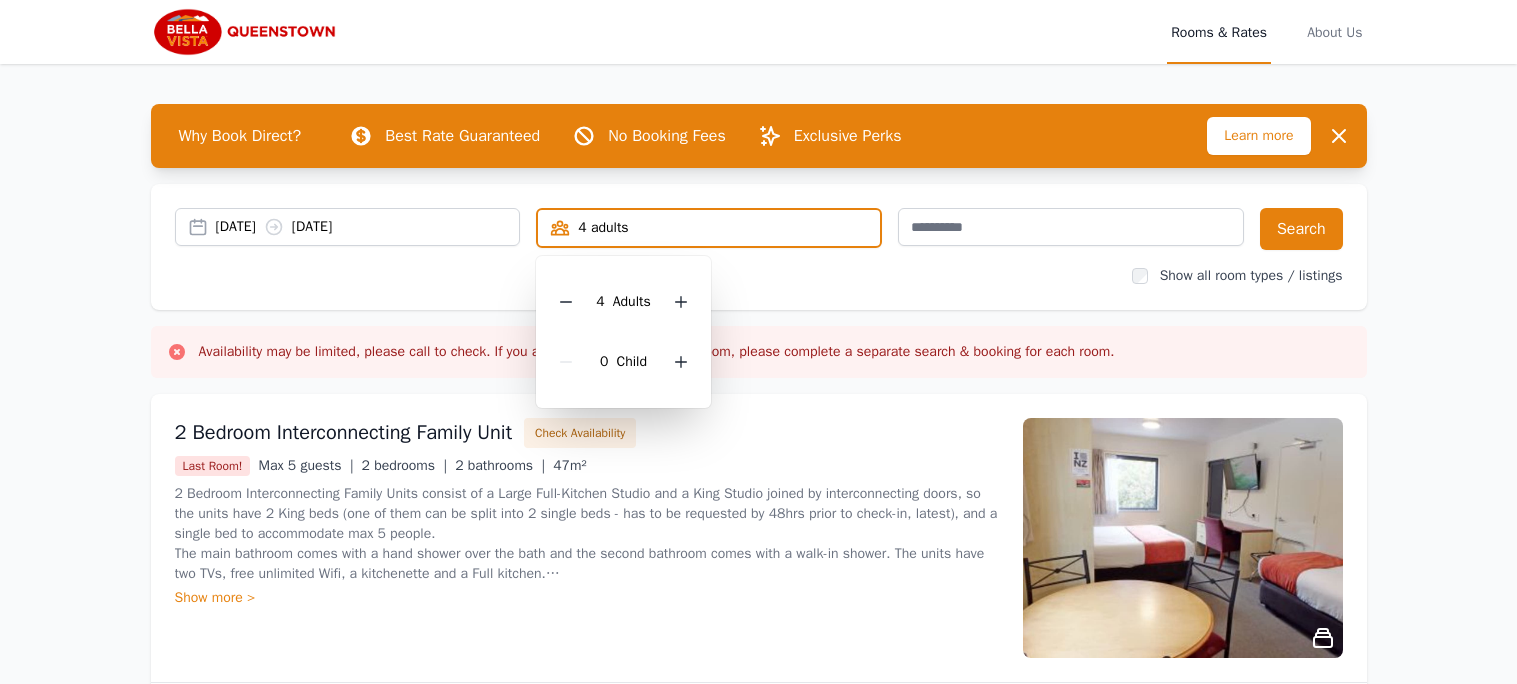 click on "06 Apr 2026 08 Apr 2026 4 adults 4 Adult s 0 Child   Search Show all room types / listings" at bounding box center [759, 247] 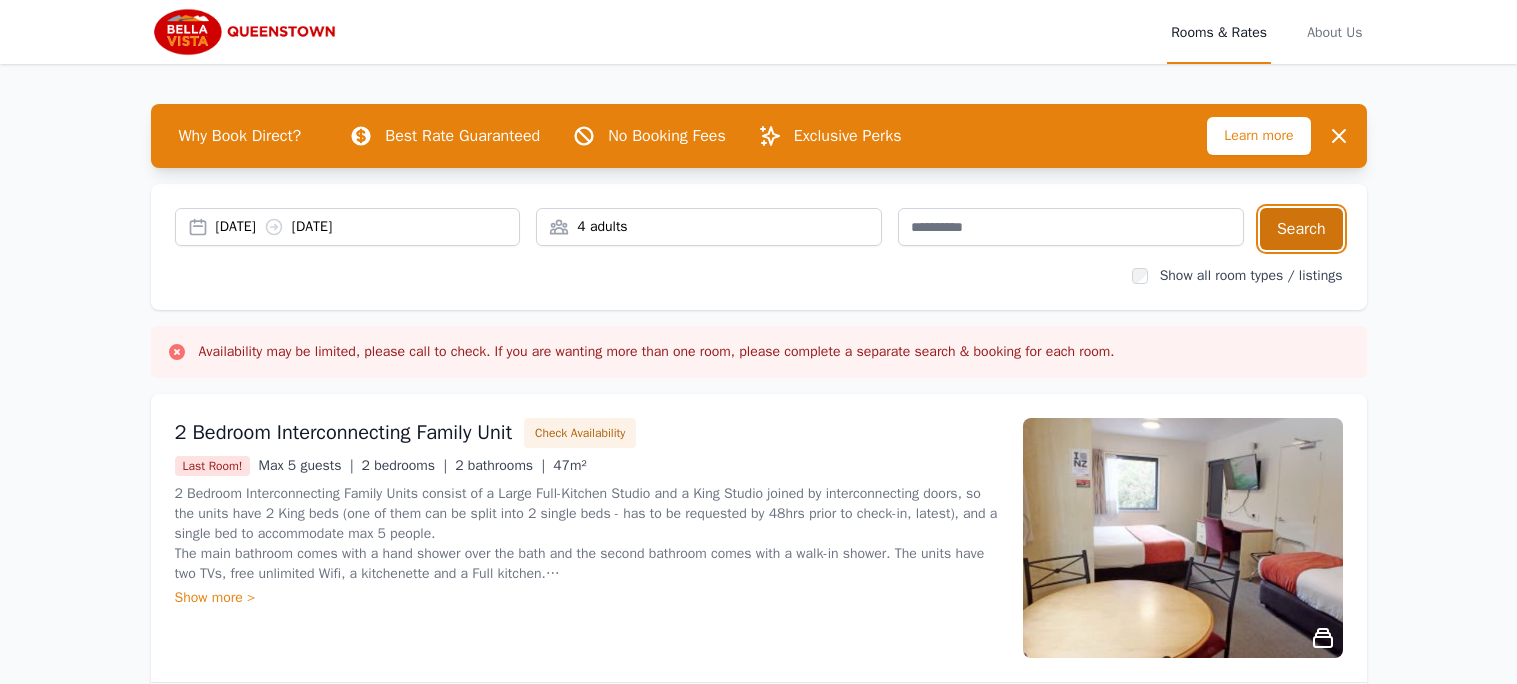 click on "Search" at bounding box center [1301, 229] 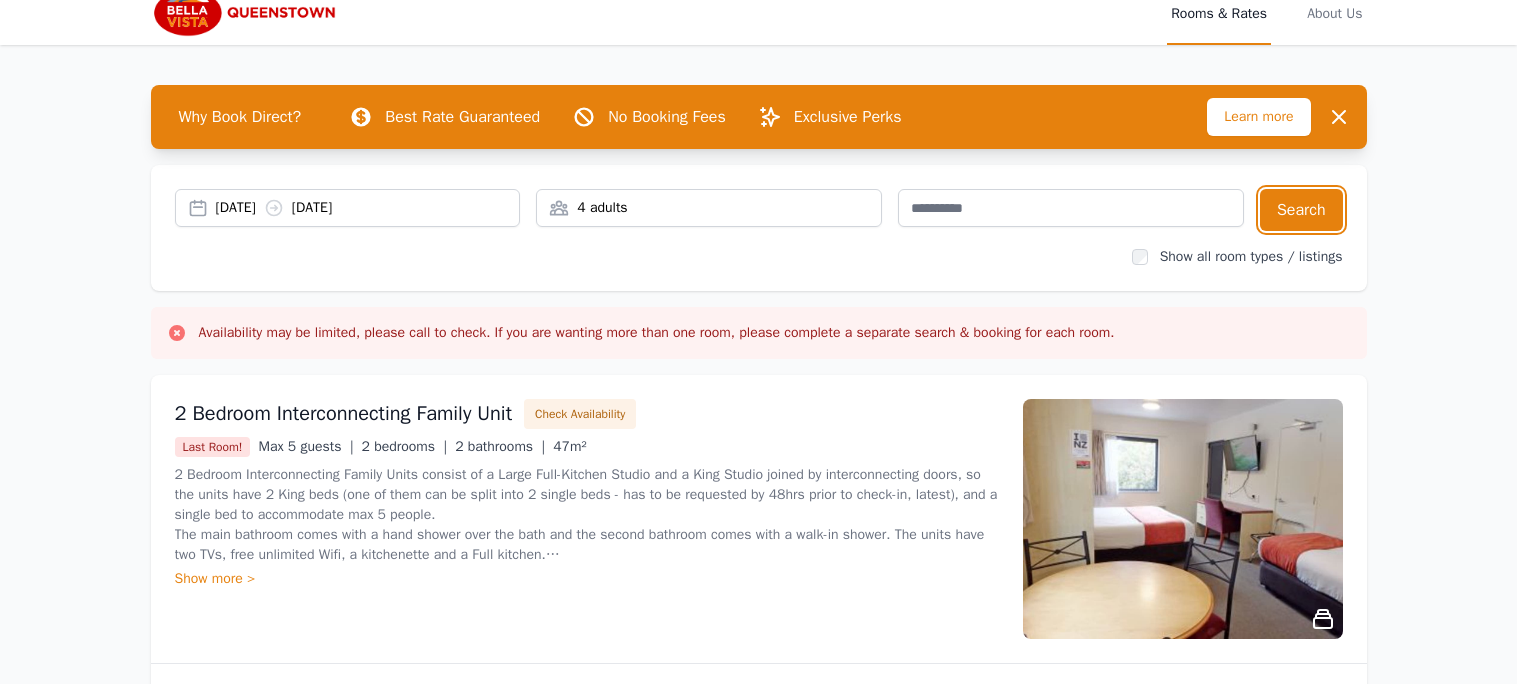 scroll, scrollTop: 0, scrollLeft: 0, axis: both 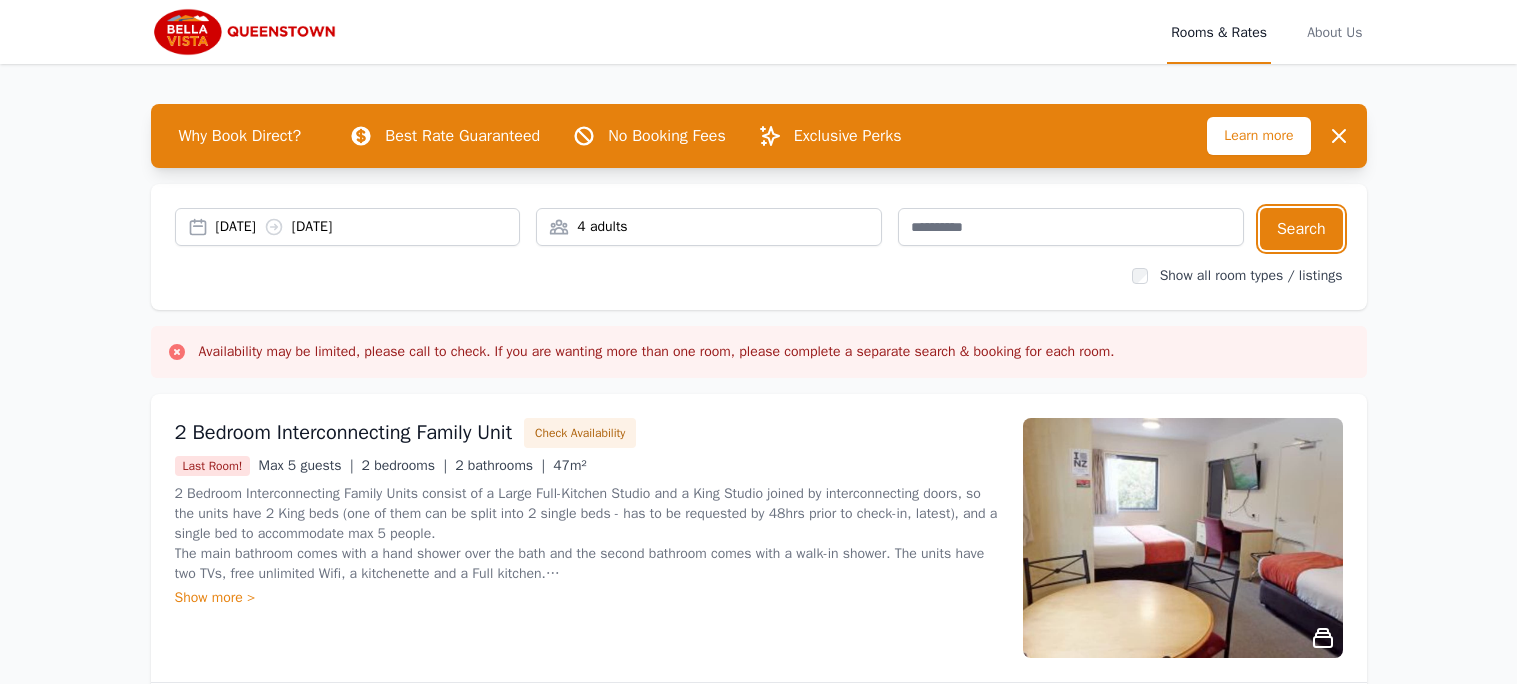 click on "[DD] [MONTH] [YYYY] [DD] [MONTH] [YYYY]" at bounding box center [368, 227] 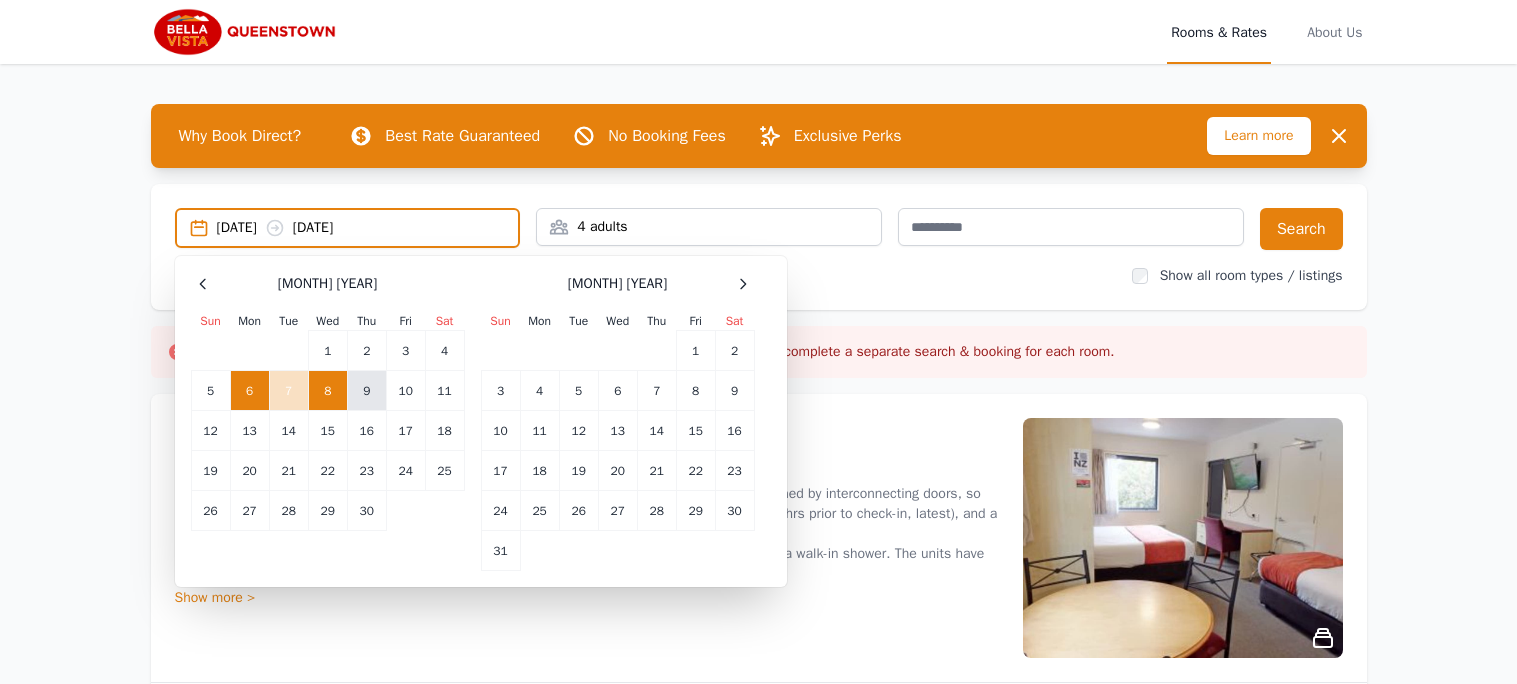 click on "9" at bounding box center [366, 391] 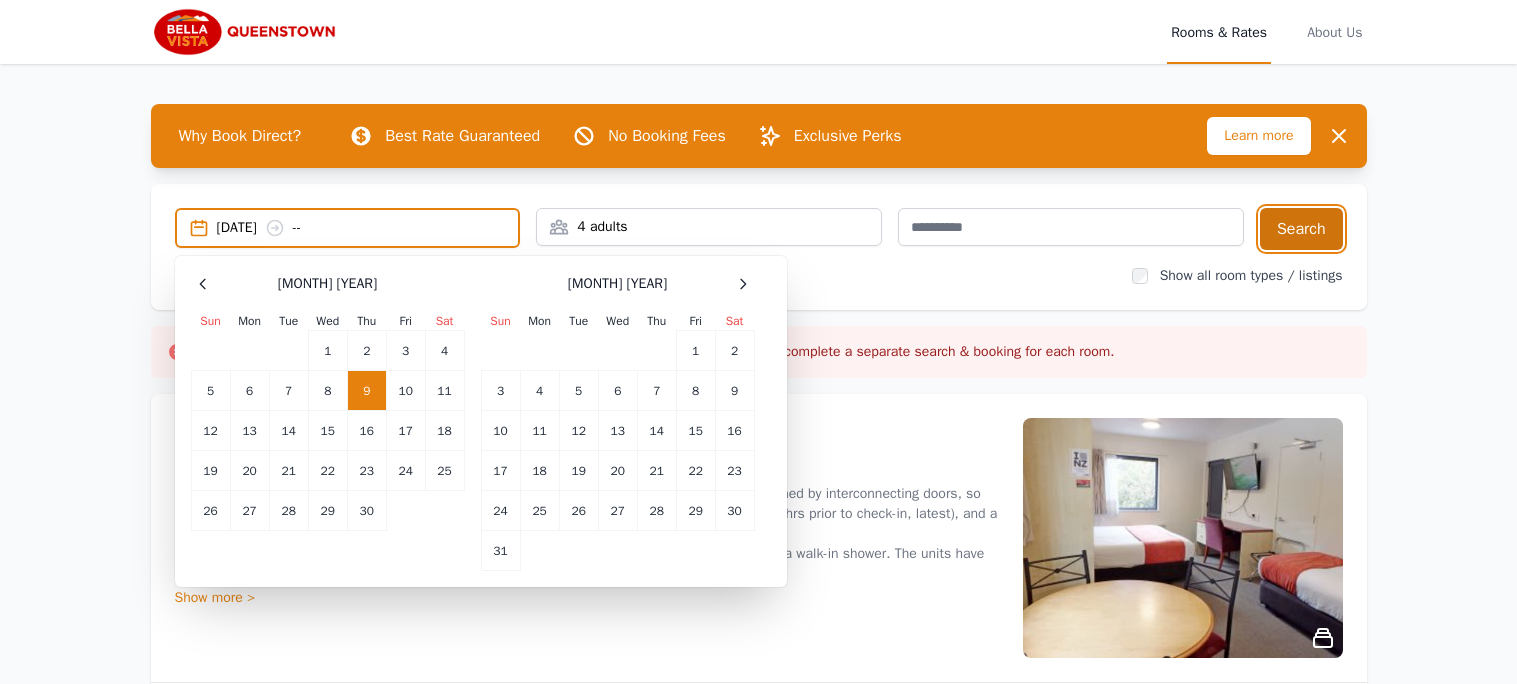 click on "Search" at bounding box center (1301, 229) 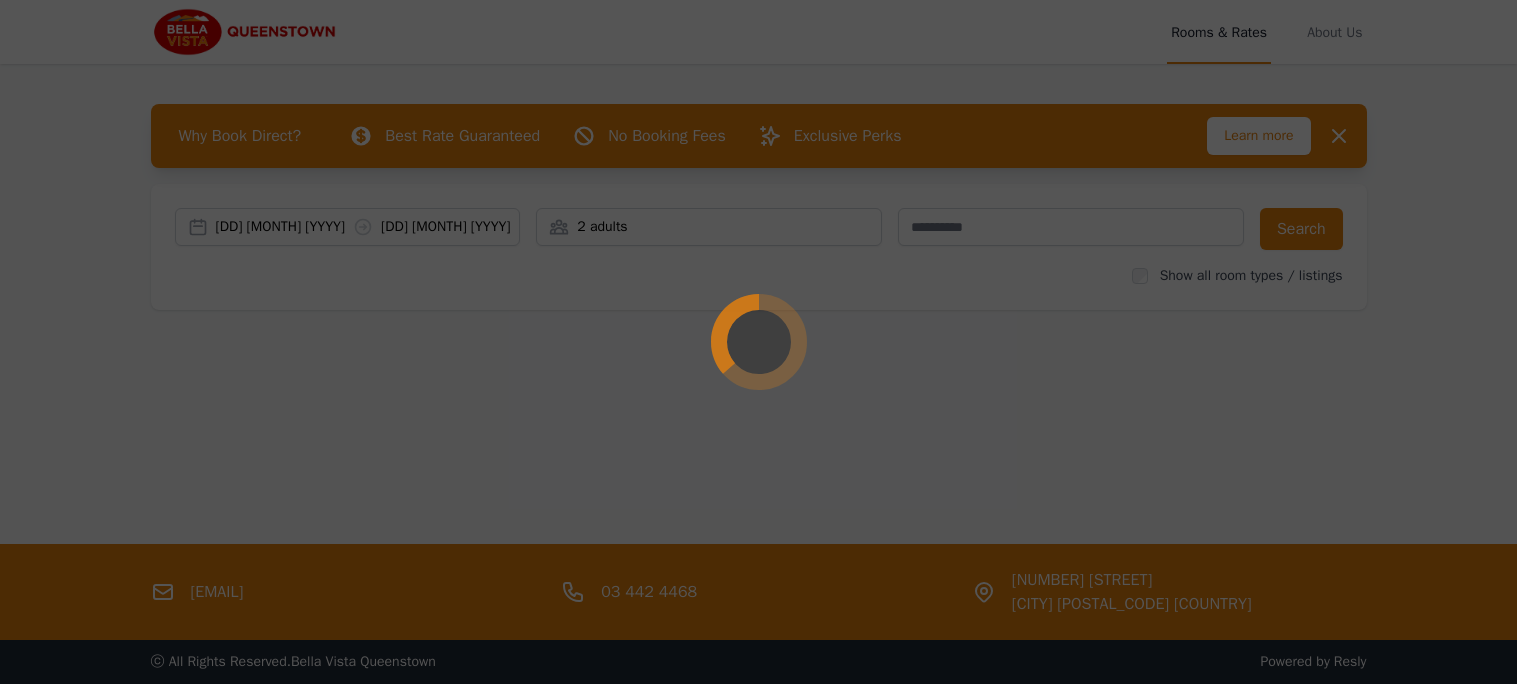 scroll, scrollTop: 0, scrollLeft: 0, axis: both 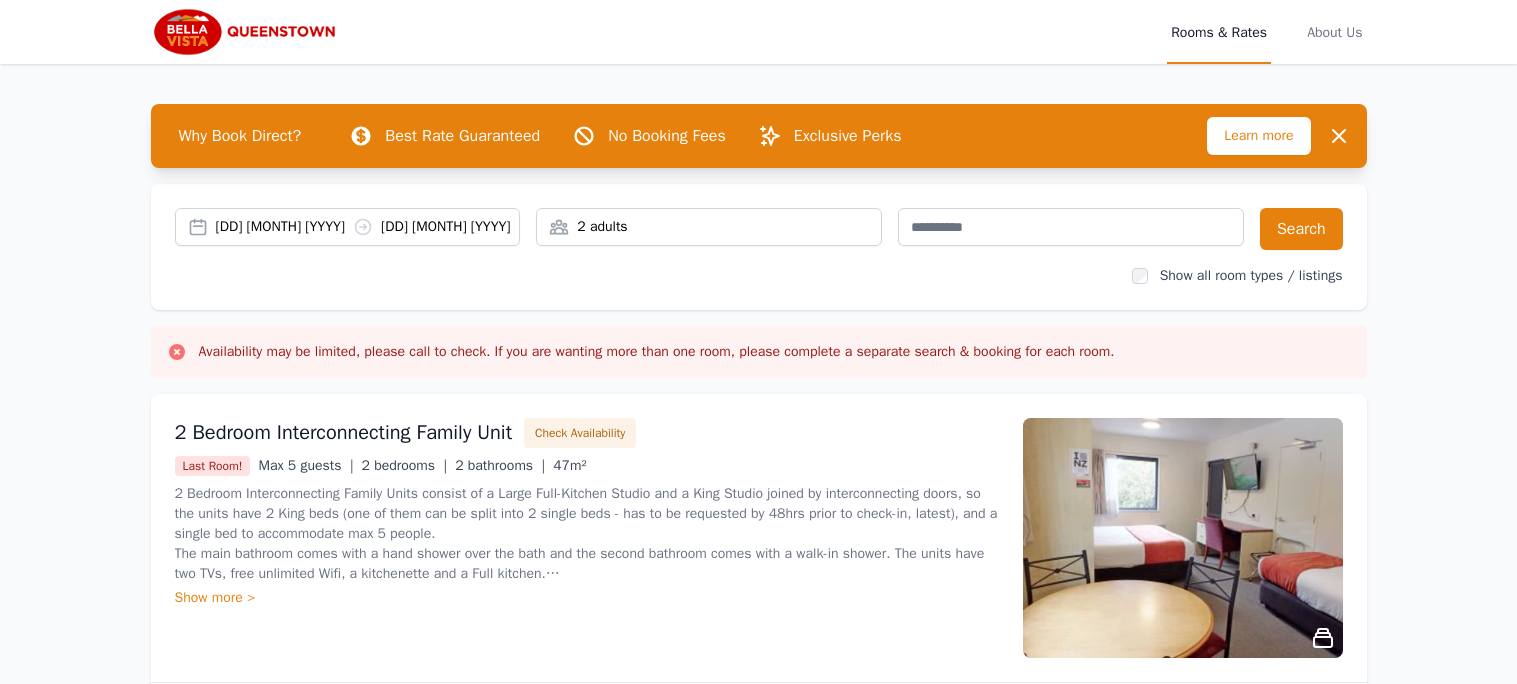 click 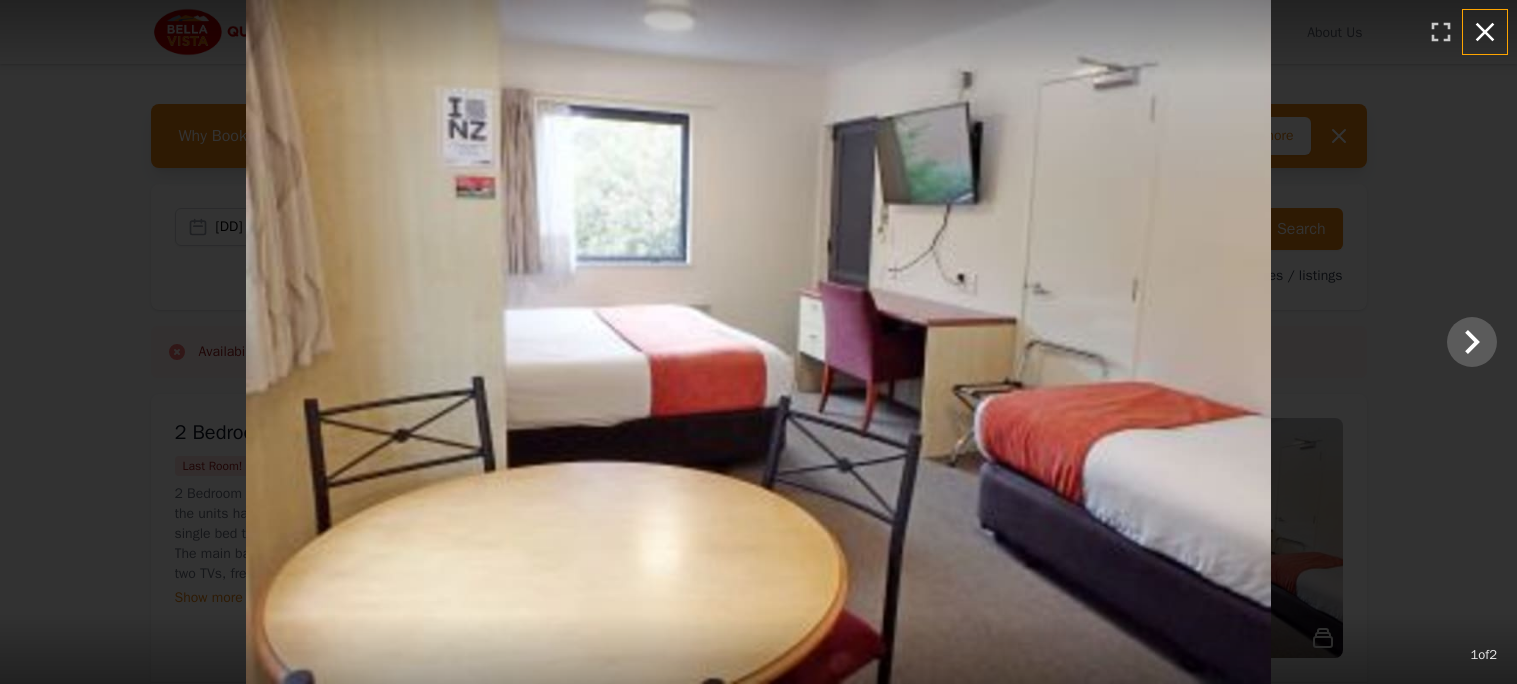 click 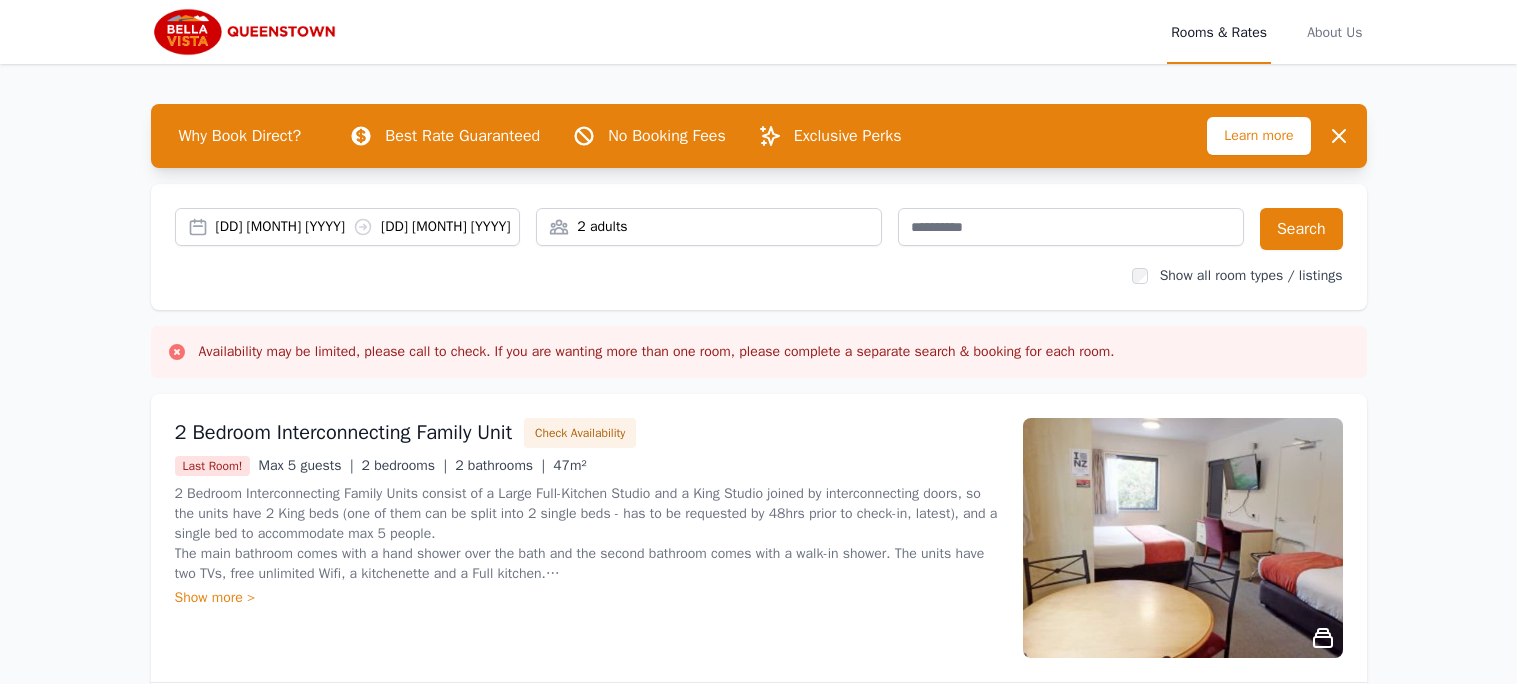 click on "[DD] [MONTH] [YYYY] [DD] [MONTH] [YYYY]" at bounding box center (368, 227) 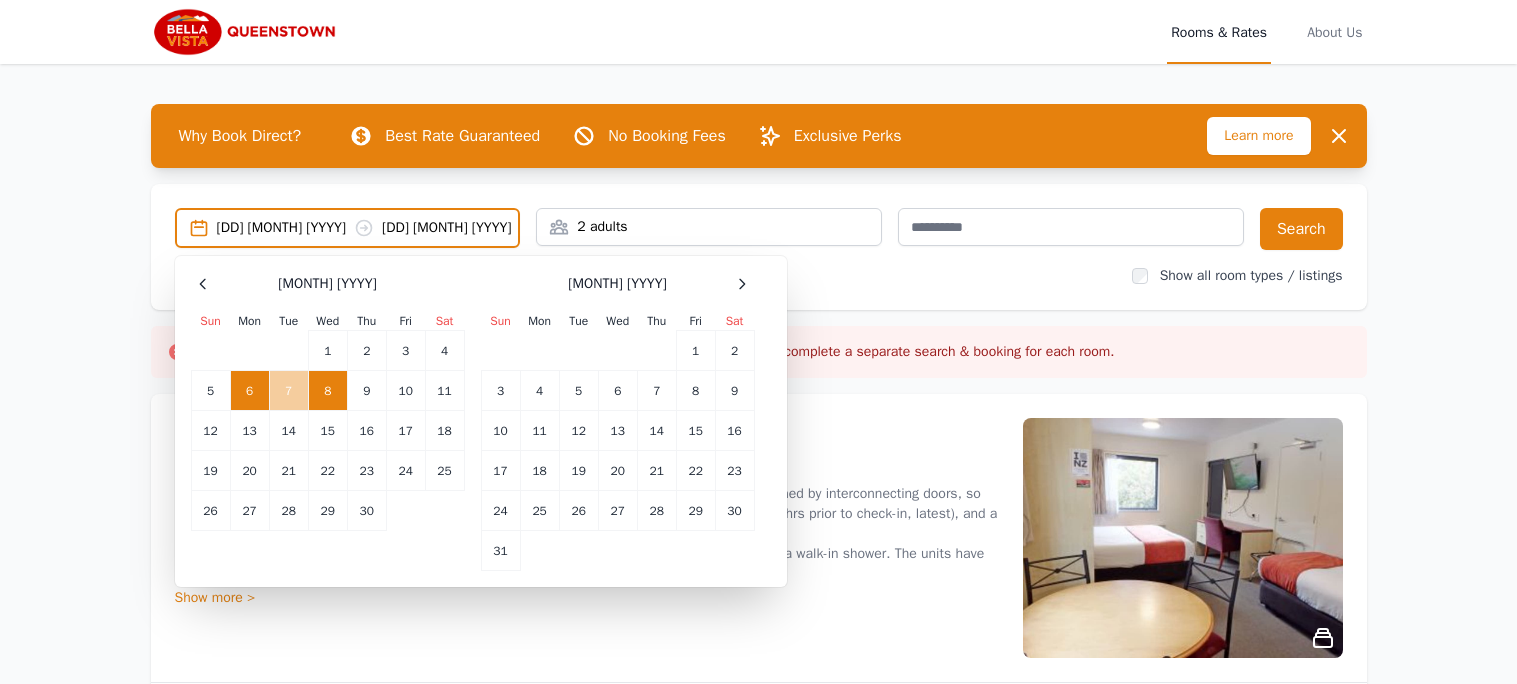 click on "7" at bounding box center [288, 391] 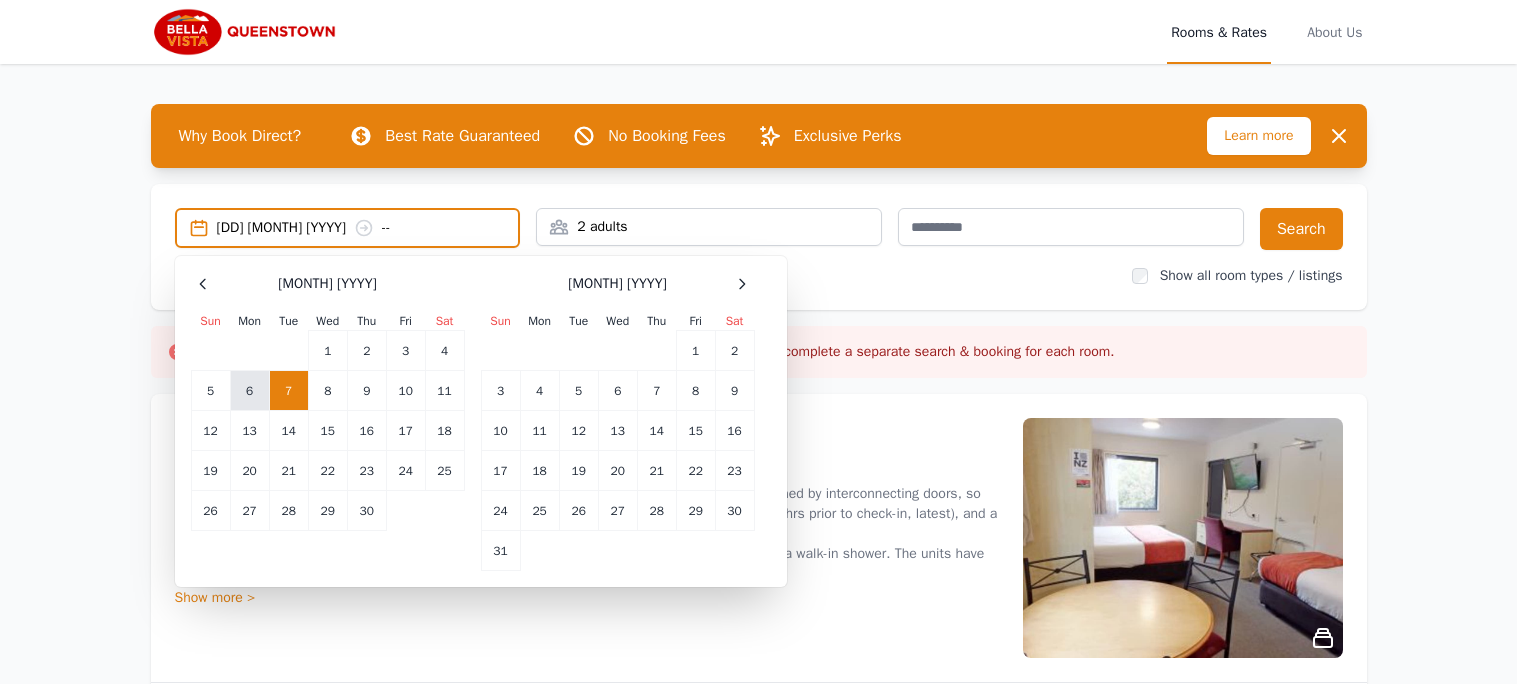 click on "6" at bounding box center [249, 391] 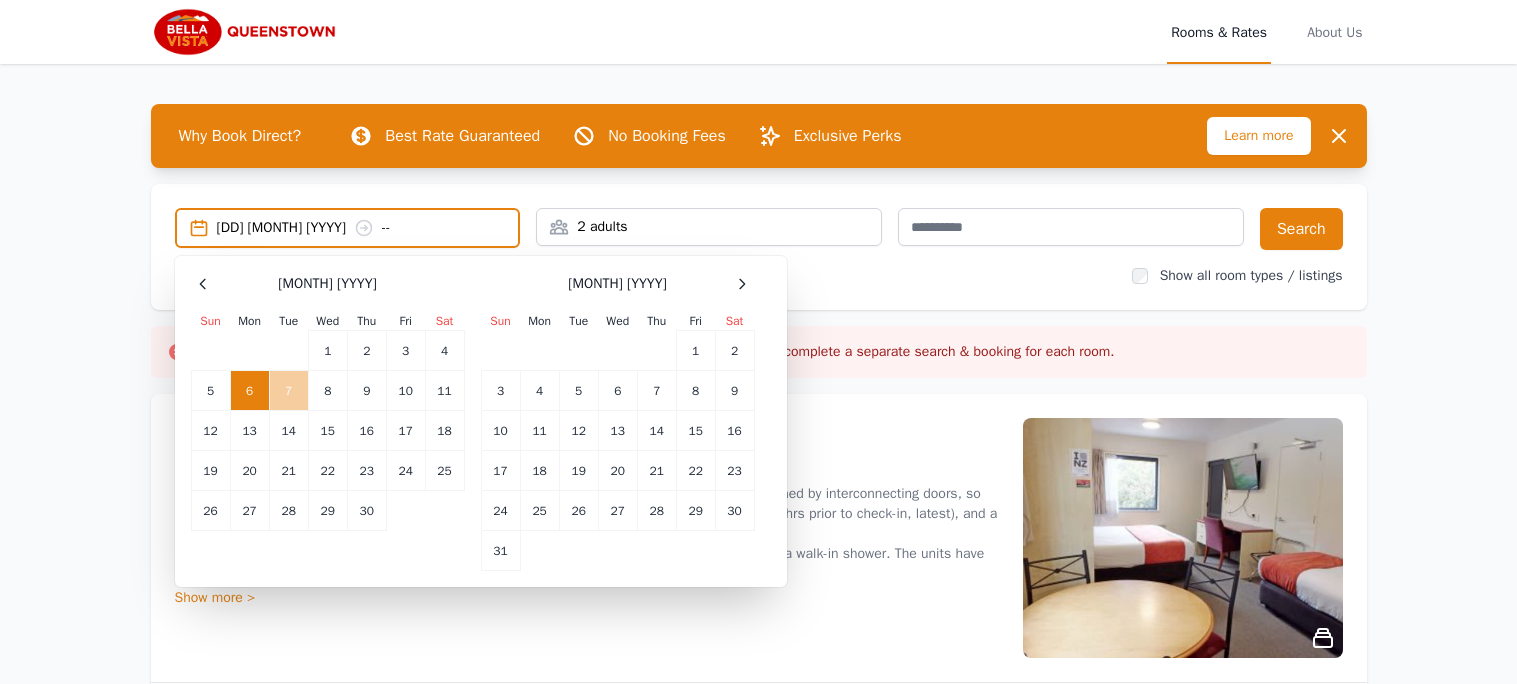 click on "7" at bounding box center [288, 391] 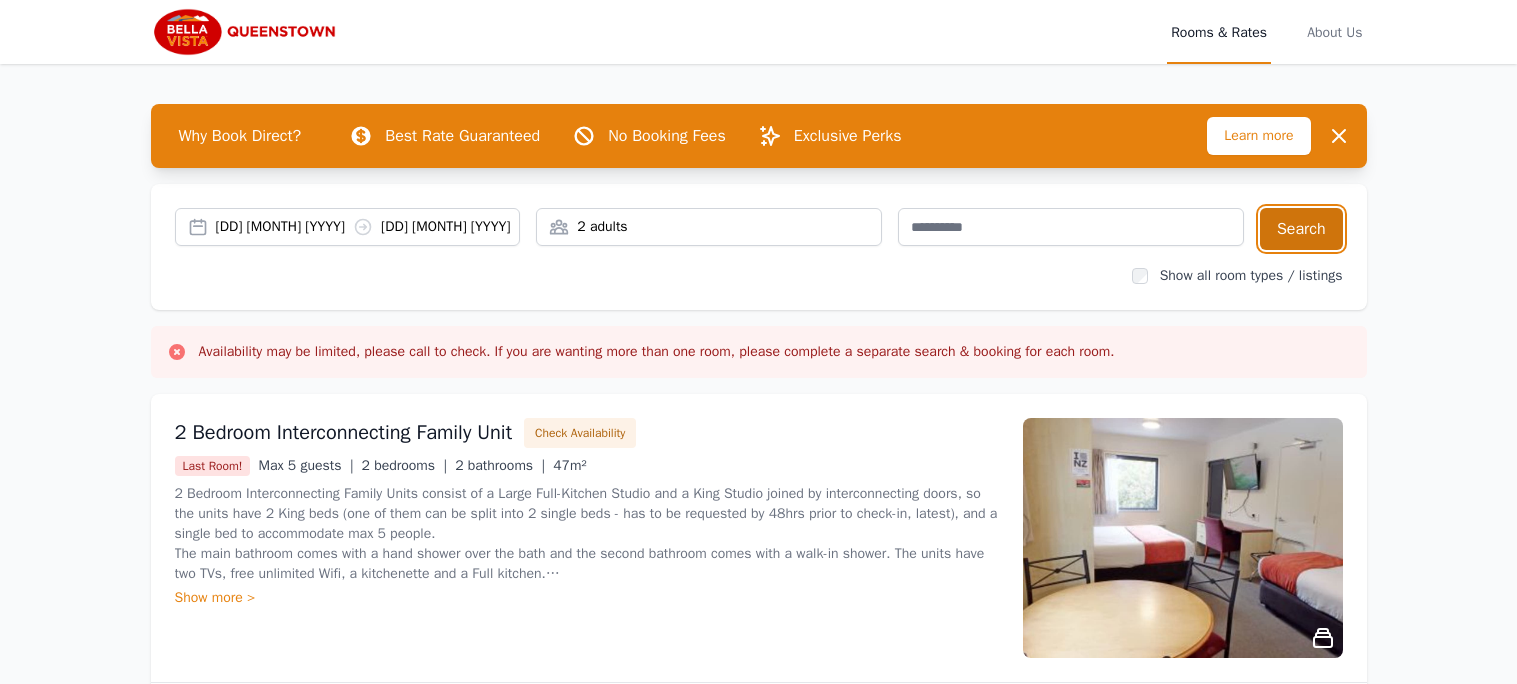 click on "Search" at bounding box center (1301, 229) 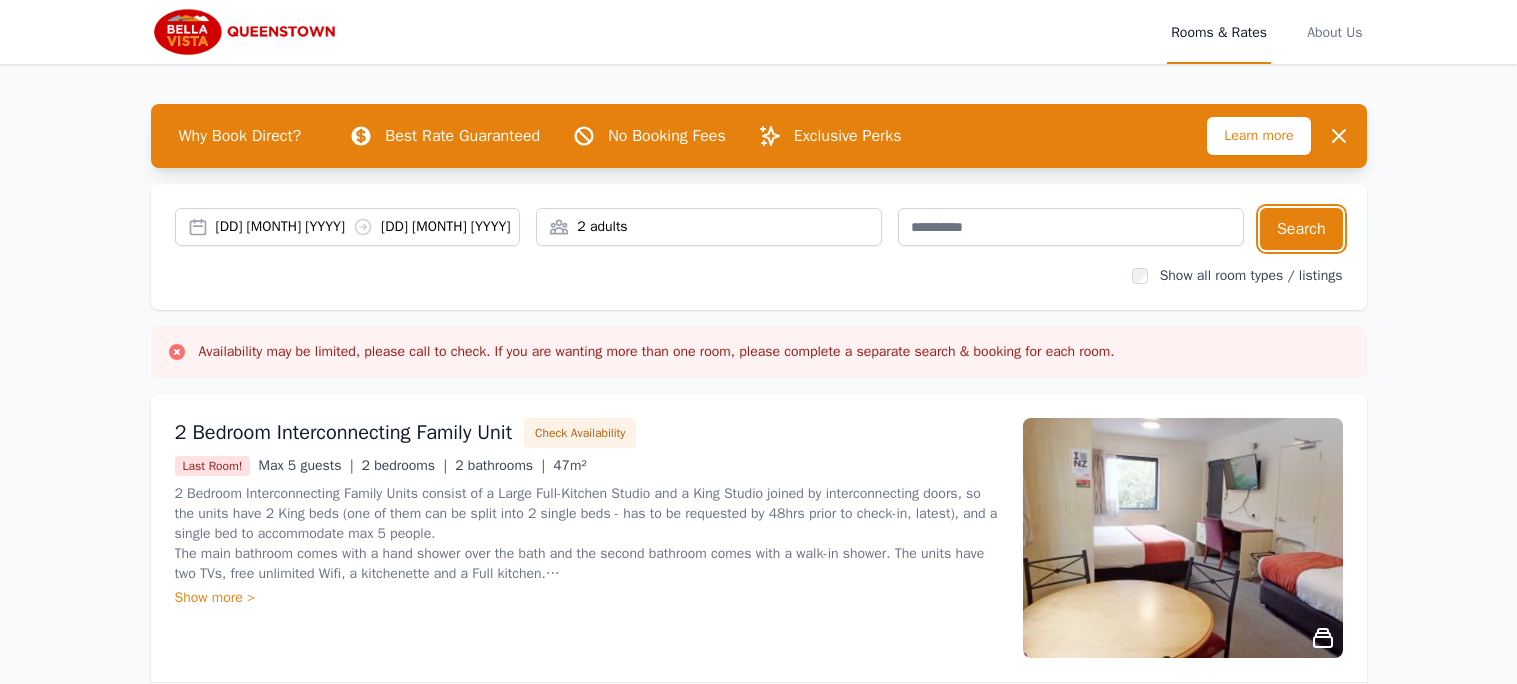 click on "[DD] [MONTH] [YYYY] [DD] [MONTH] [YYYY]" at bounding box center [368, 227] 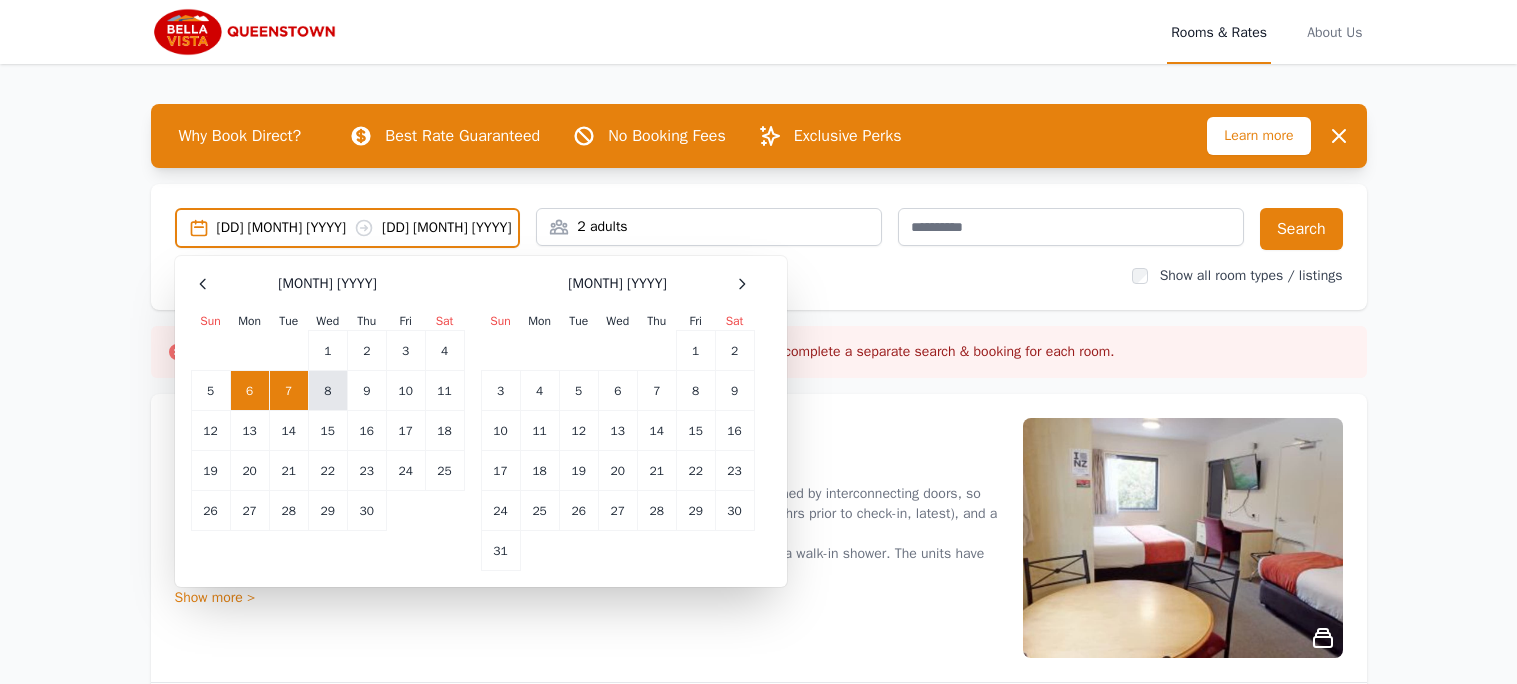 click on "8" at bounding box center [327, 391] 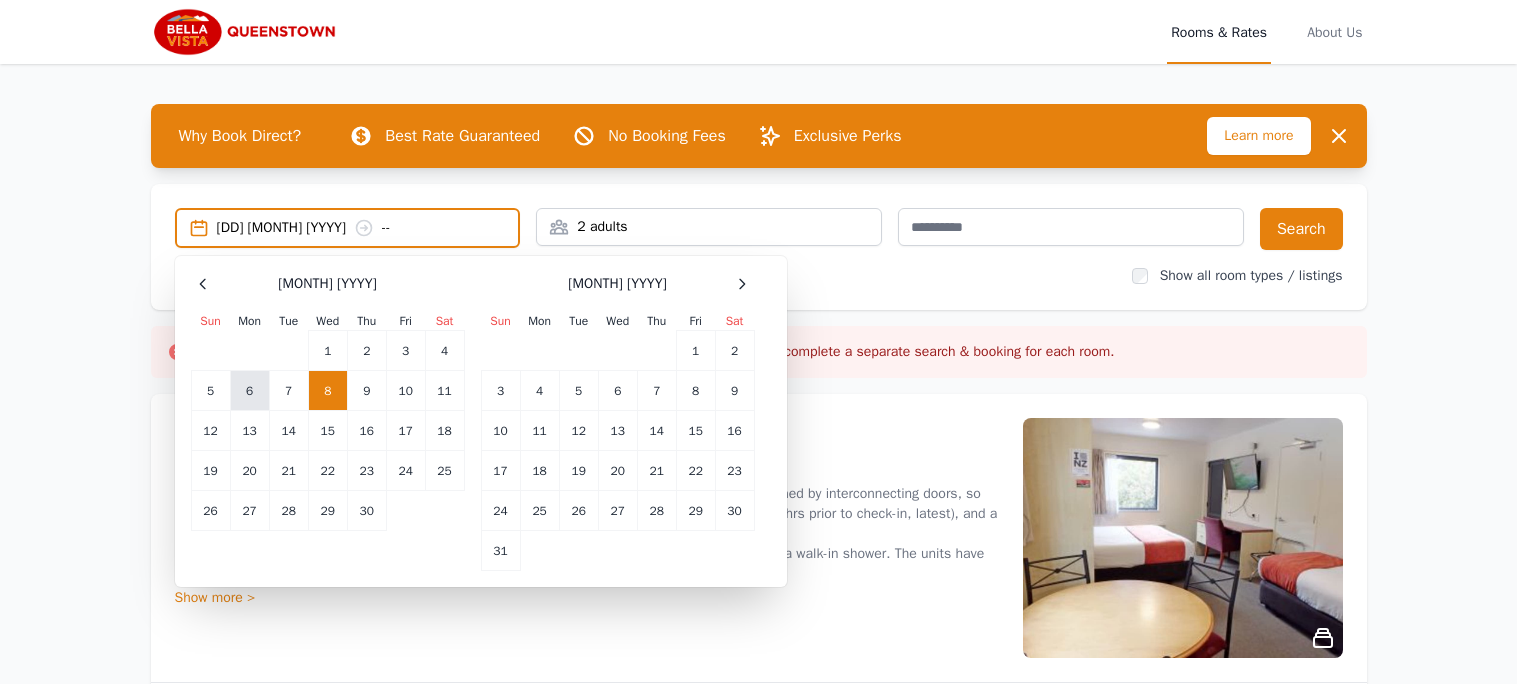 click on "6" at bounding box center (249, 391) 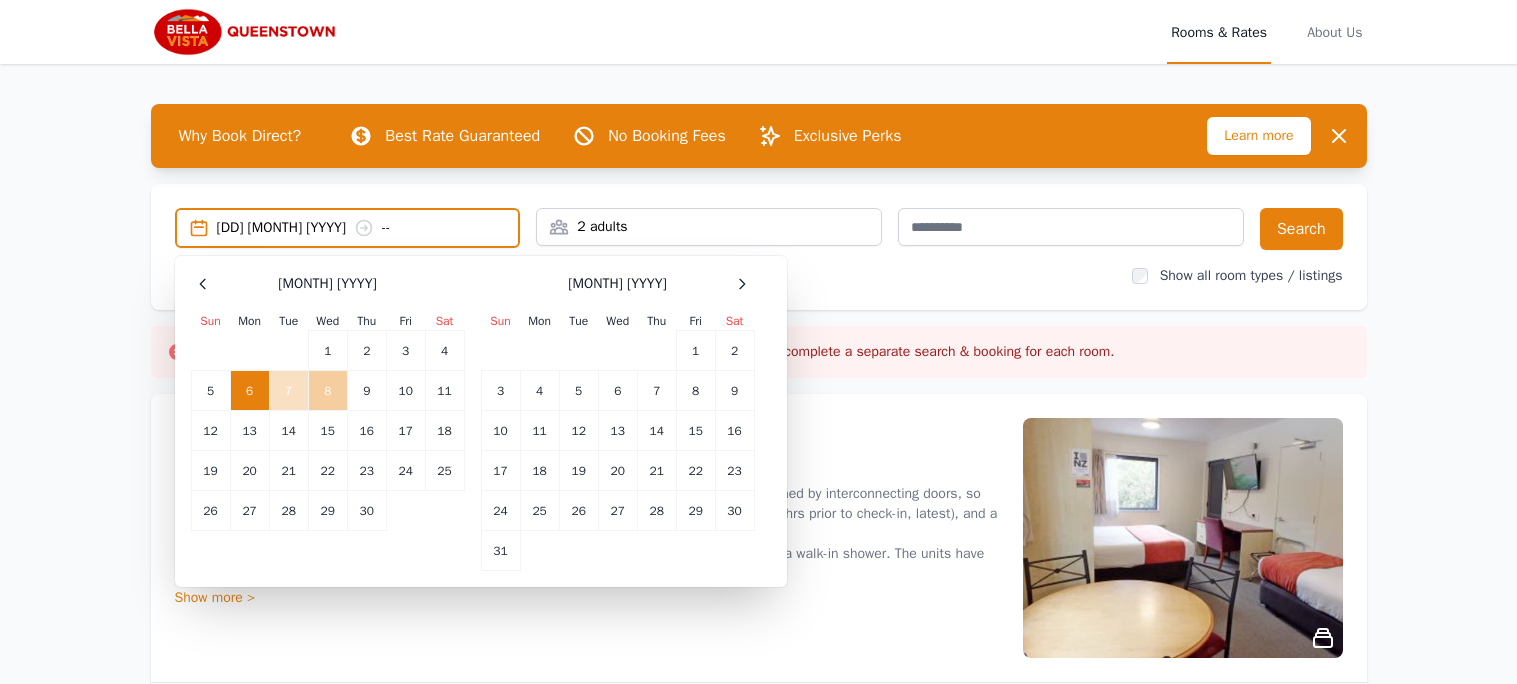 click on "8" at bounding box center (327, 391) 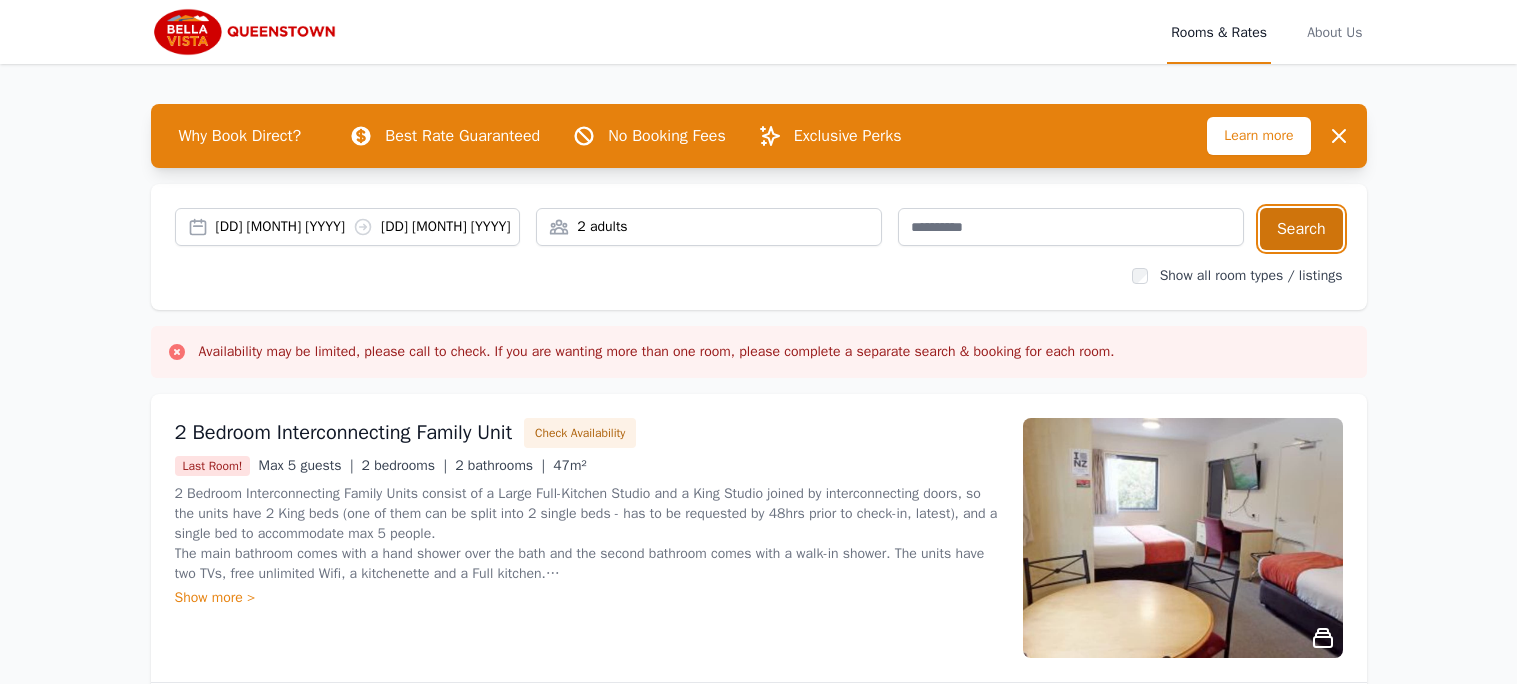 click on "Search" at bounding box center [1301, 229] 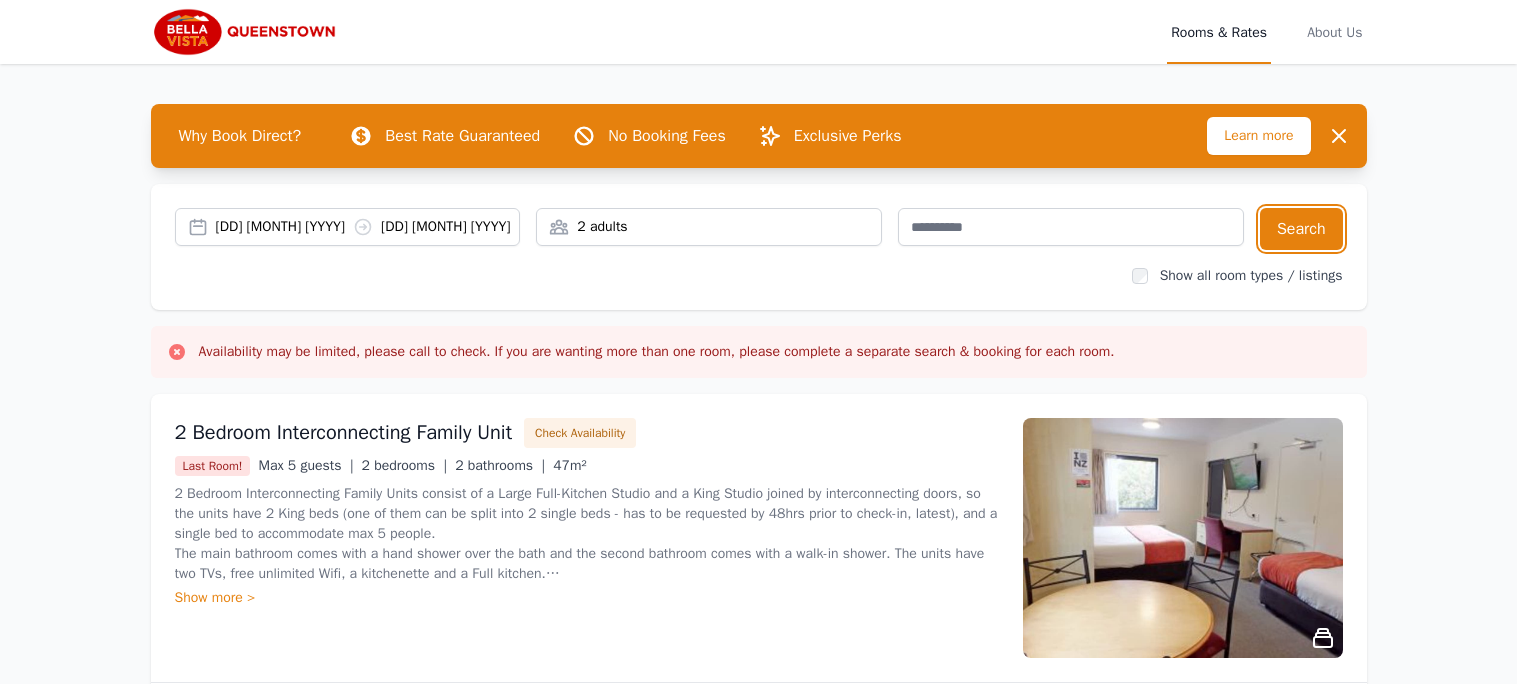 type 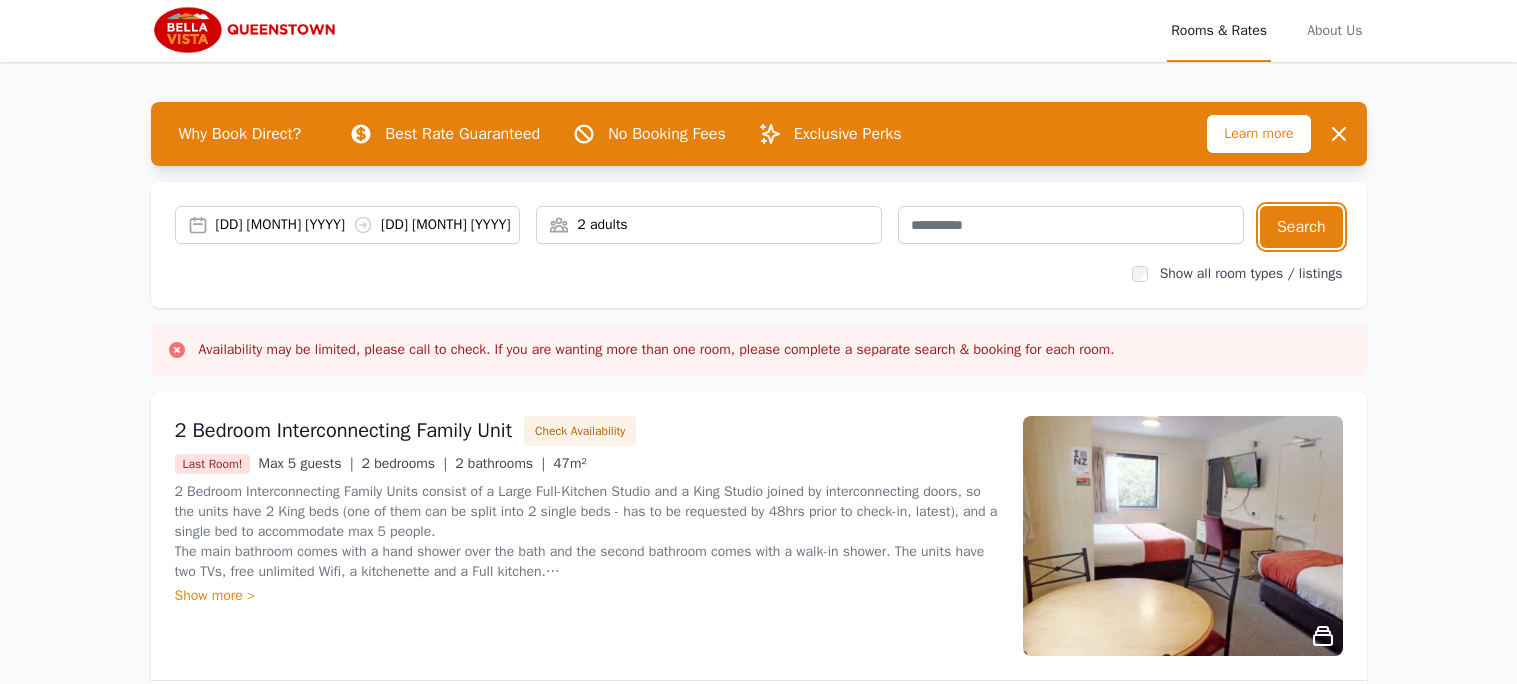 scroll, scrollTop: 0, scrollLeft: 0, axis: both 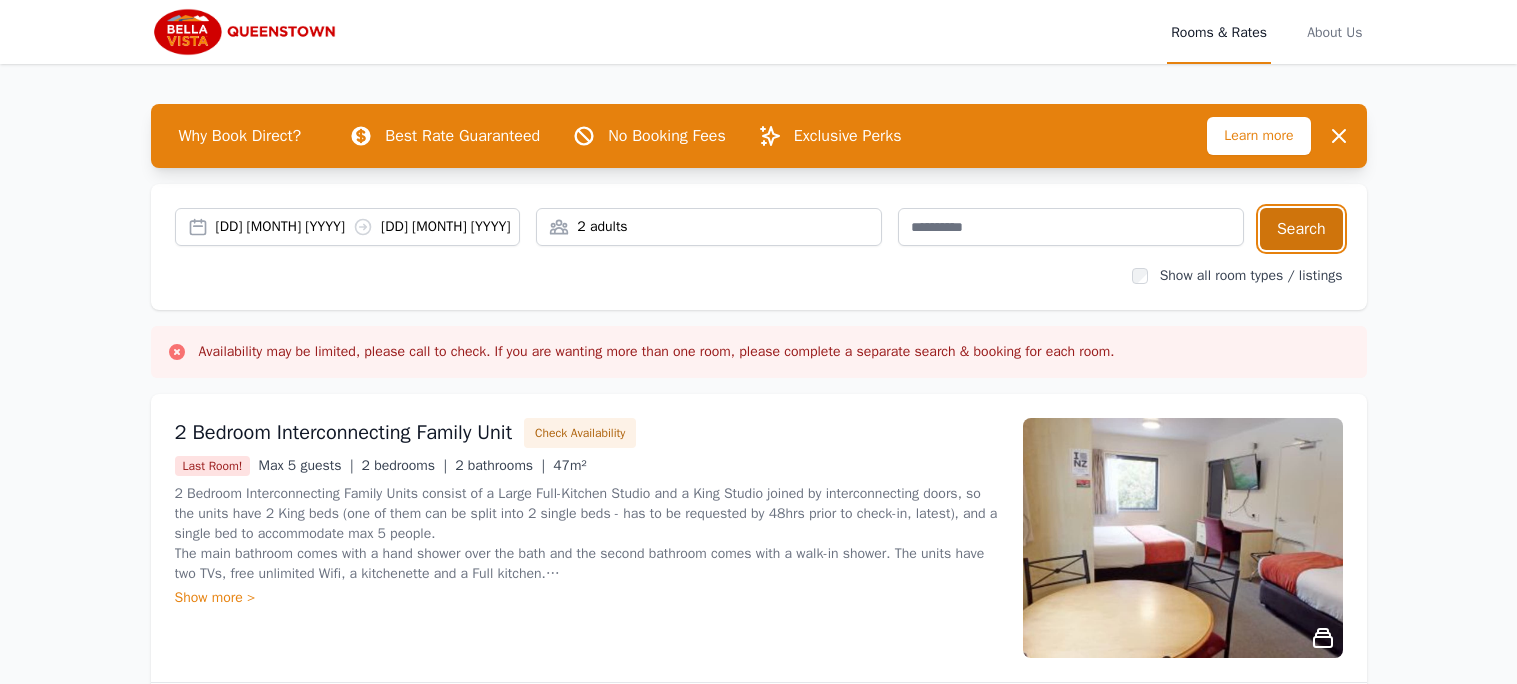 click on "Search" at bounding box center (1301, 229) 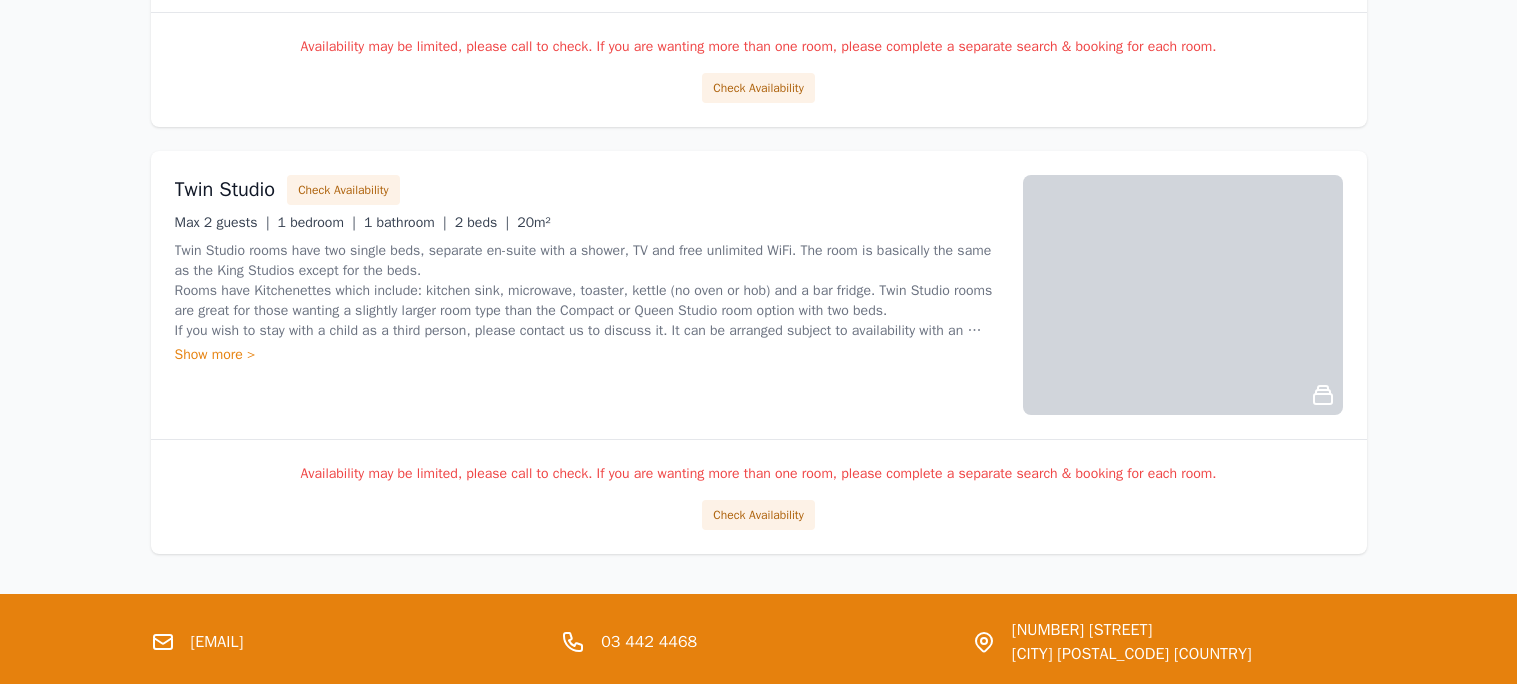 scroll, scrollTop: 3718, scrollLeft: 0, axis: vertical 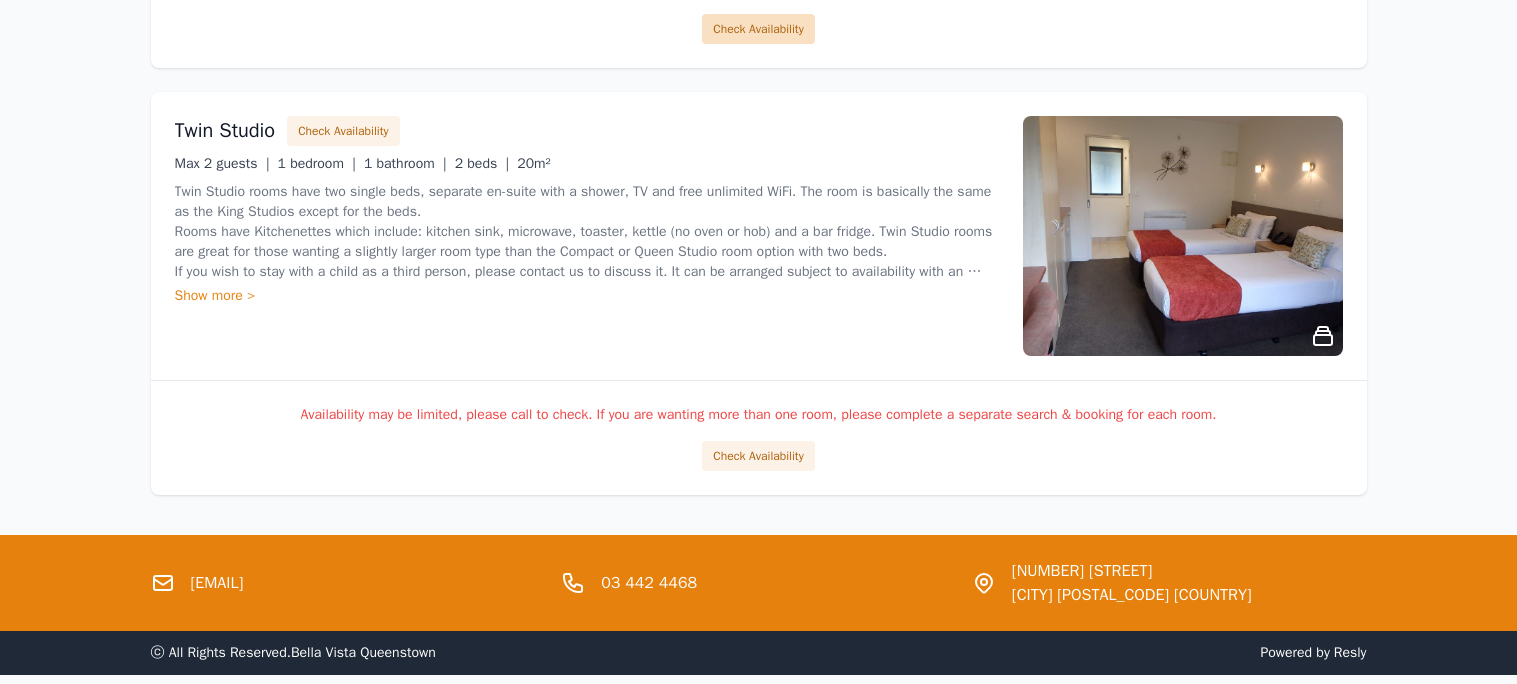 click on "Check Availability" at bounding box center (758, 29) 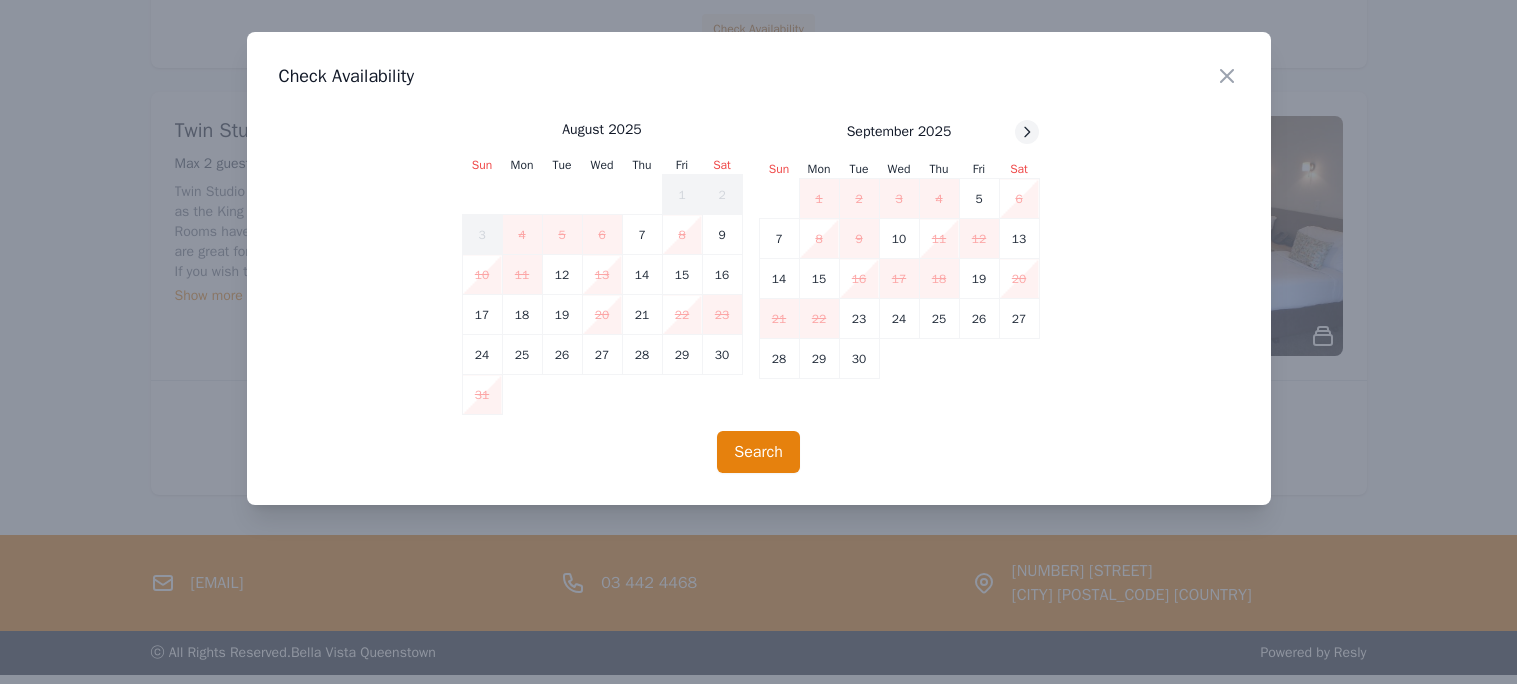 click 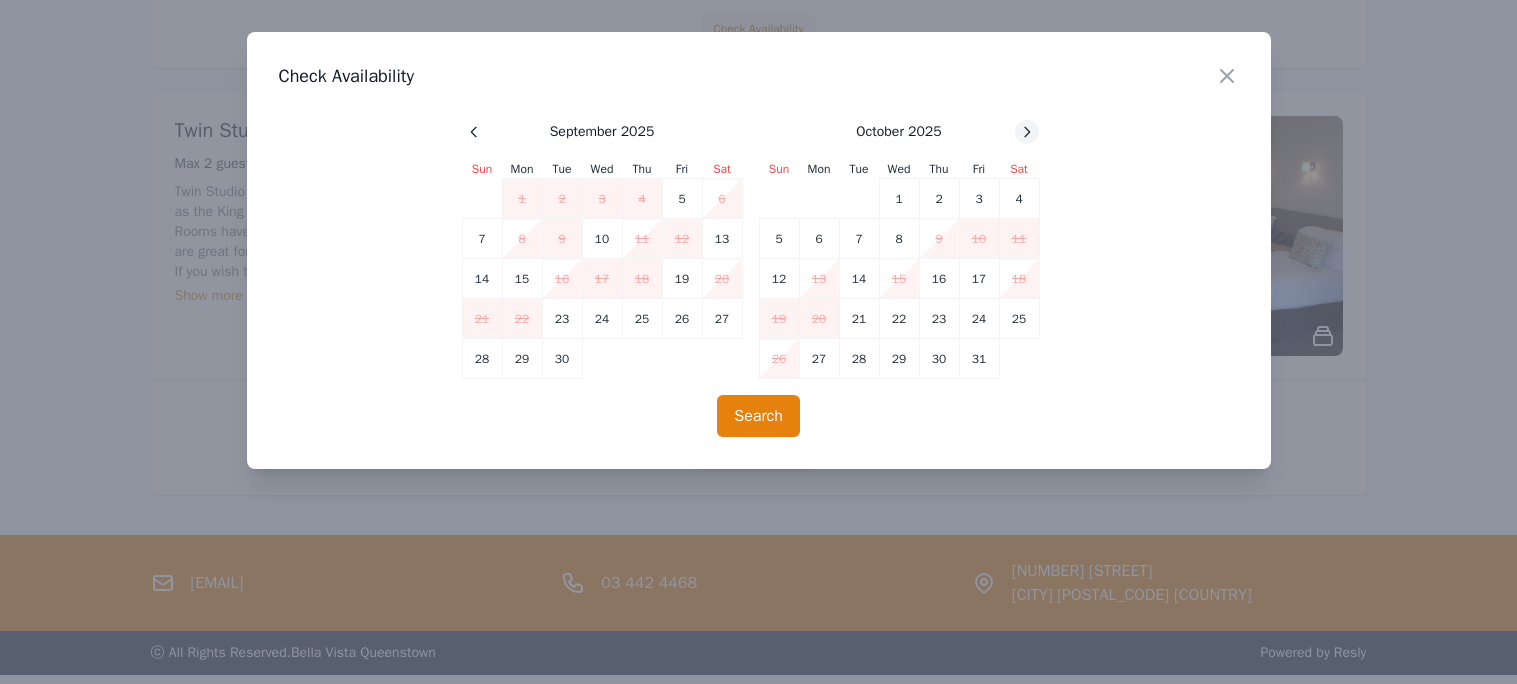 click 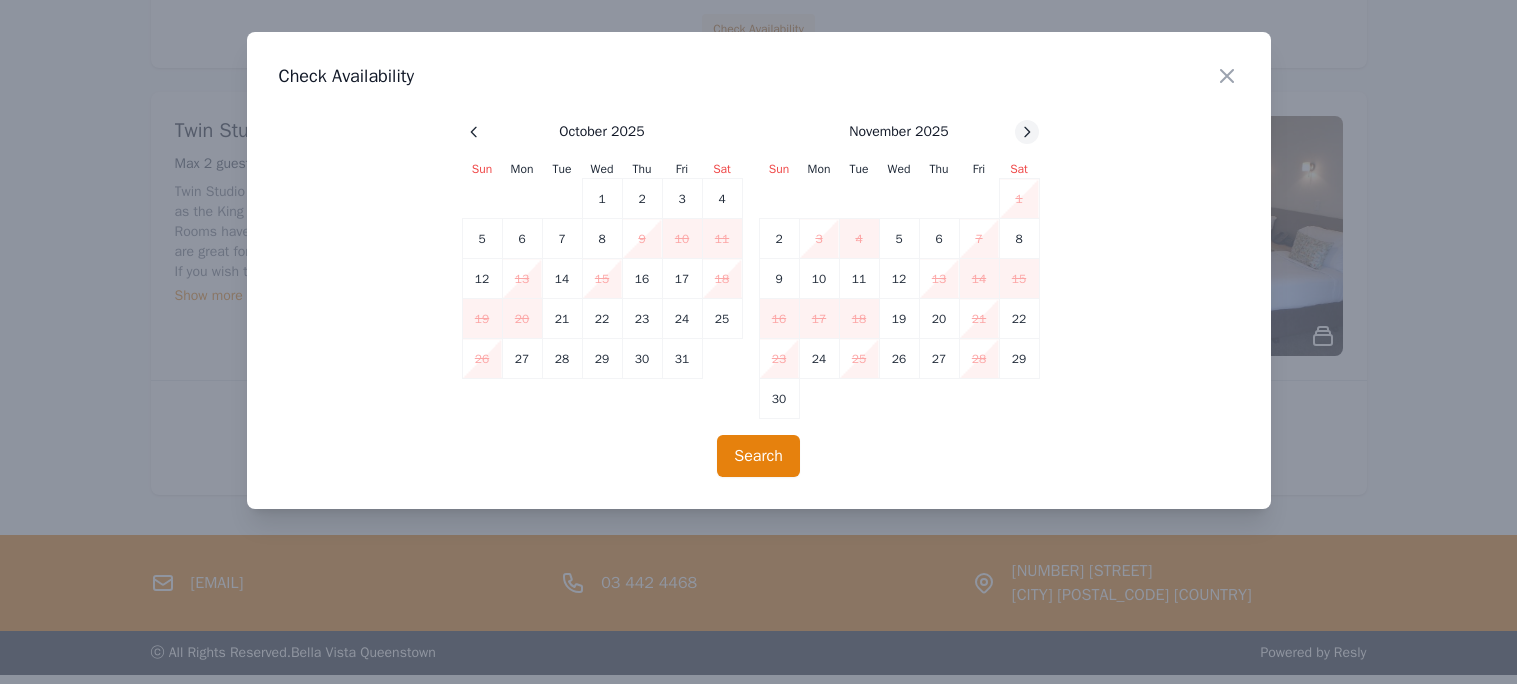 click 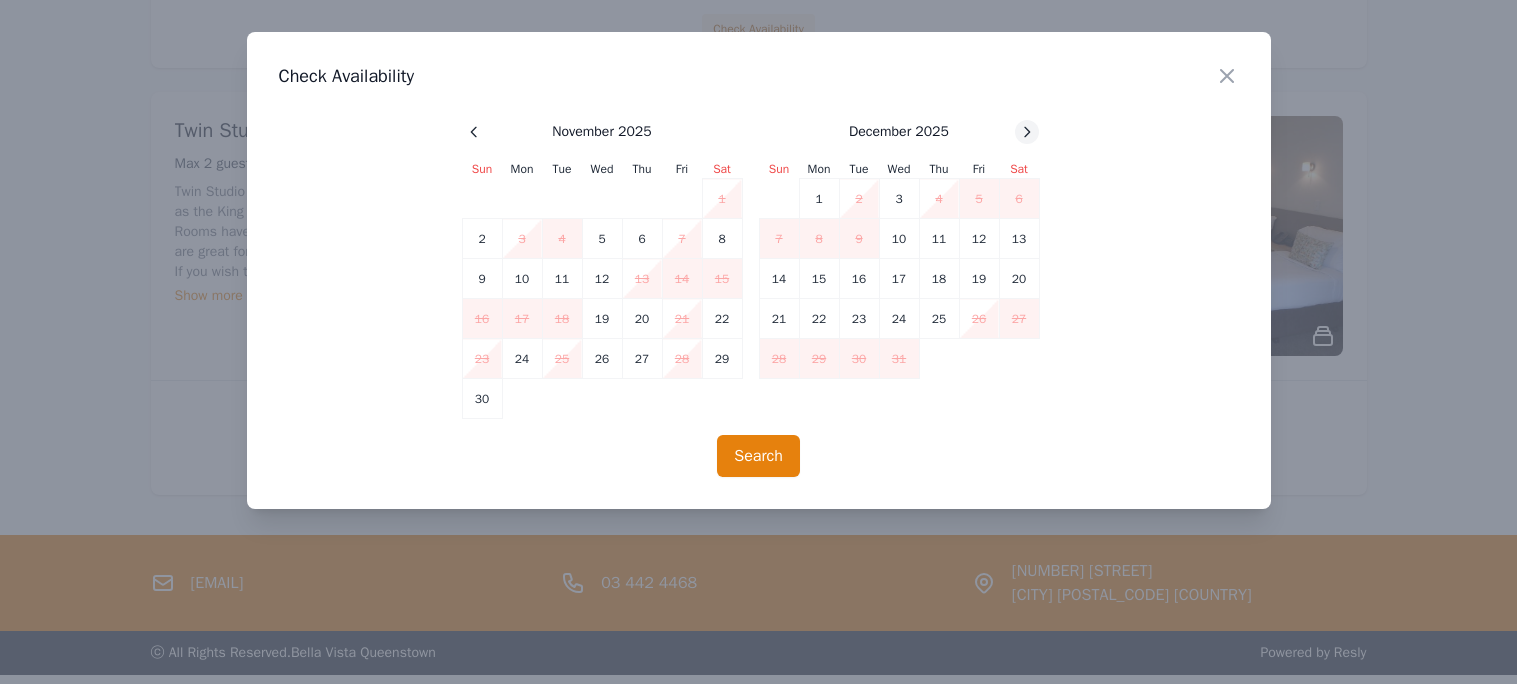 click 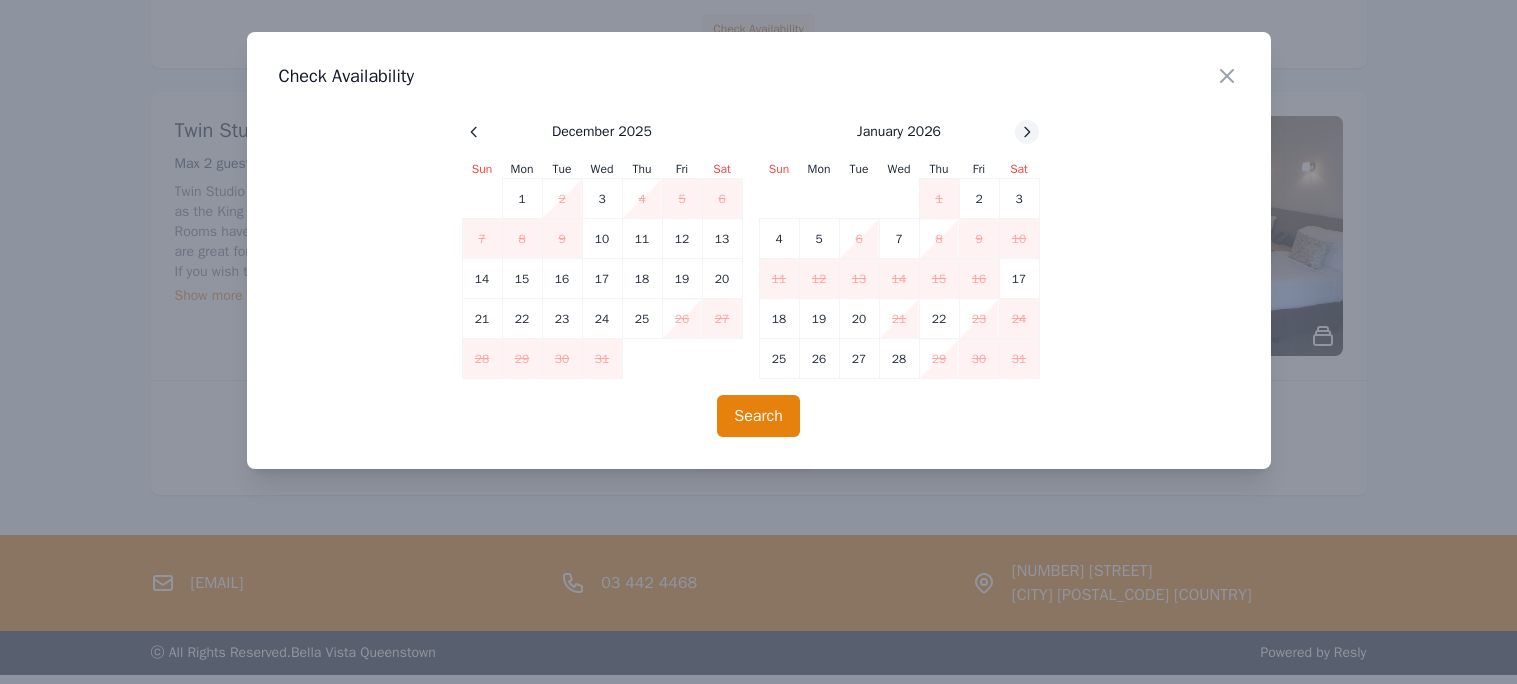 click 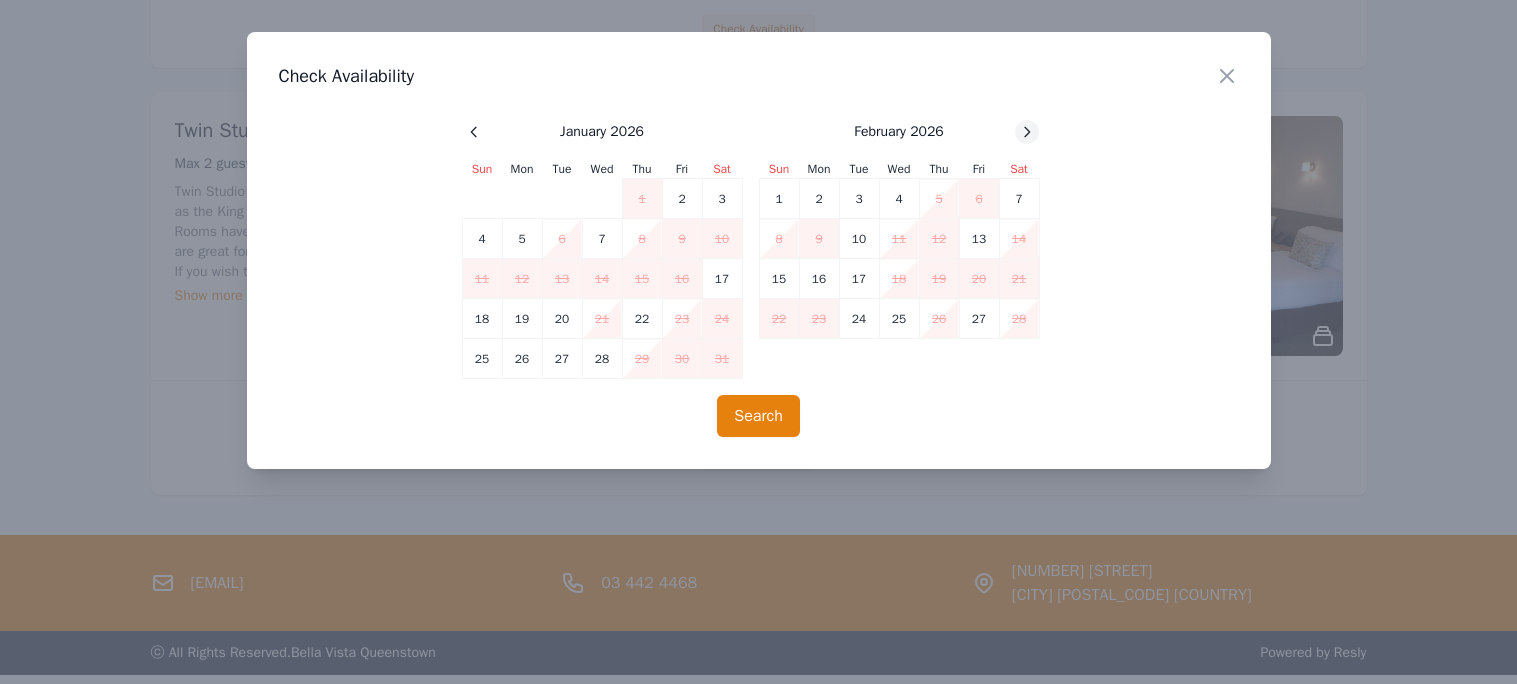 click 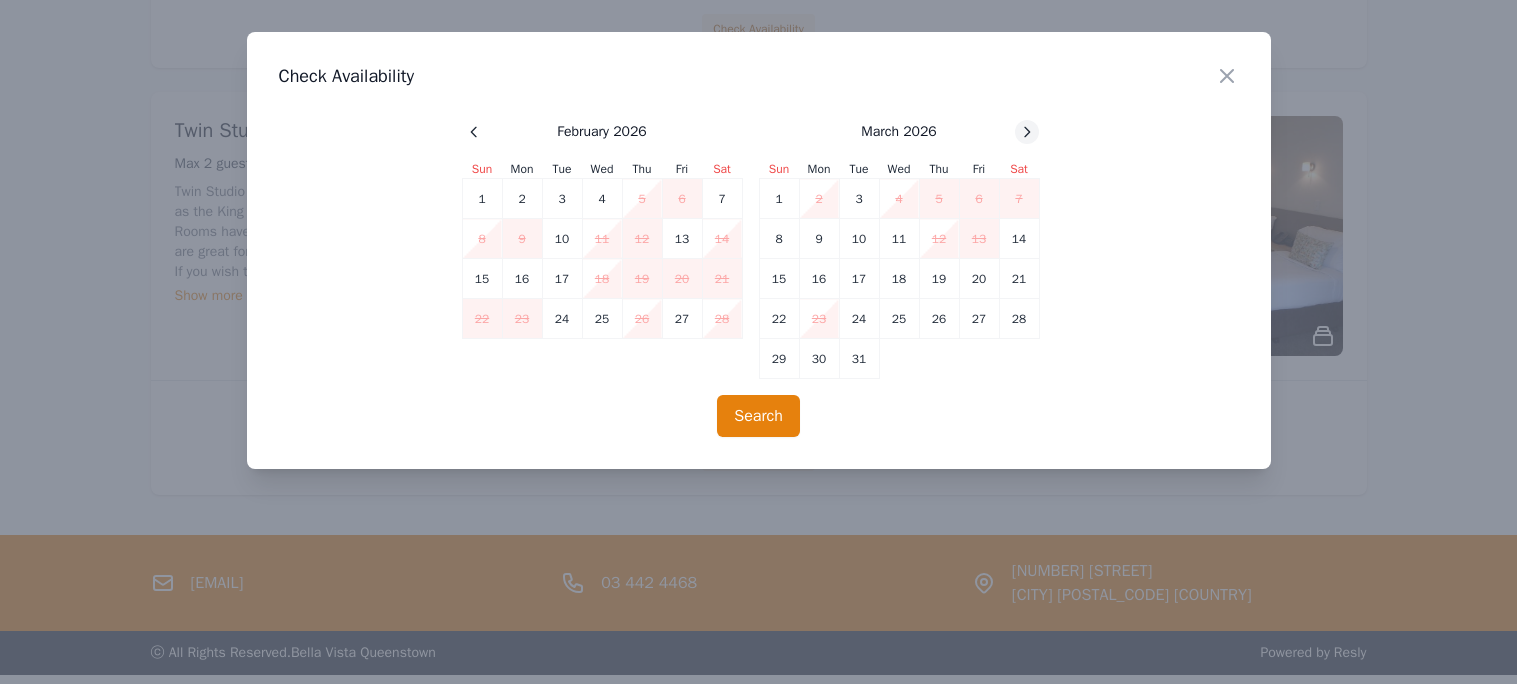 click 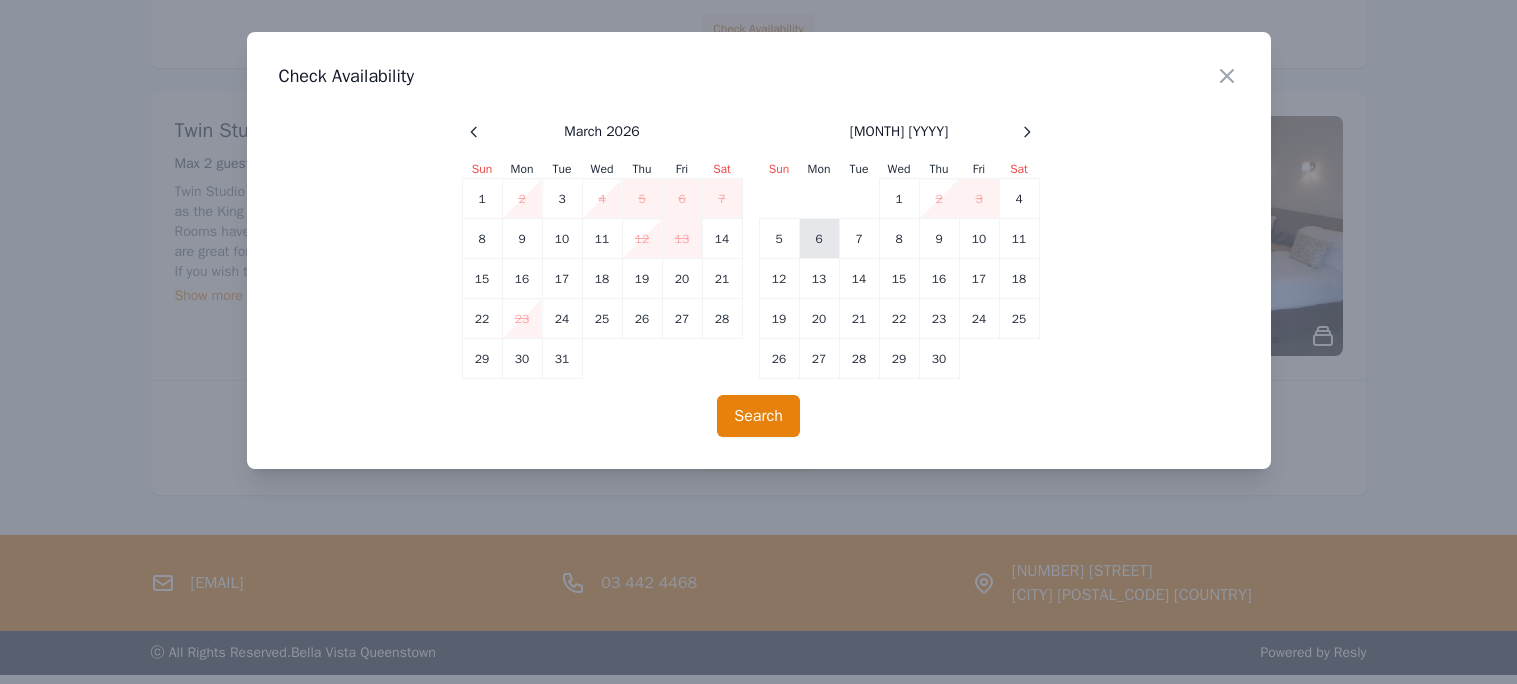 click on "6" at bounding box center (819, 239) 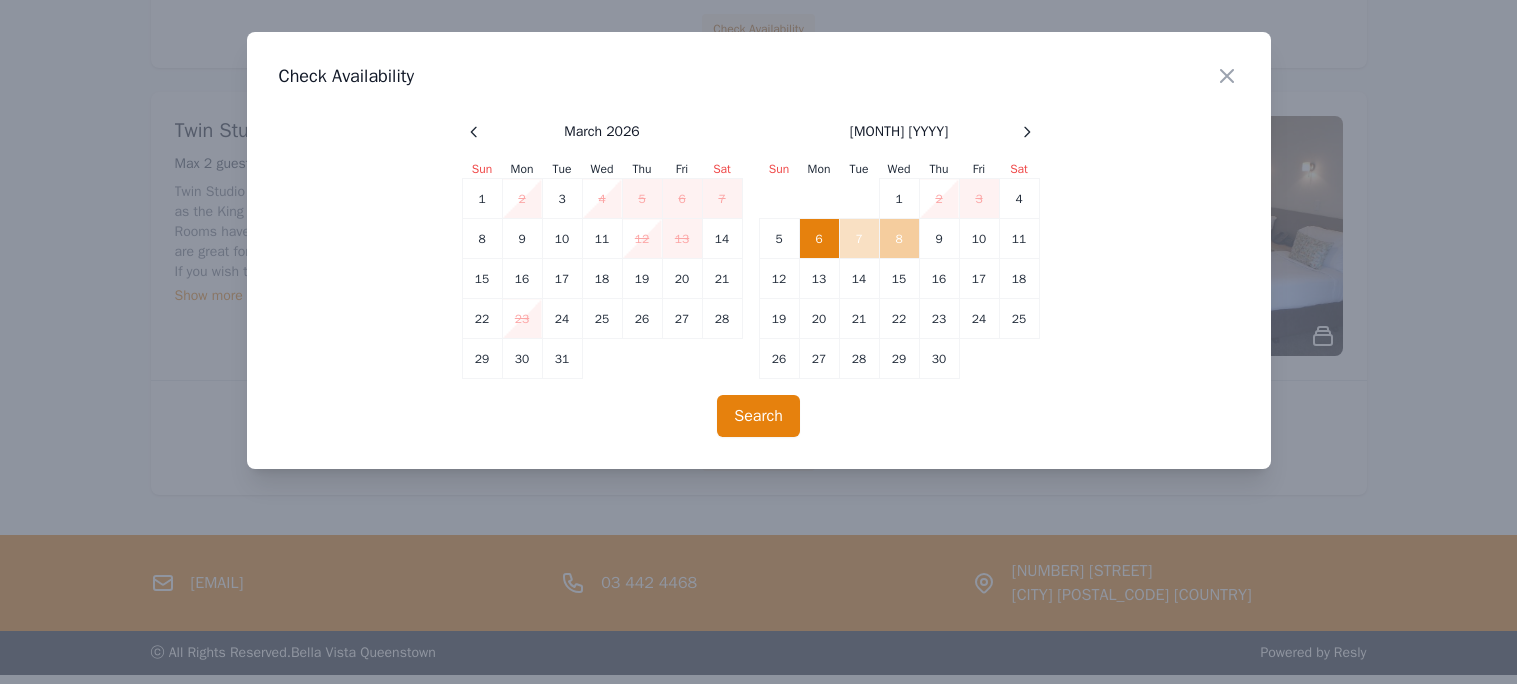 click on "8" at bounding box center [899, 239] 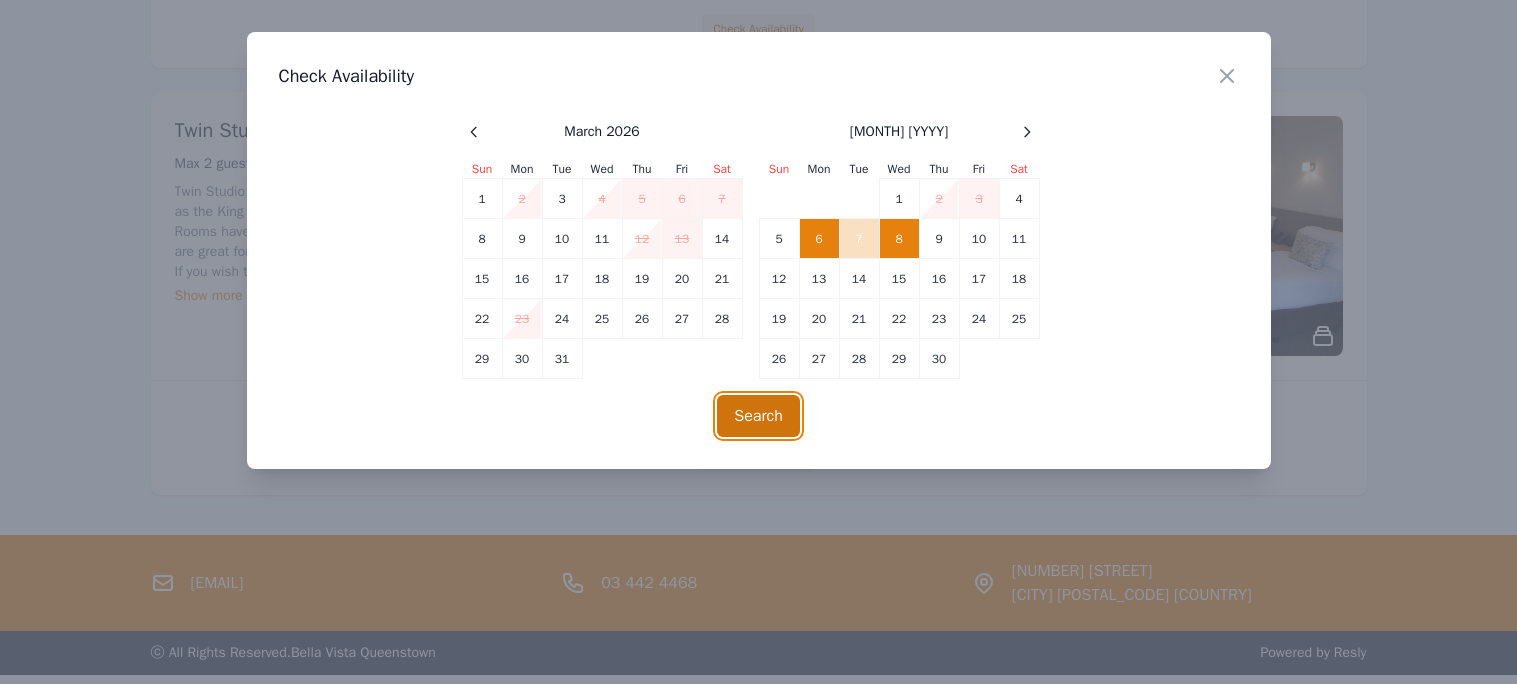 click on "Search" at bounding box center [758, 416] 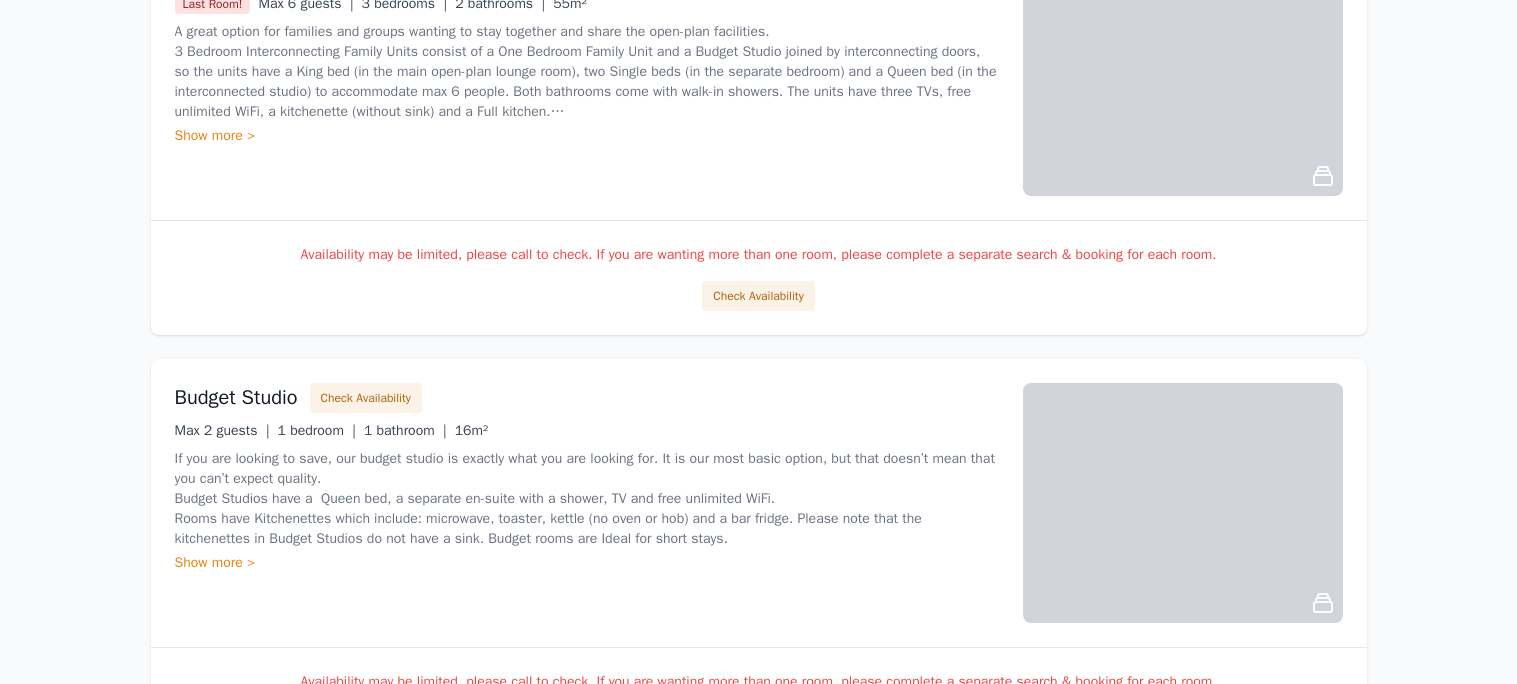 scroll, scrollTop: 959, scrollLeft: 0, axis: vertical 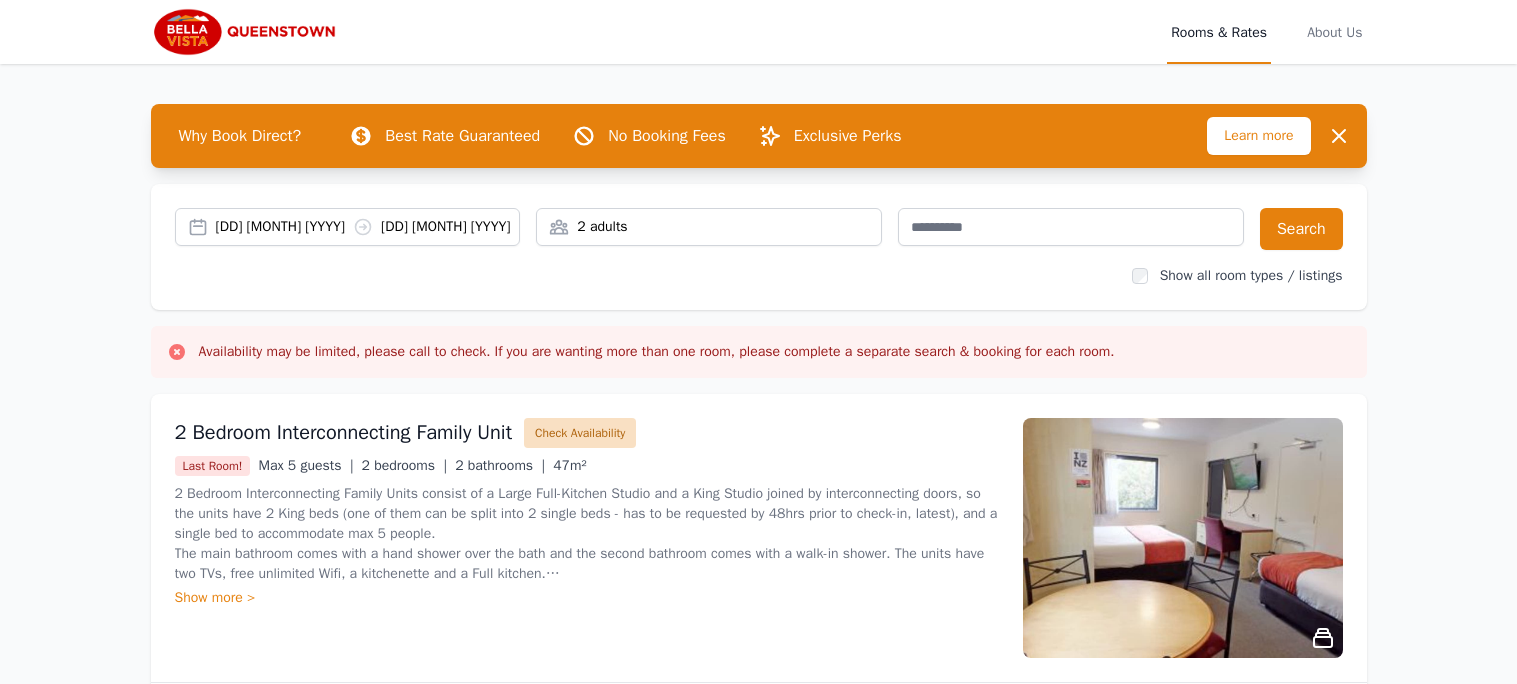 click on "Check Availability" at bounding box center (580, 433) 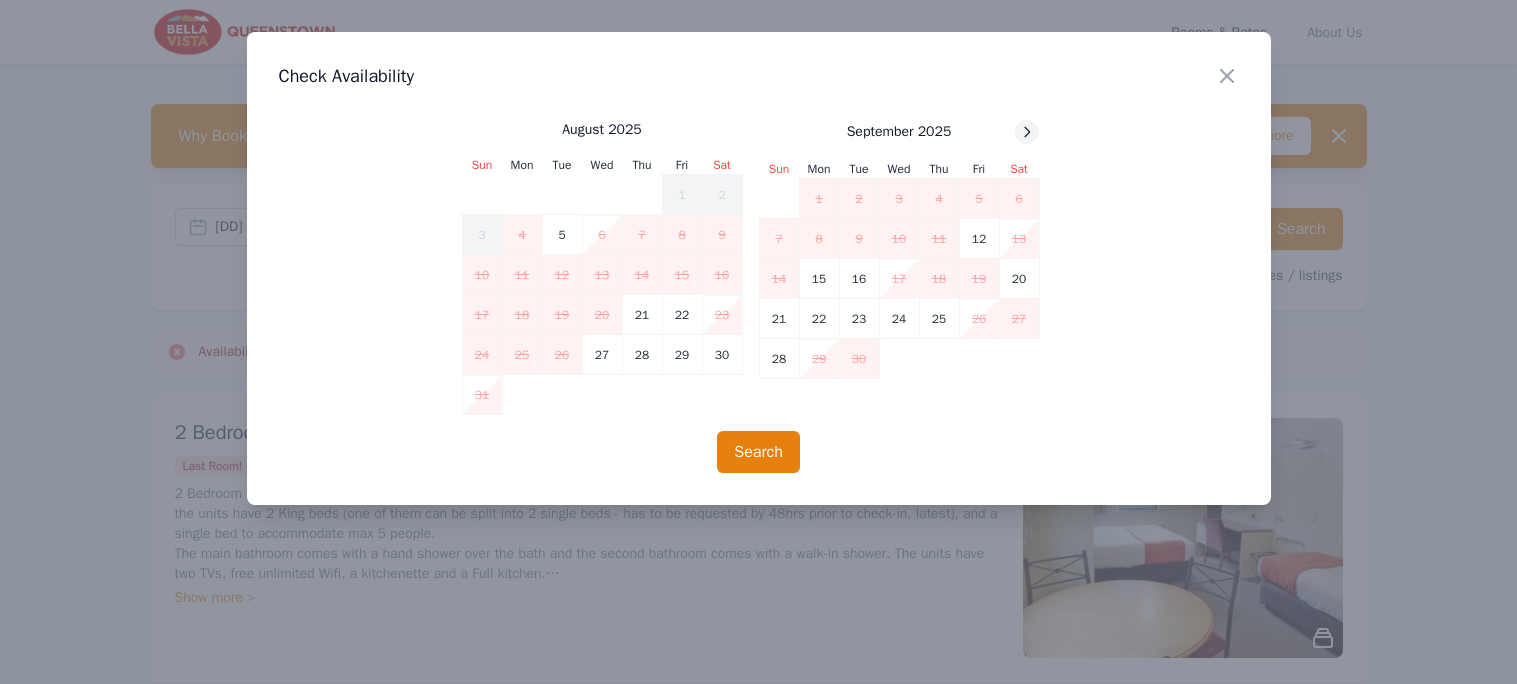 click 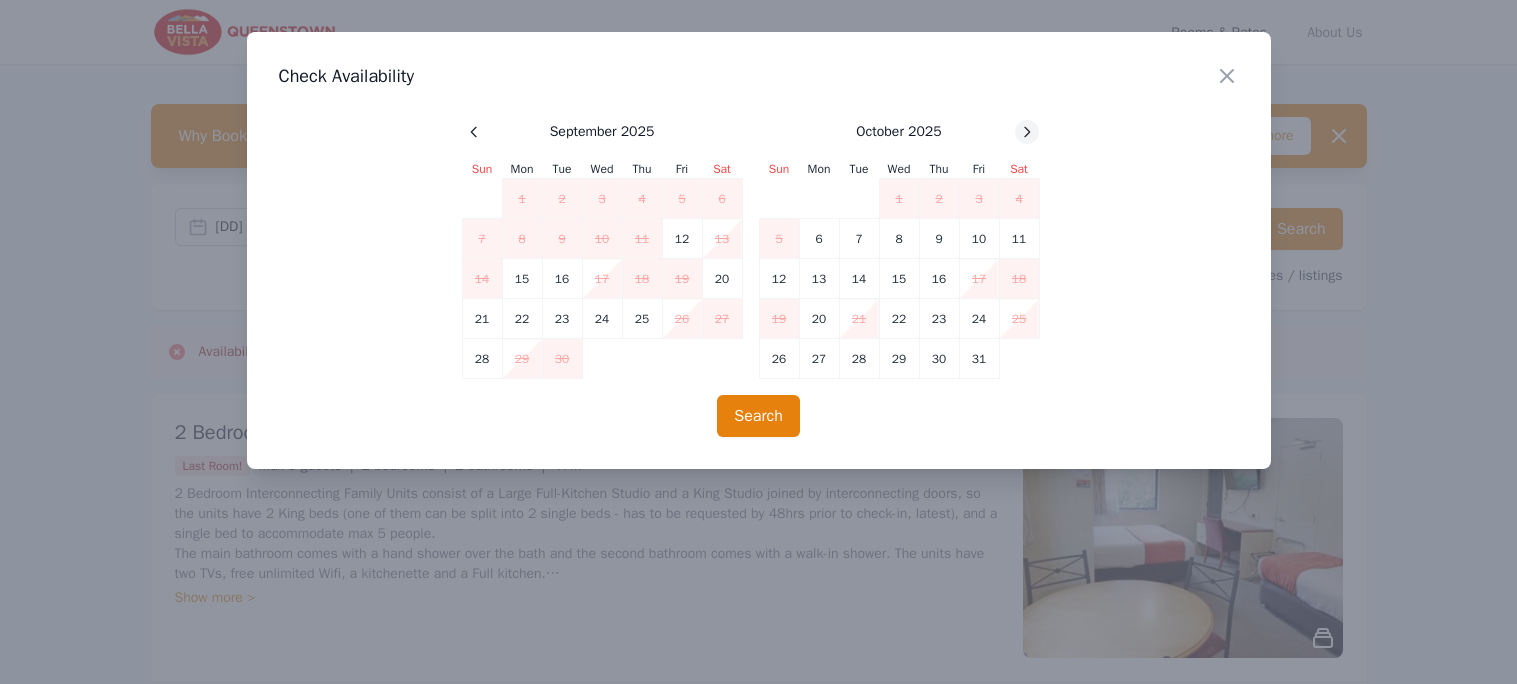 click 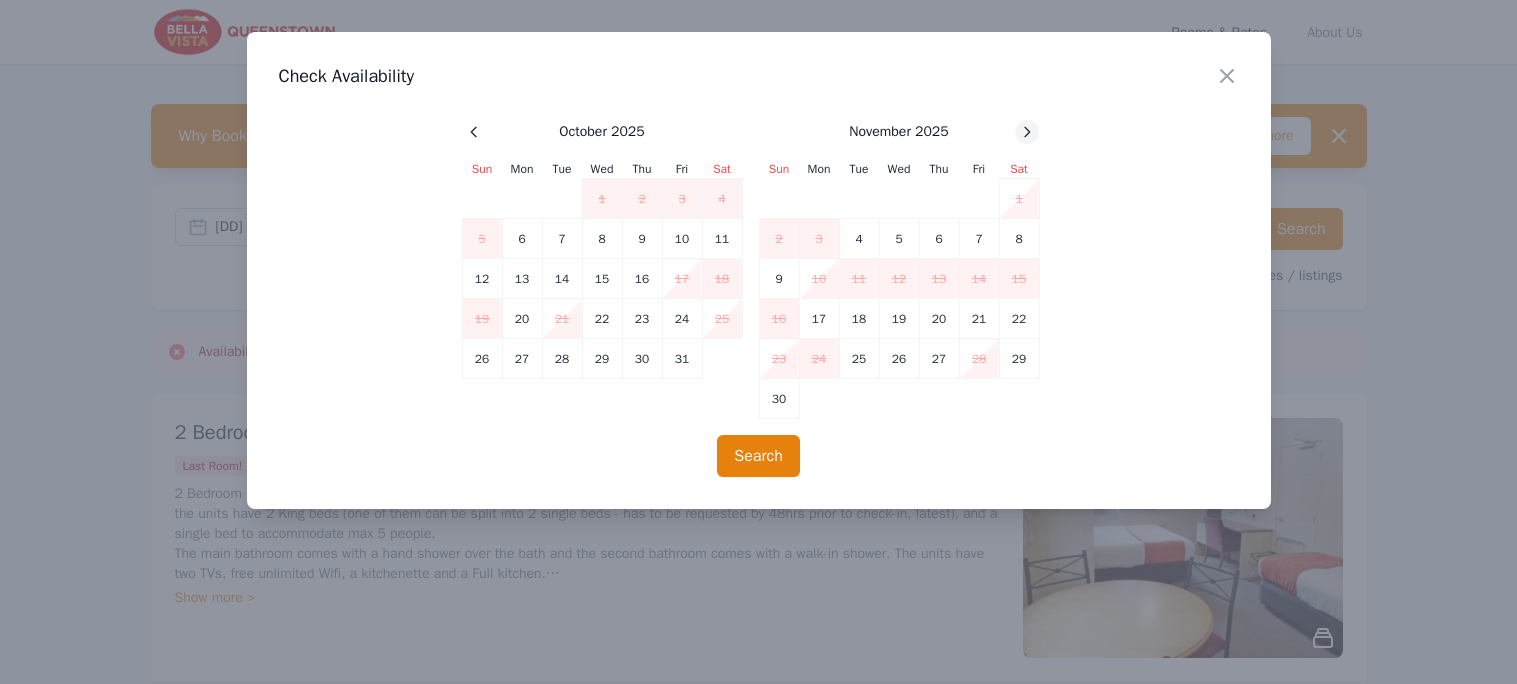 click 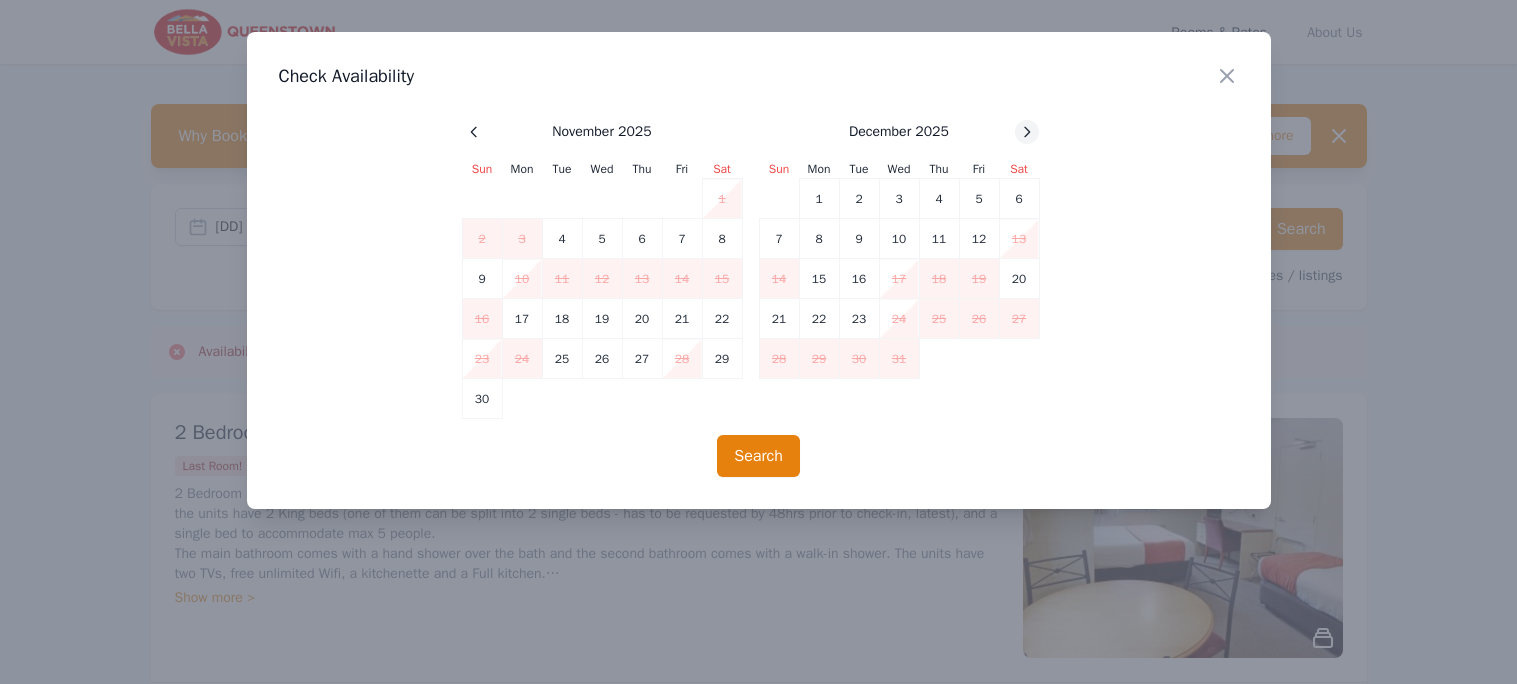 click 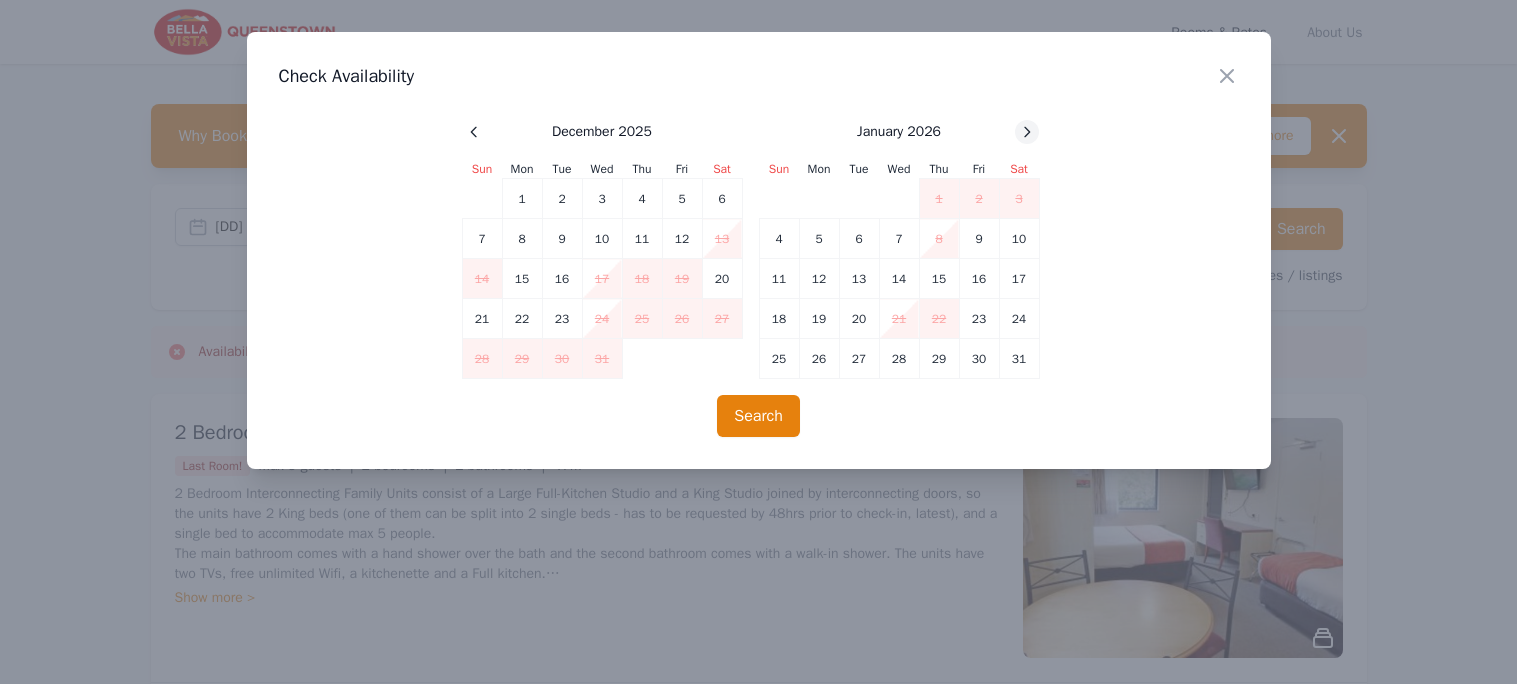 click 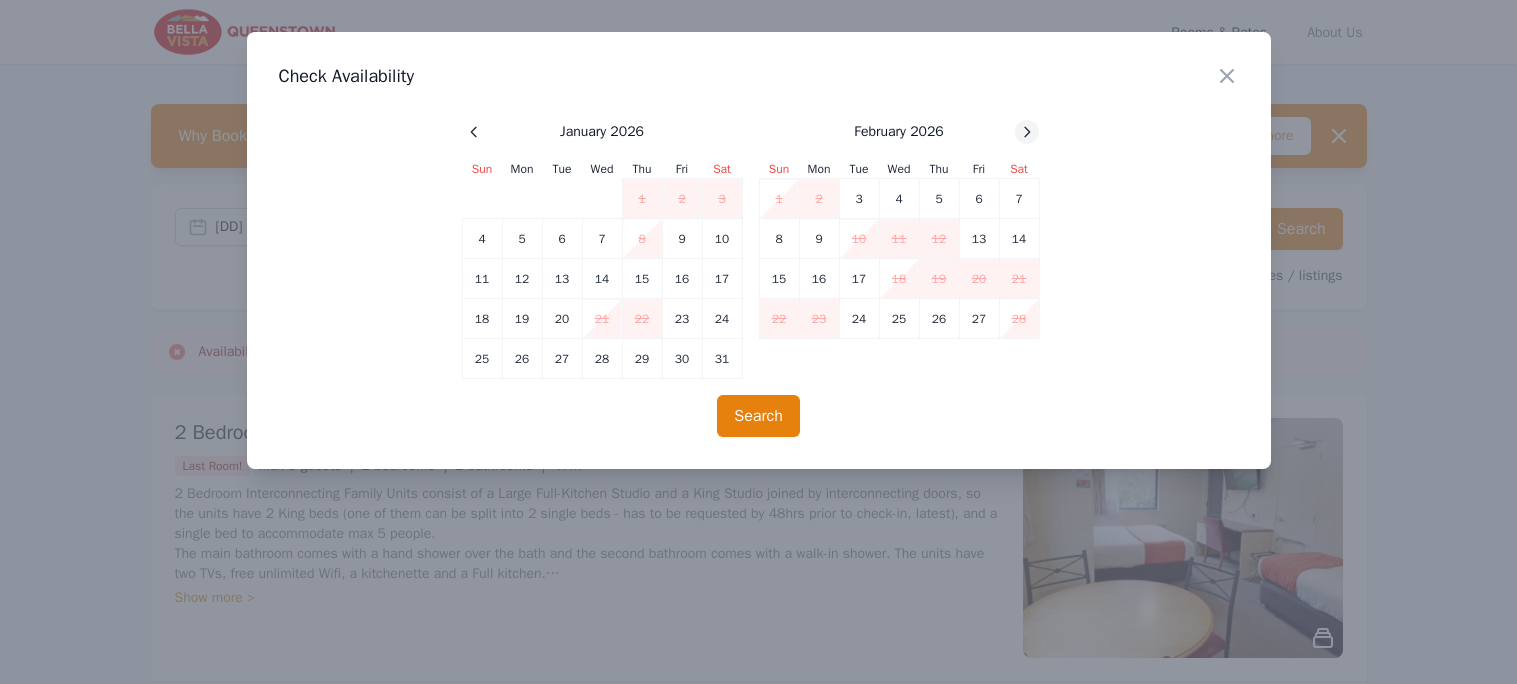 click 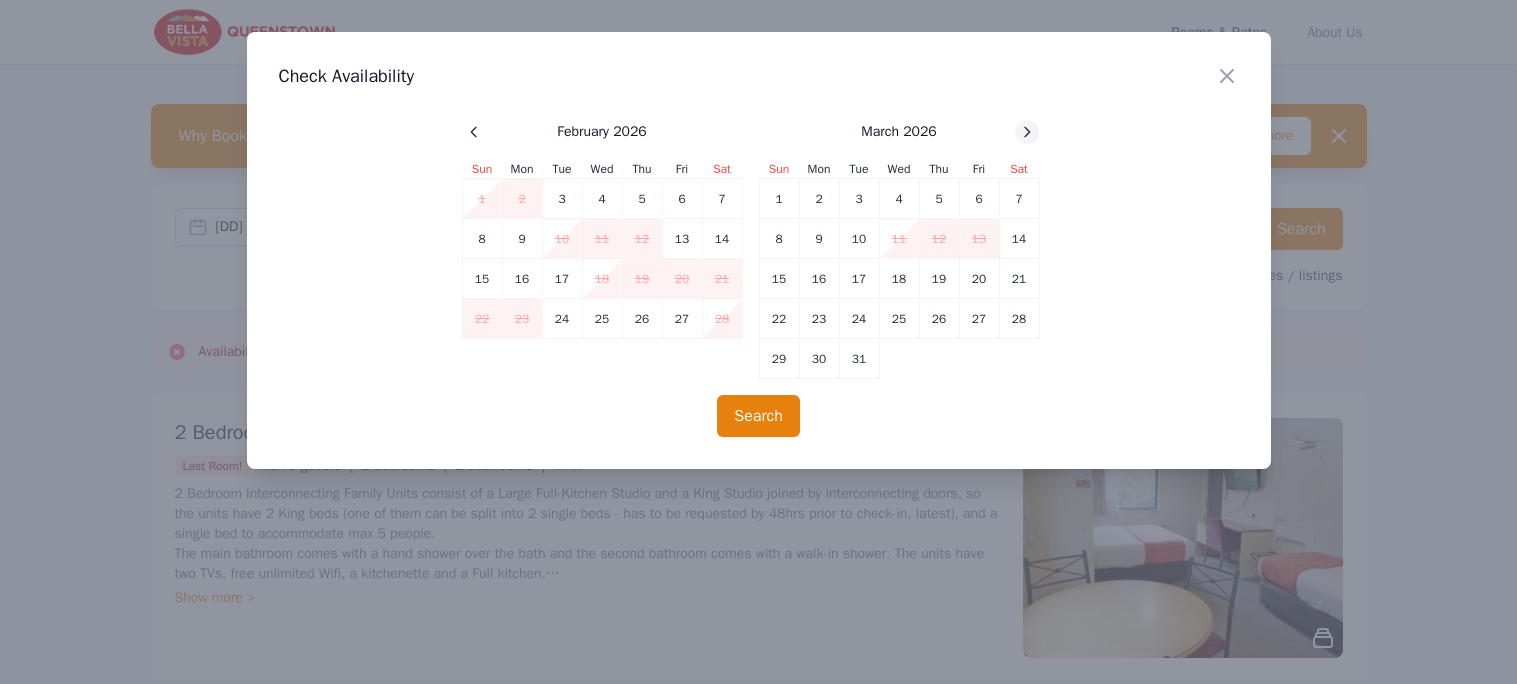 click 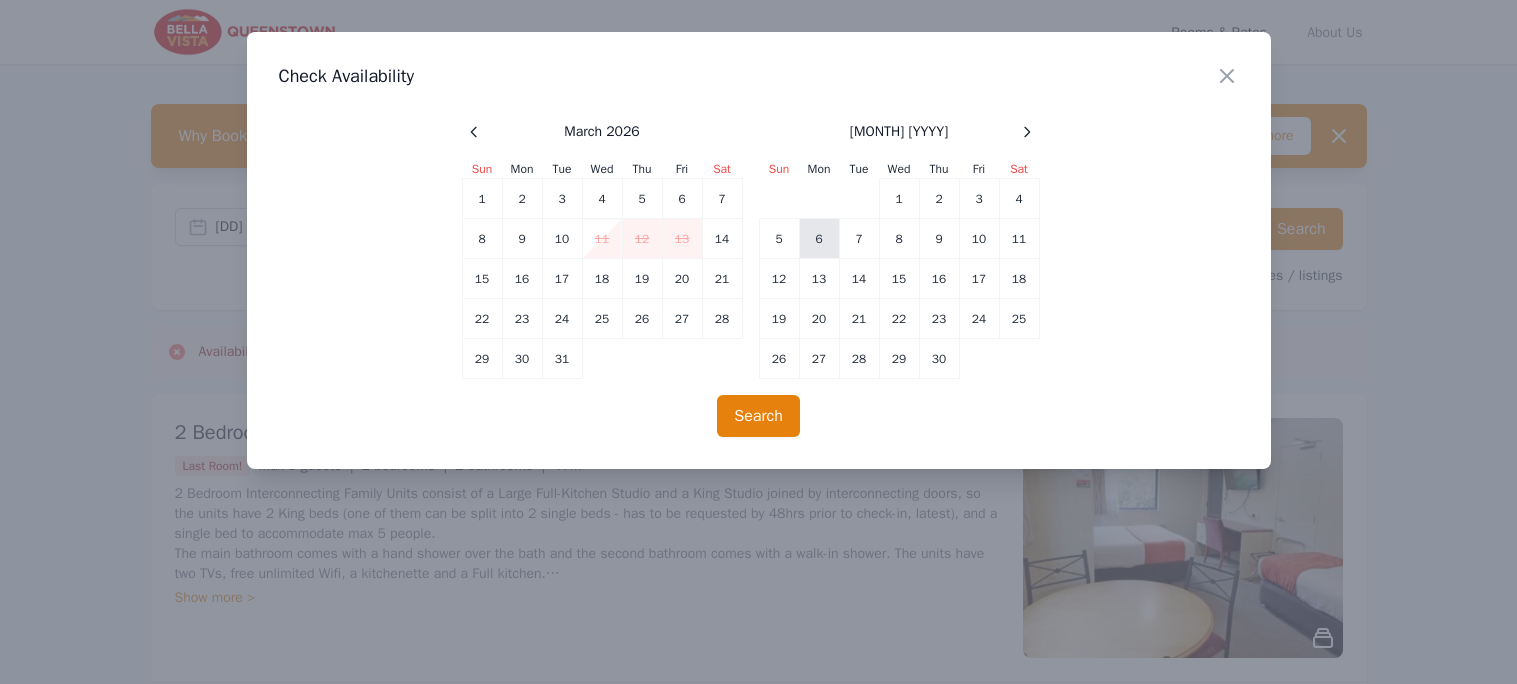 click on "6" at bounding box center (819, 239) 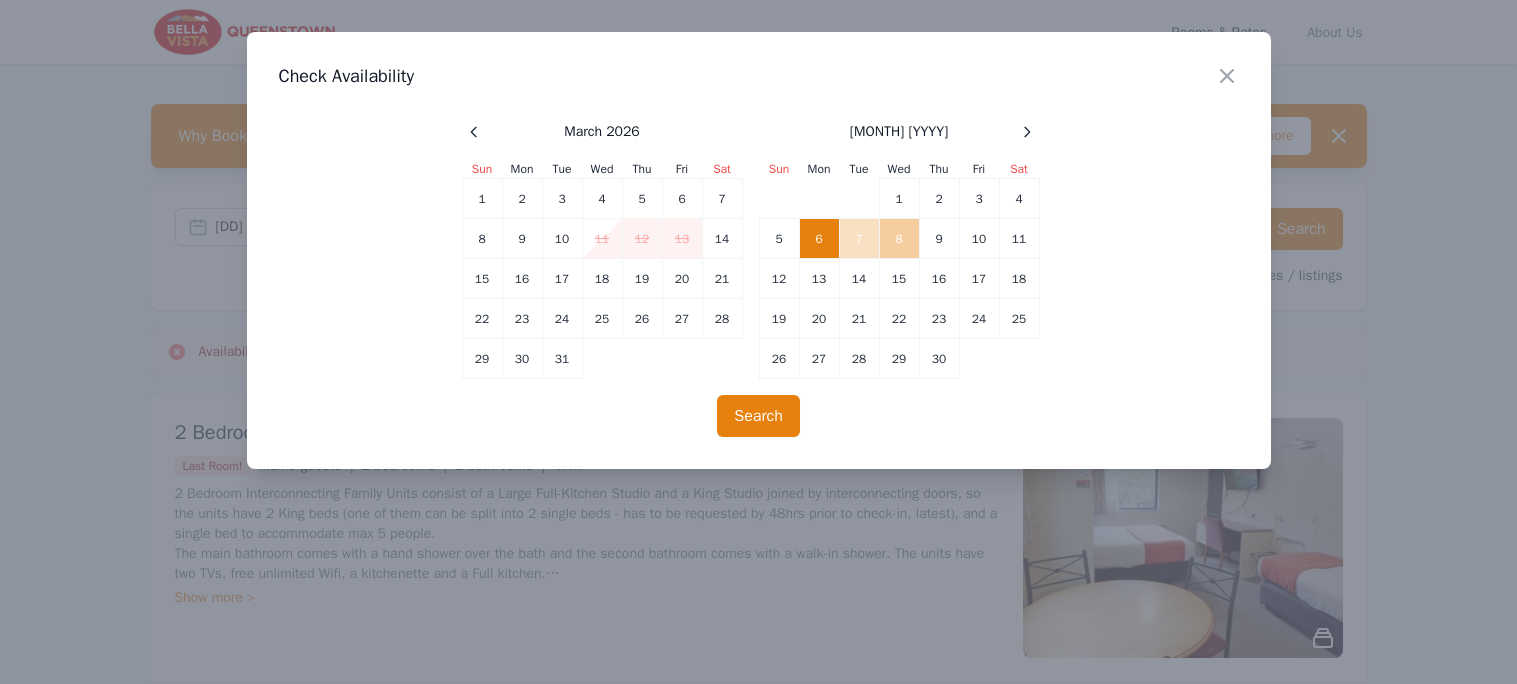 click on "8" at bounding box center (899, 239) 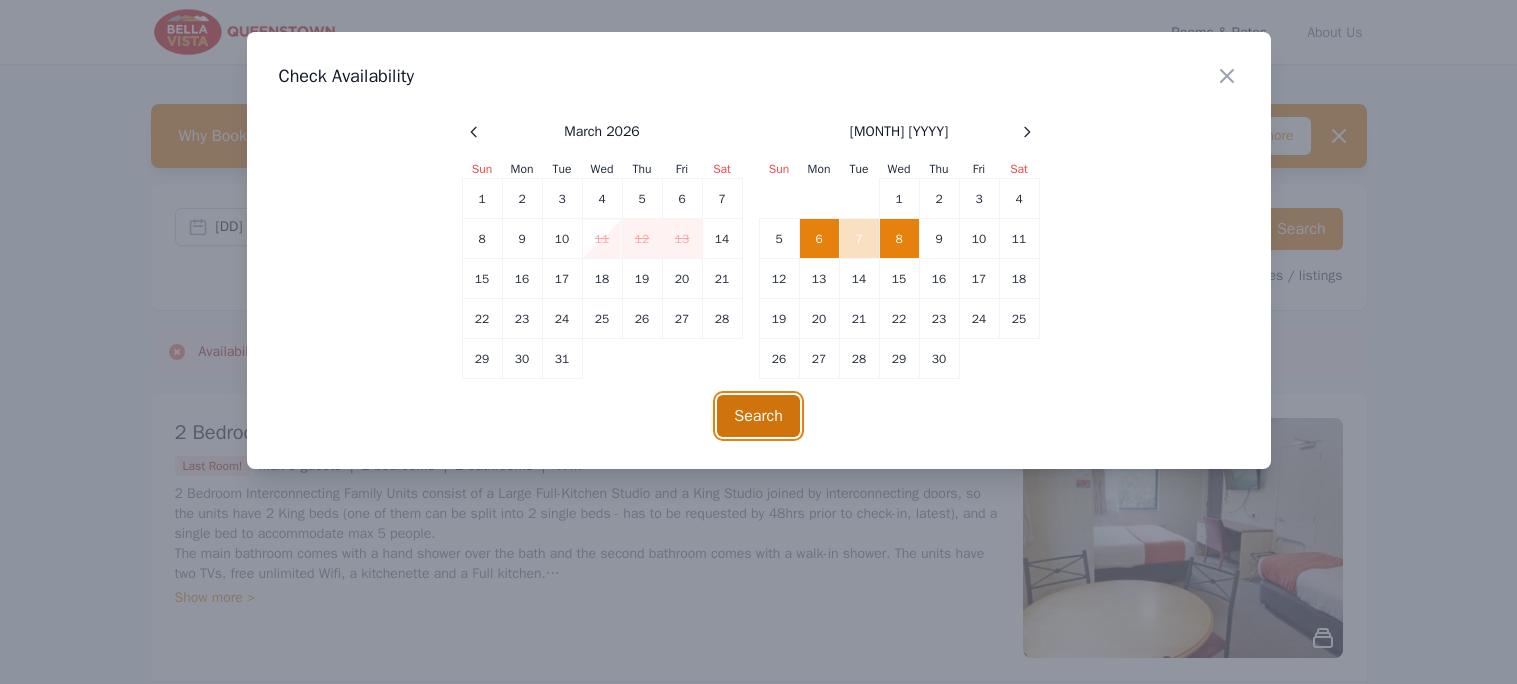click on "Search" at bounding box center (758, 416) 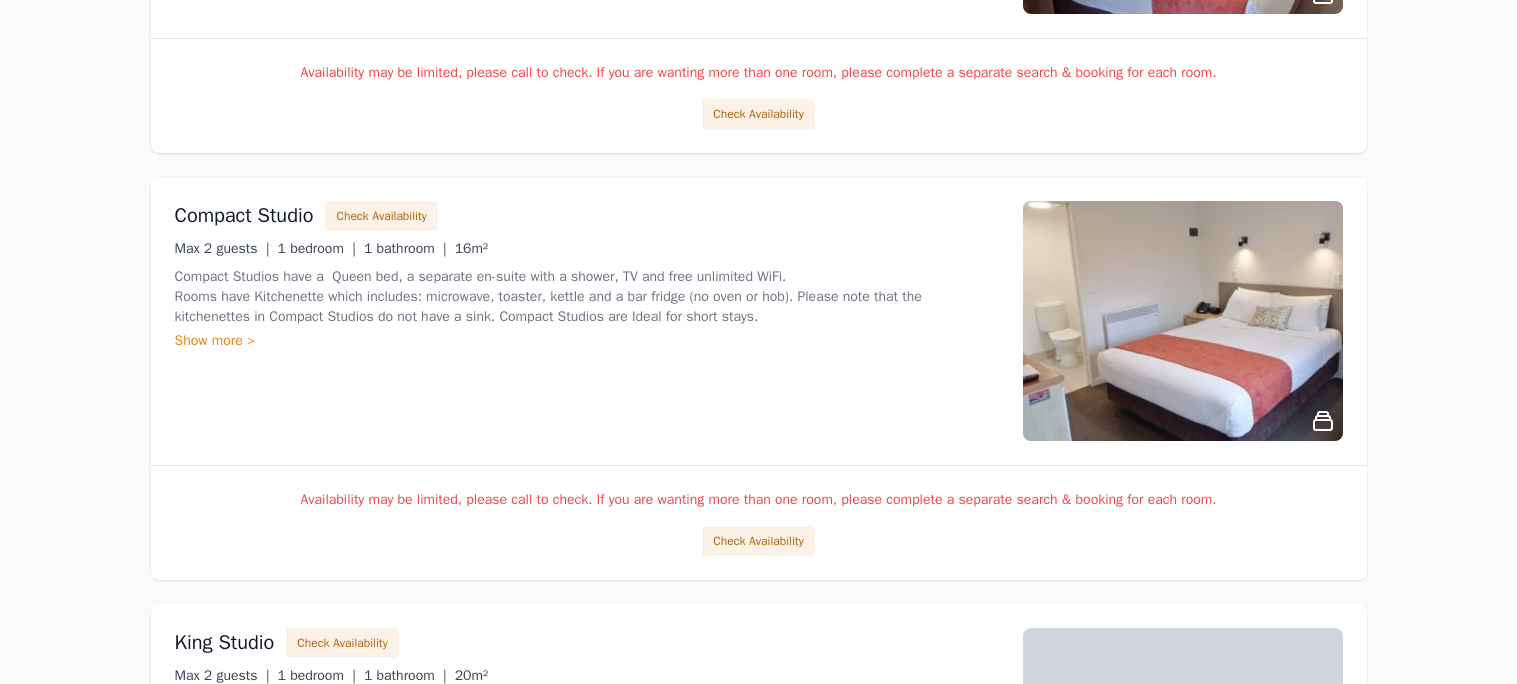 scroll, scrollTop: 1559, scrollLeft: 0, axis: vertical 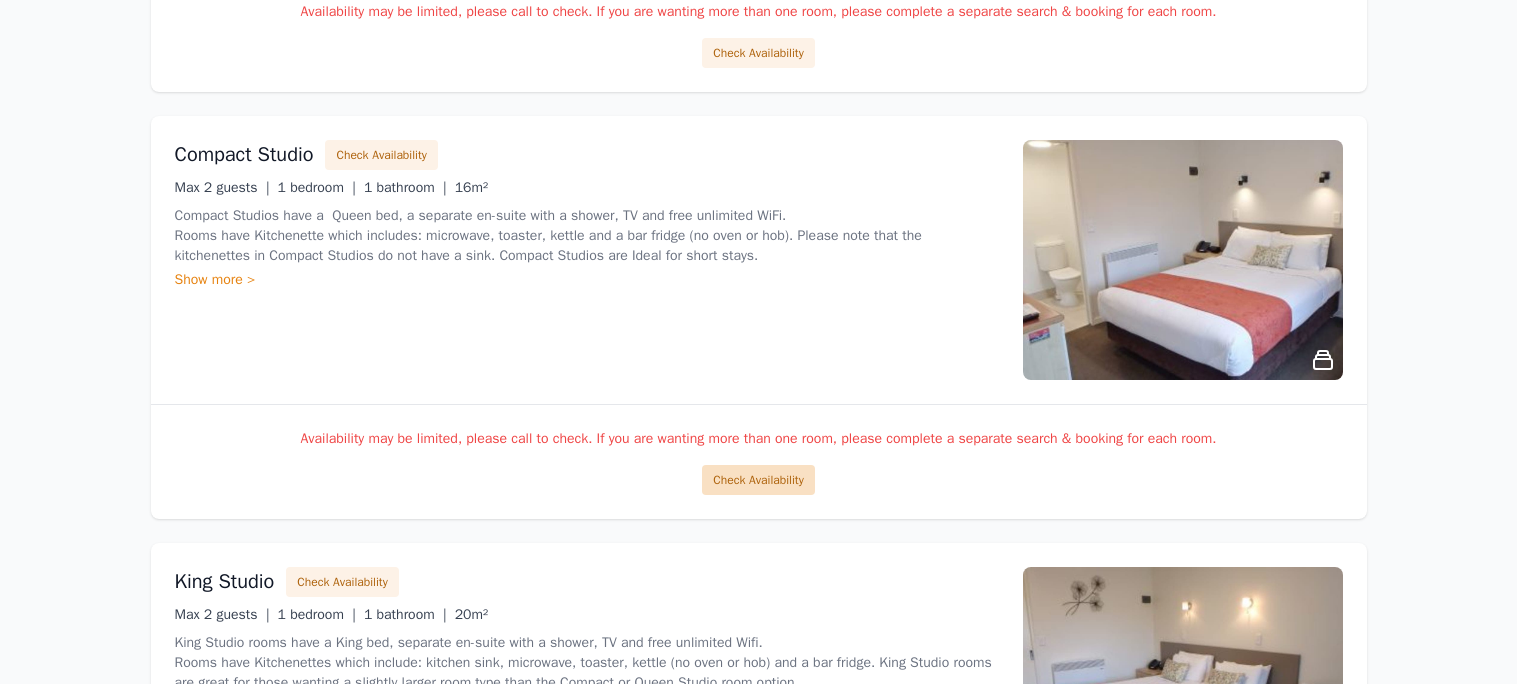 click on "Check Availability" at bounding box center [758, 480] 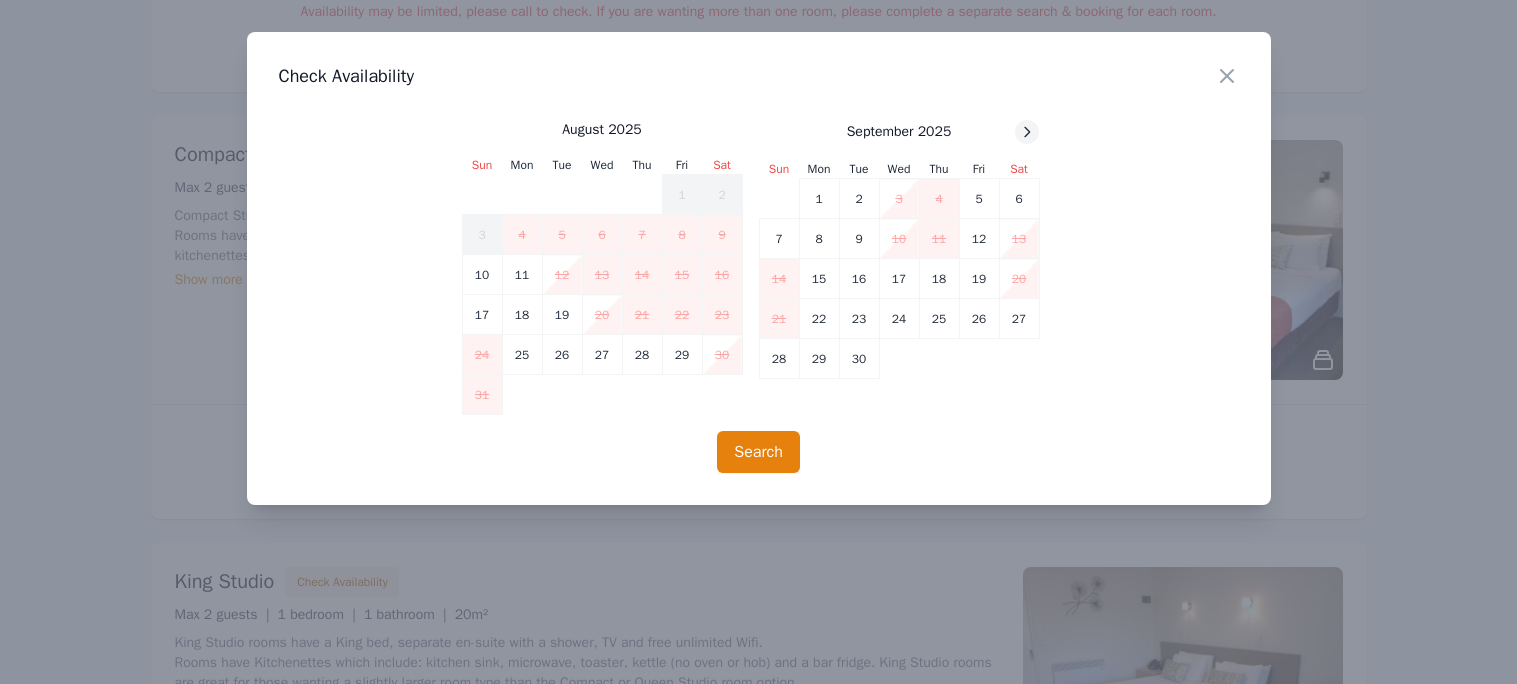 click 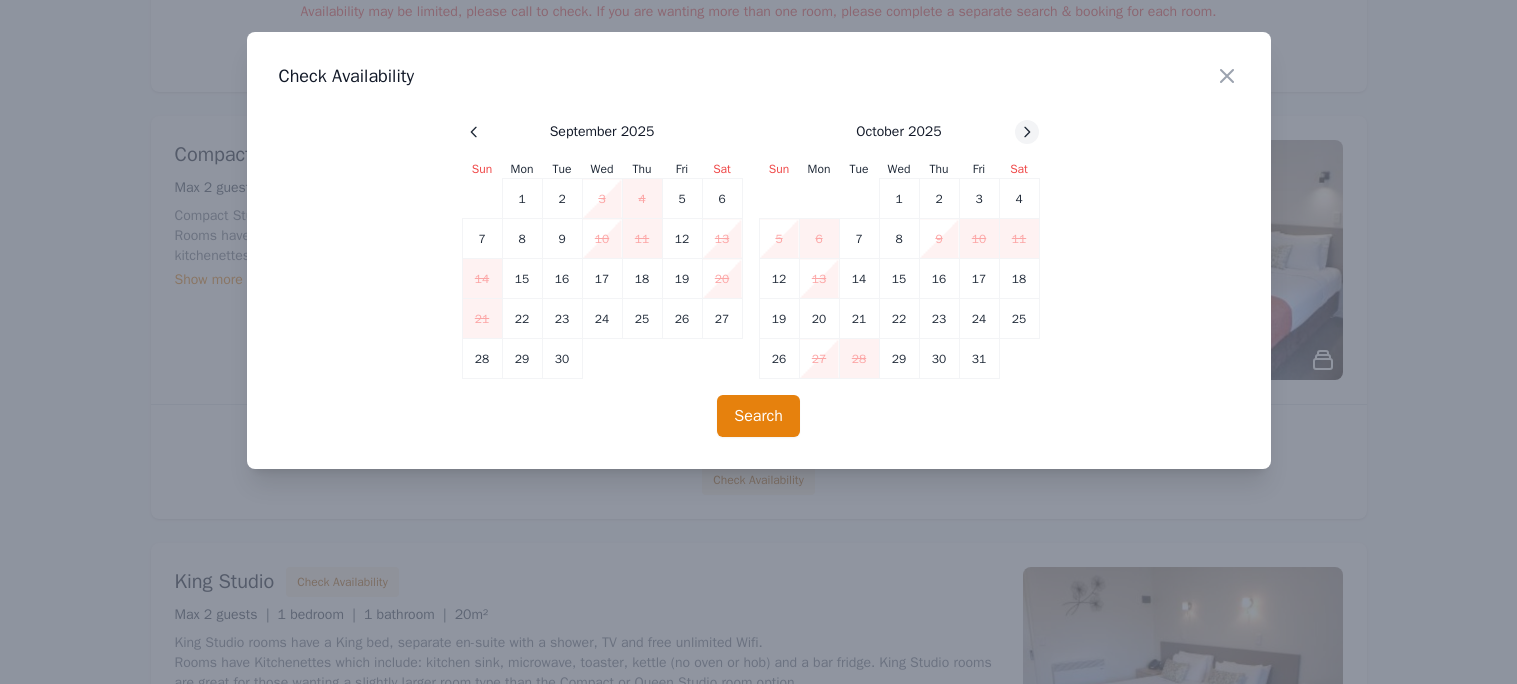 click 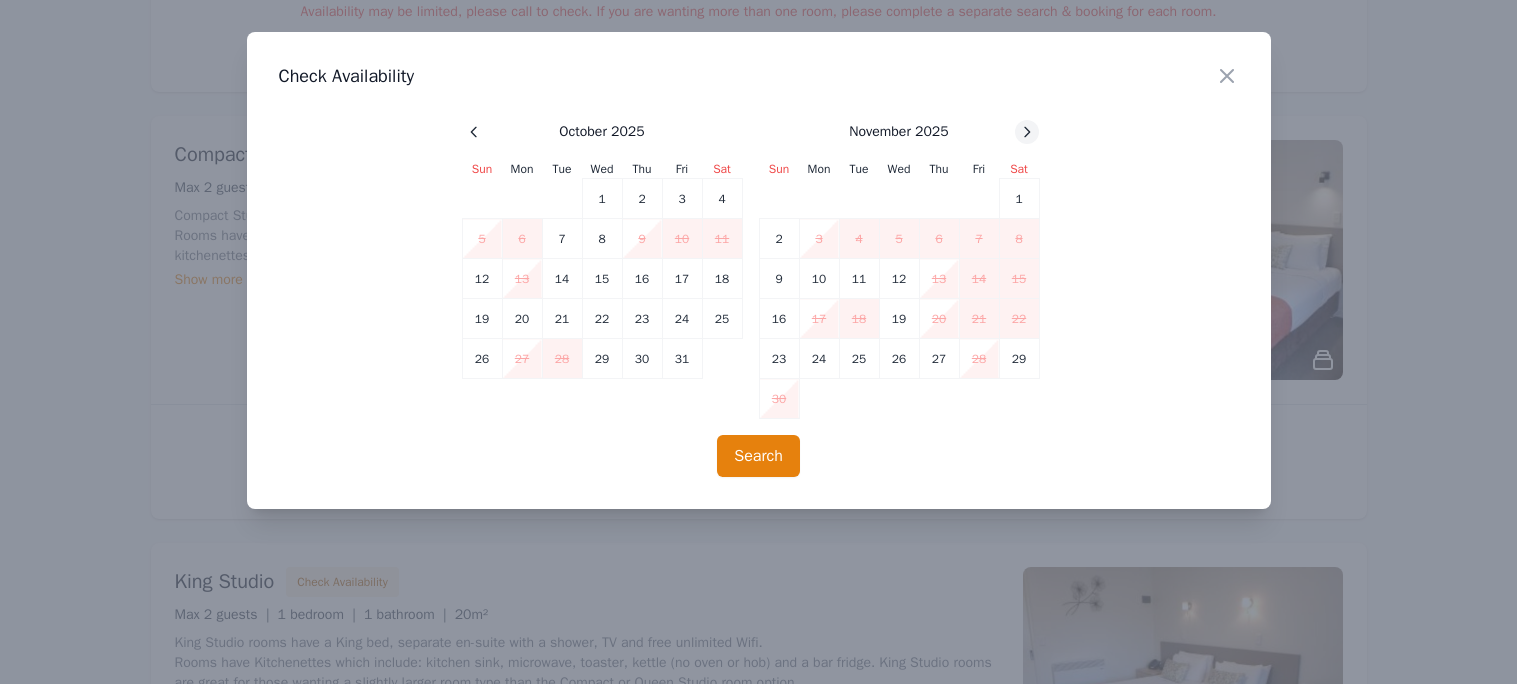click 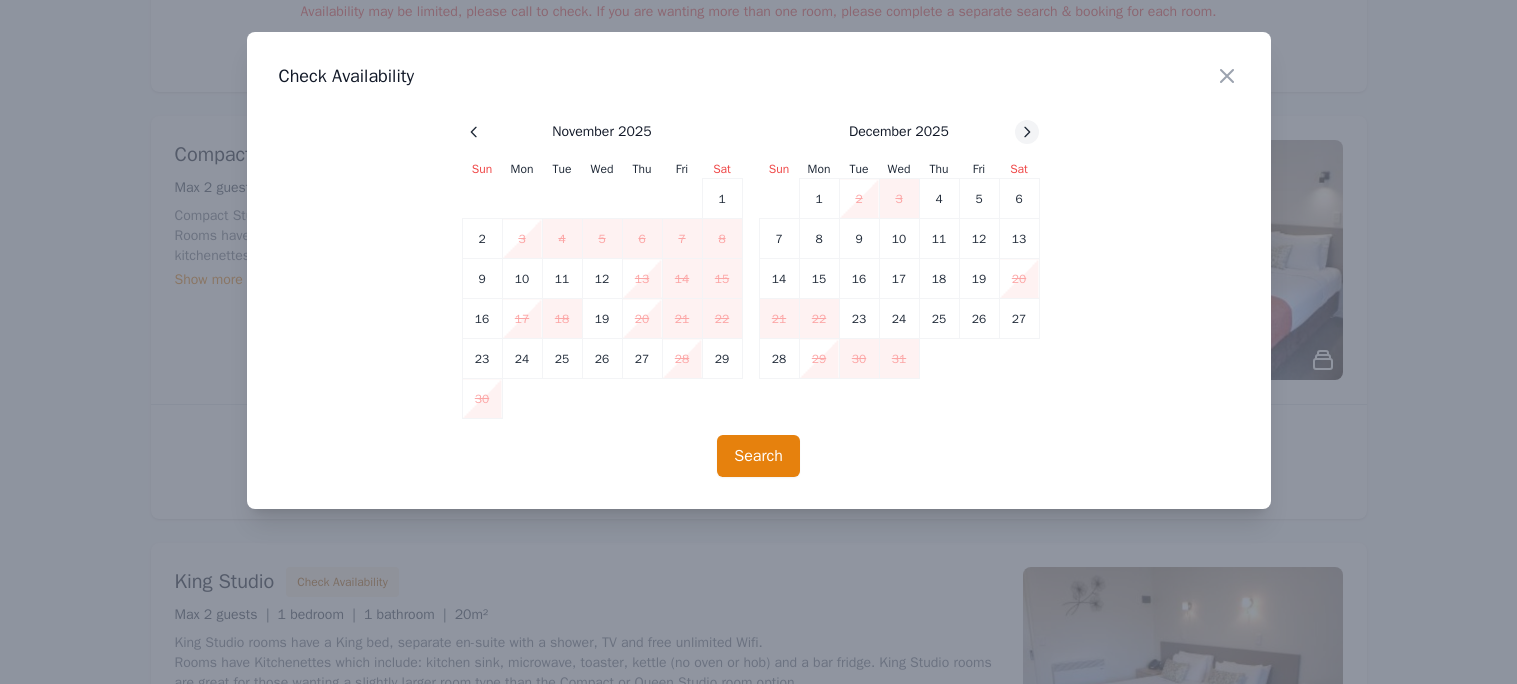 click 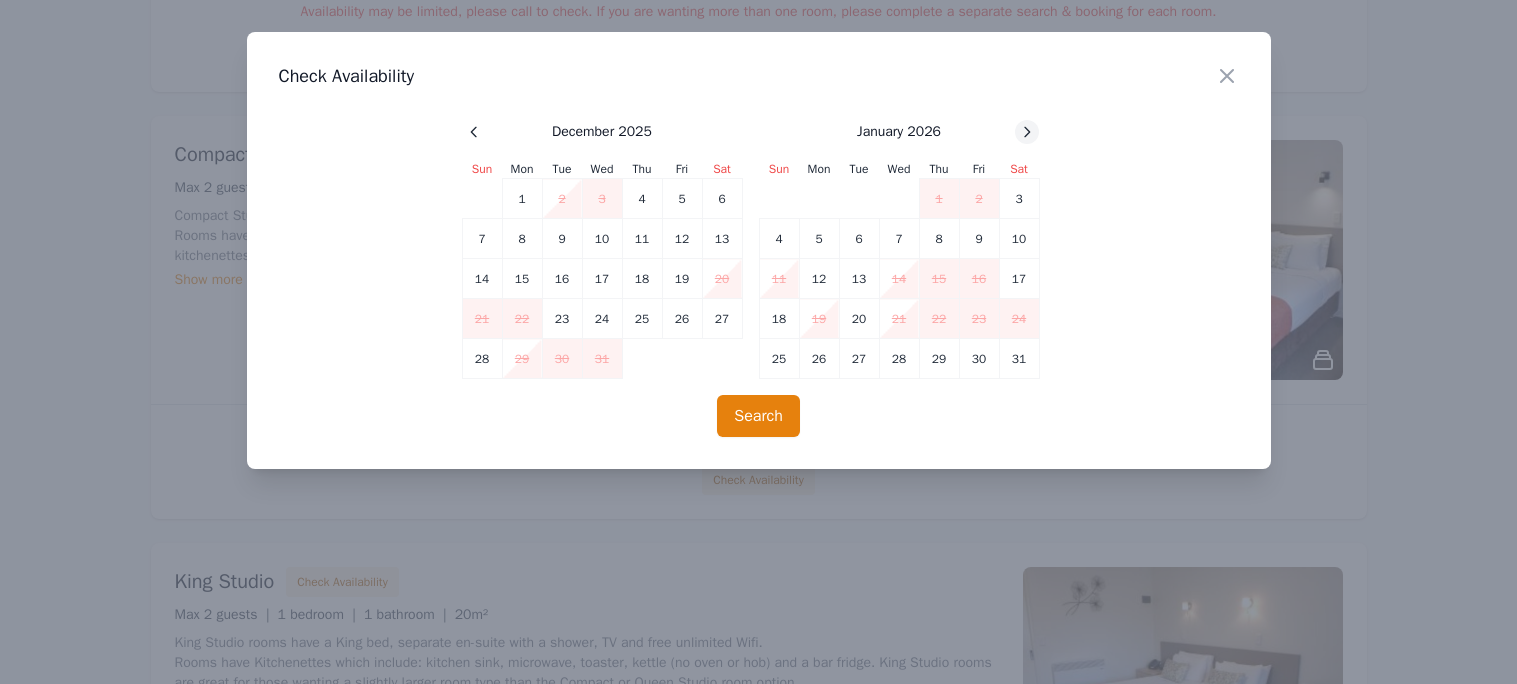 click 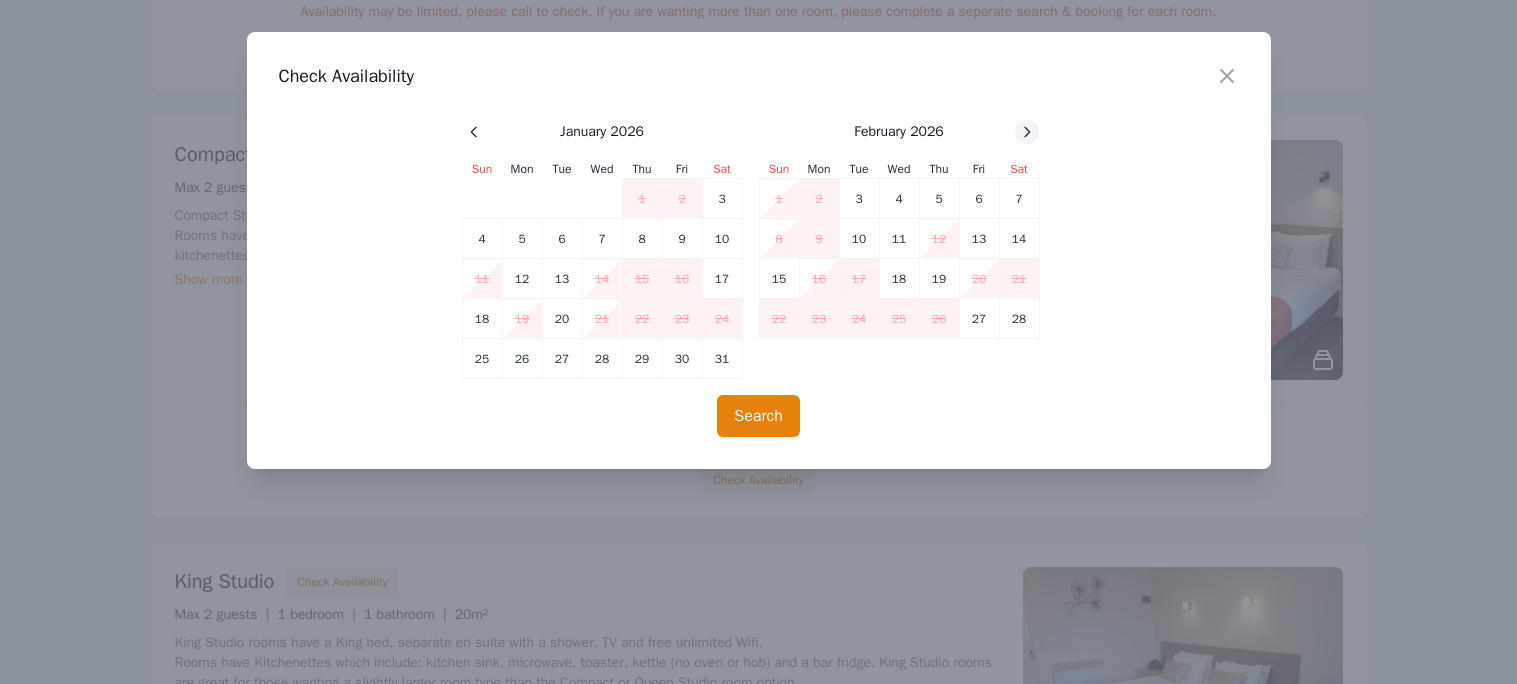 click 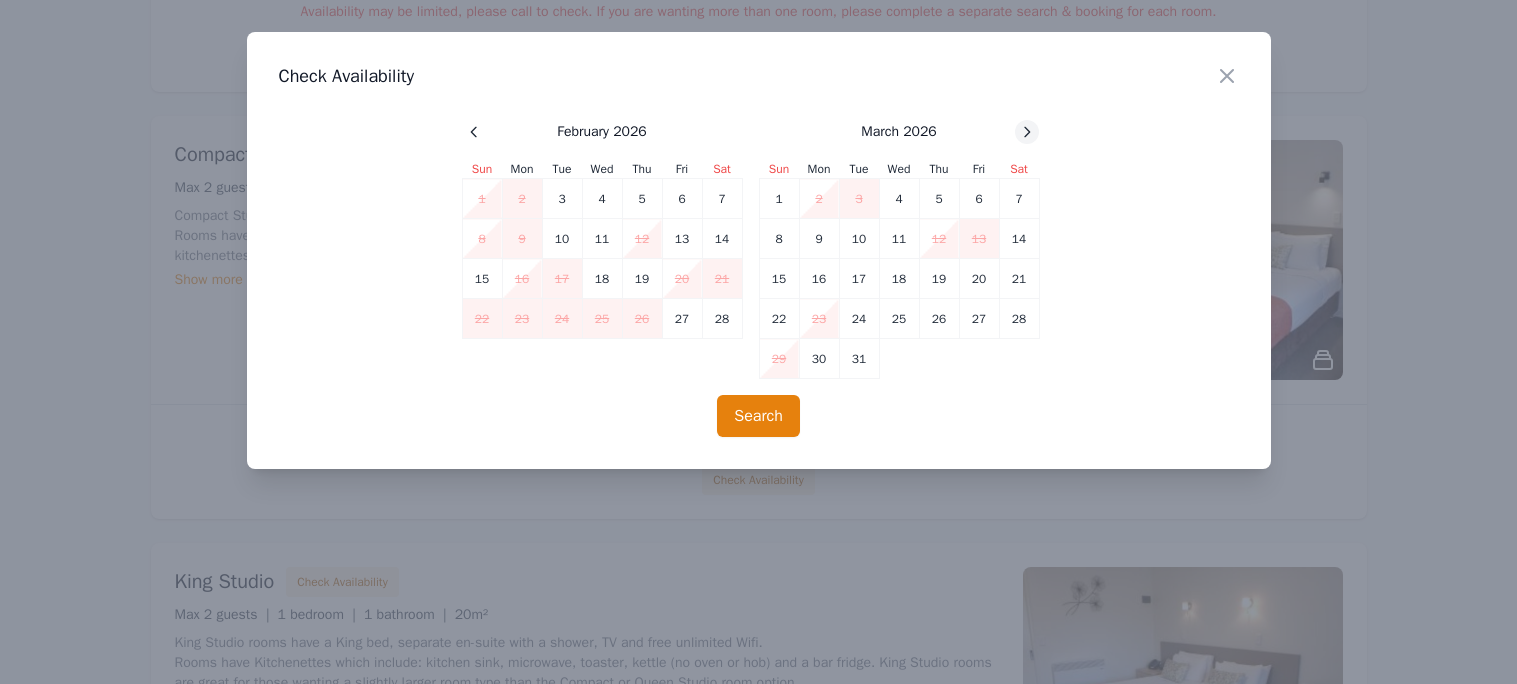 click 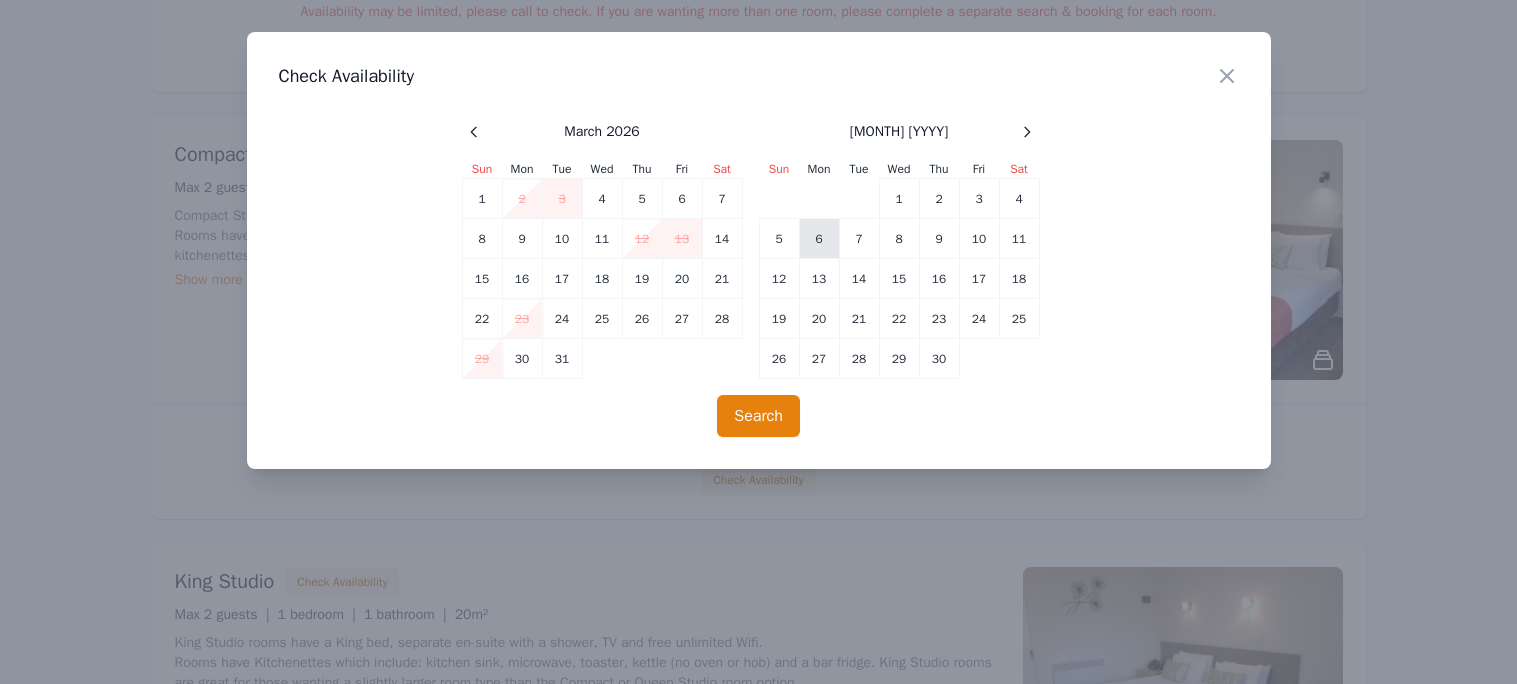 click on "6" at bounding box center [819, 239] 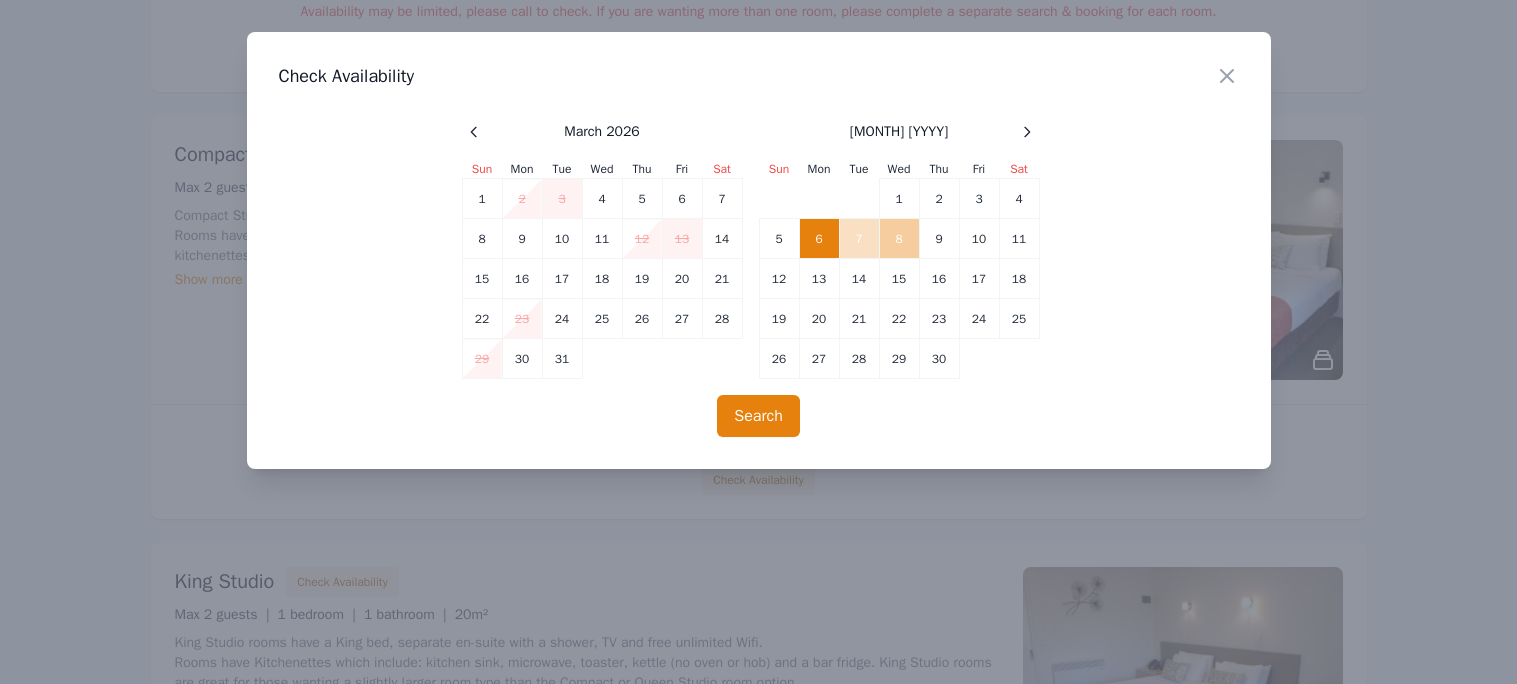 click on "8" at bounding box center (899, 239) 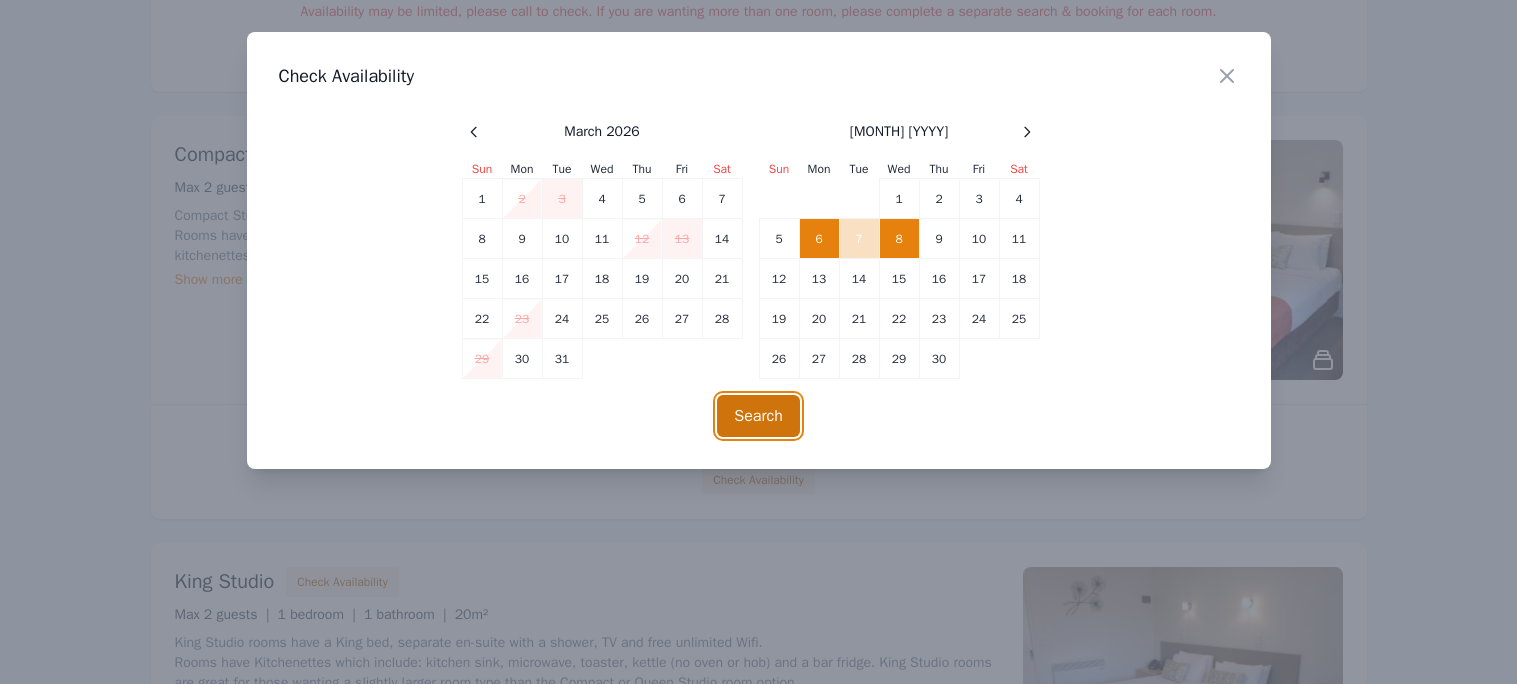 click on "Search" at bounding box center [758, 416] 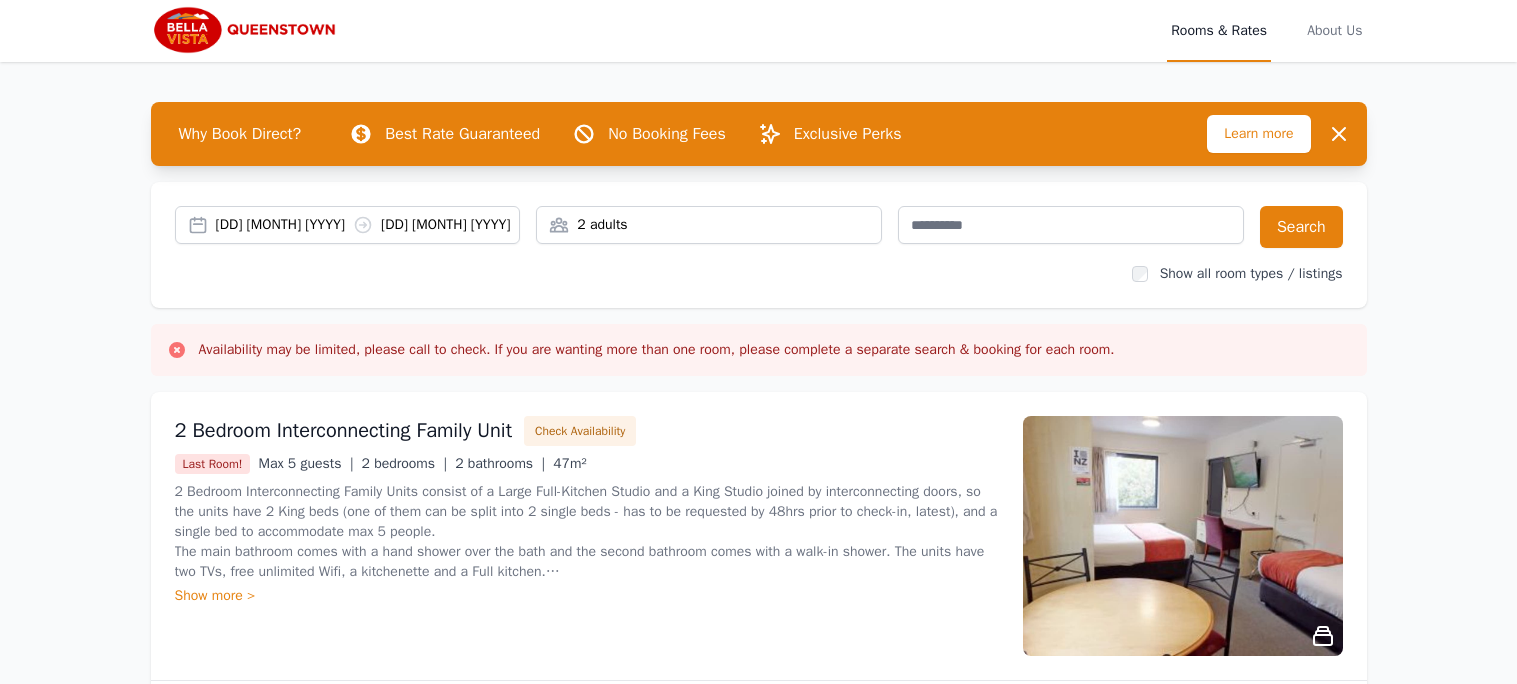 scroll, scrollTop: 0, scrollLeft: 0, axis: both 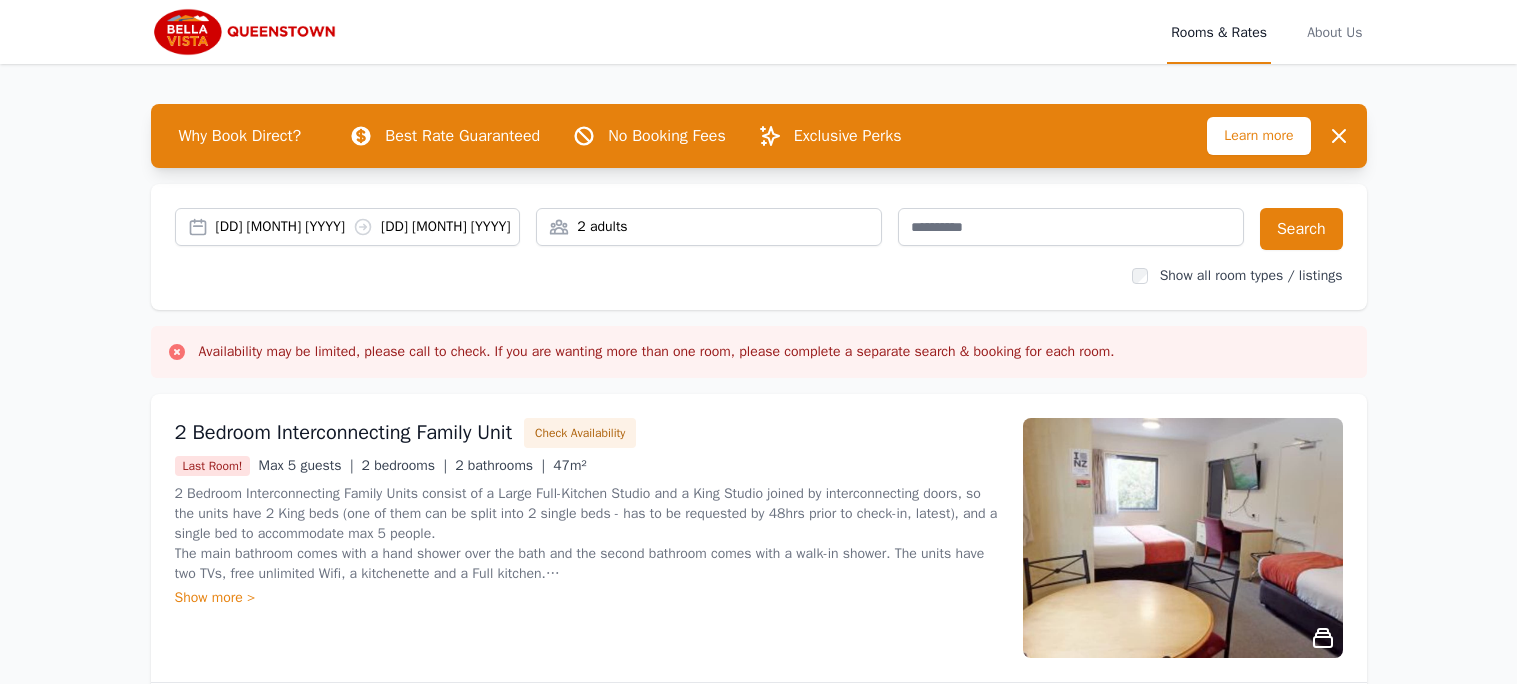 click on "2 adults" at bounding box center (709, 227) 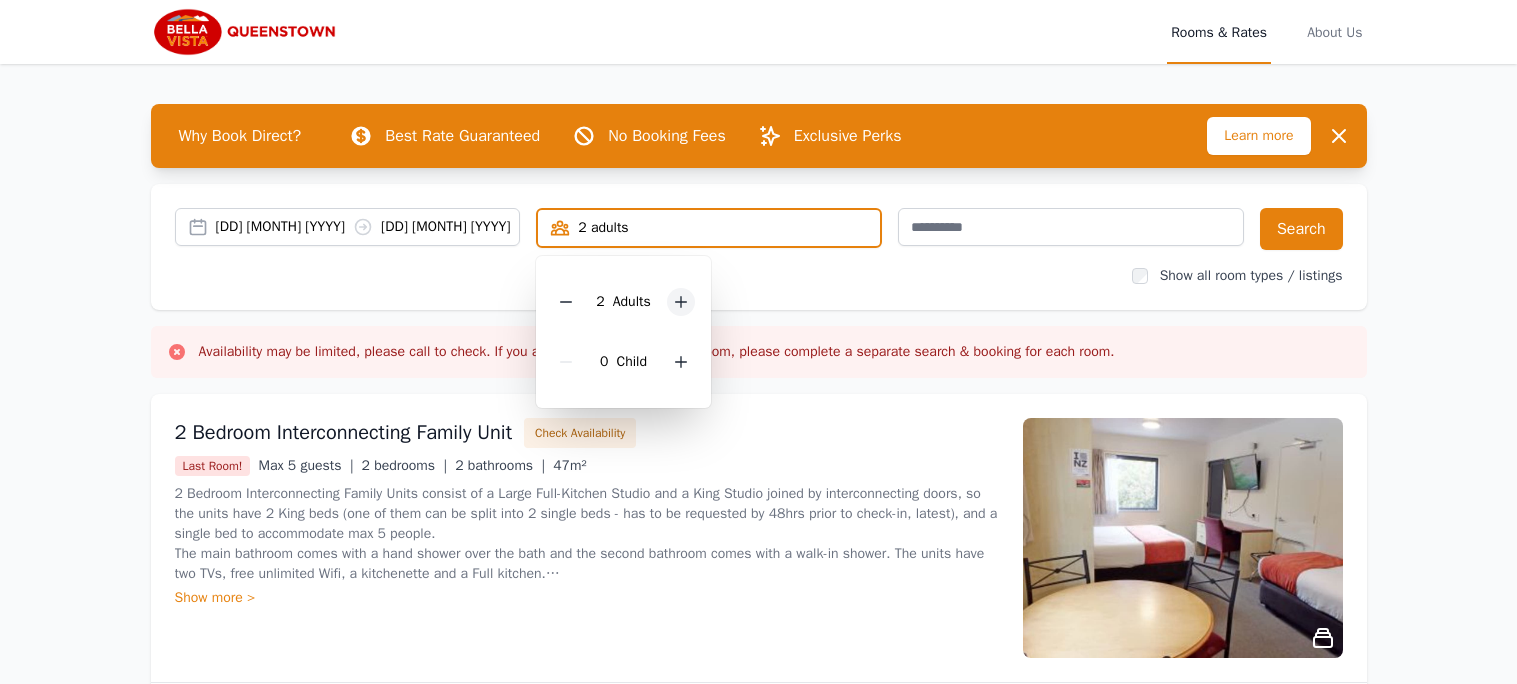 click 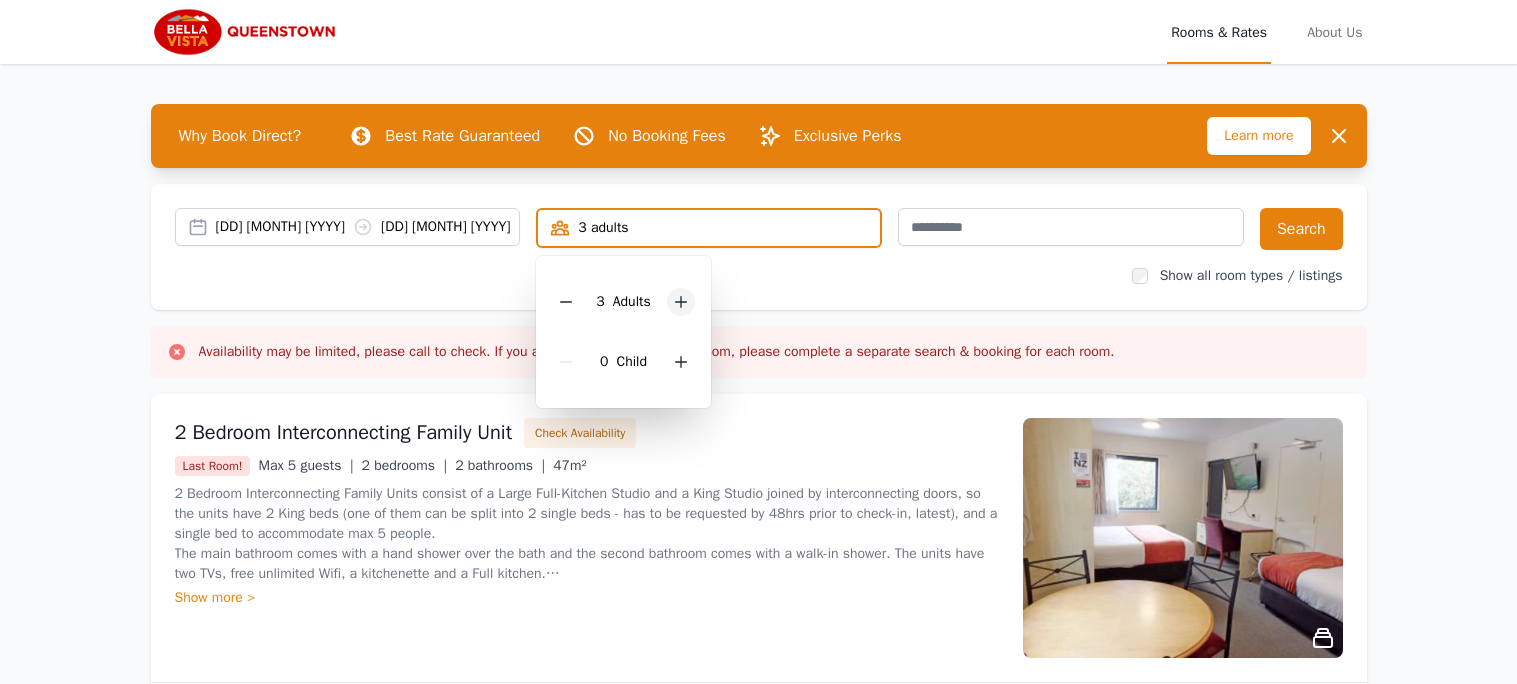 click 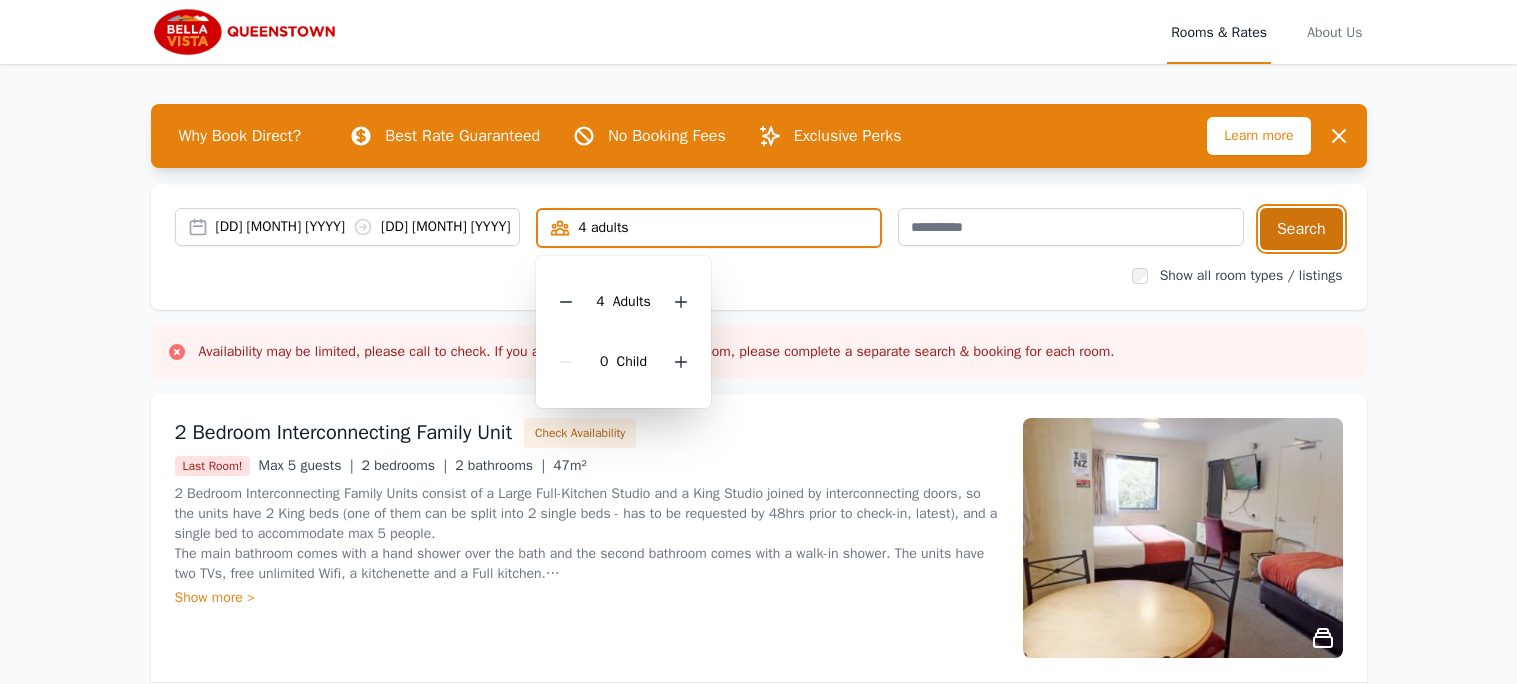 click on "Search" at bounding box center [1301, 229] 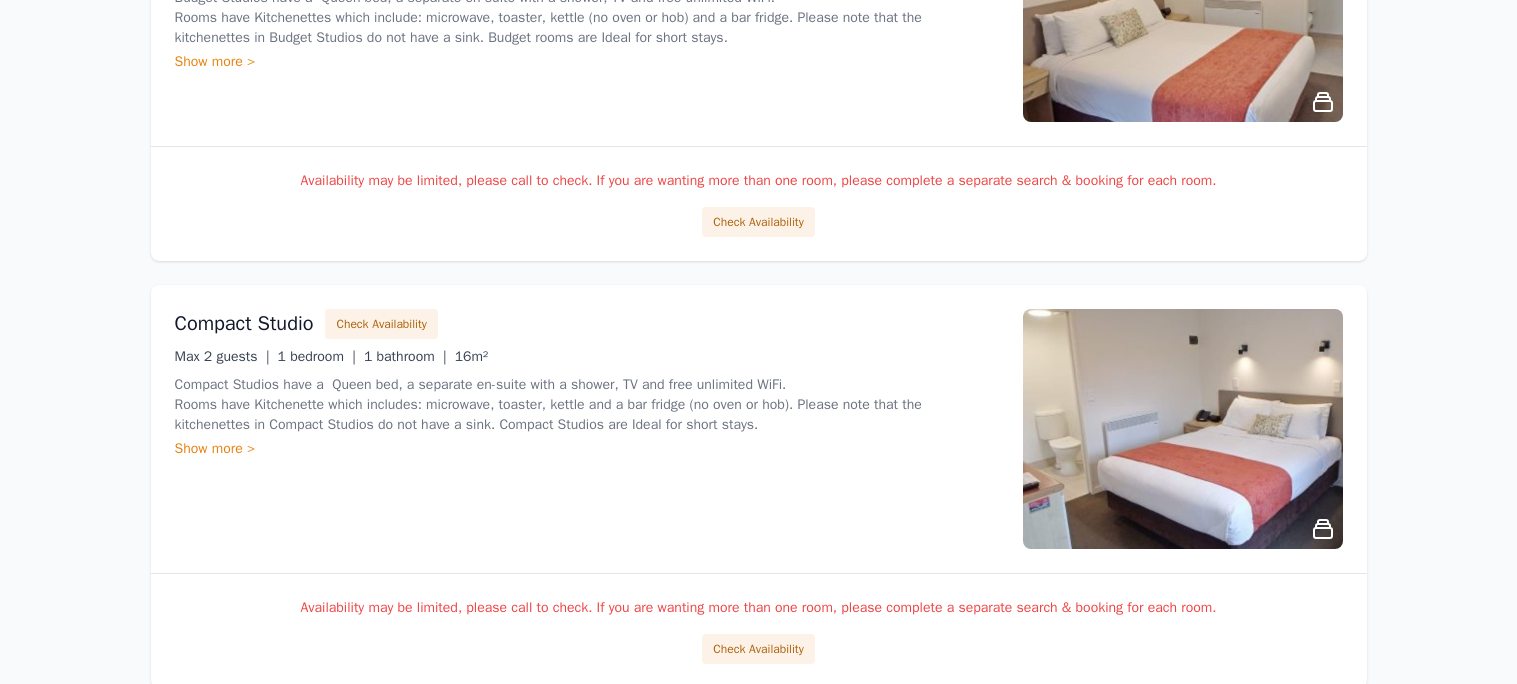 scroll, scrollTop: 1359, scrollLeft: 0, axis: vertical 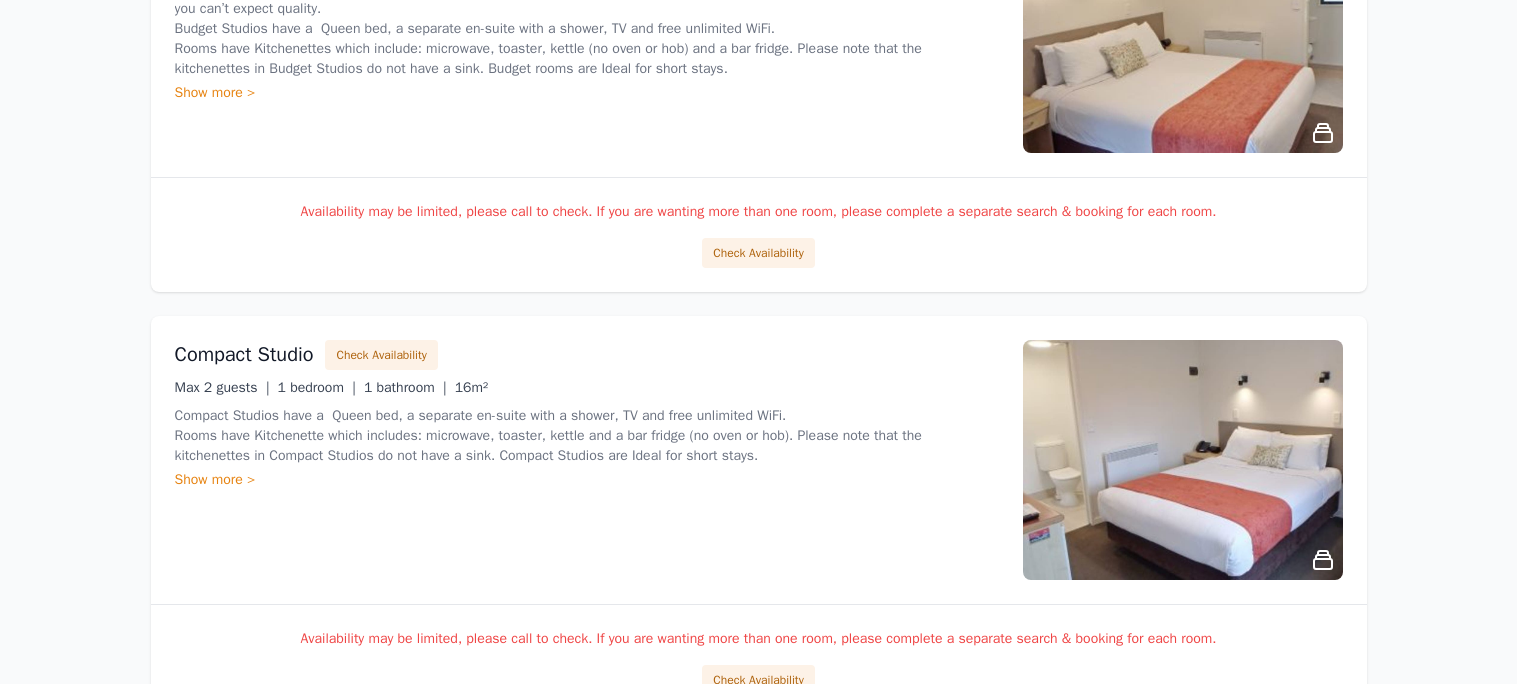 click on "Show more >" at bounding box center [587, 480] 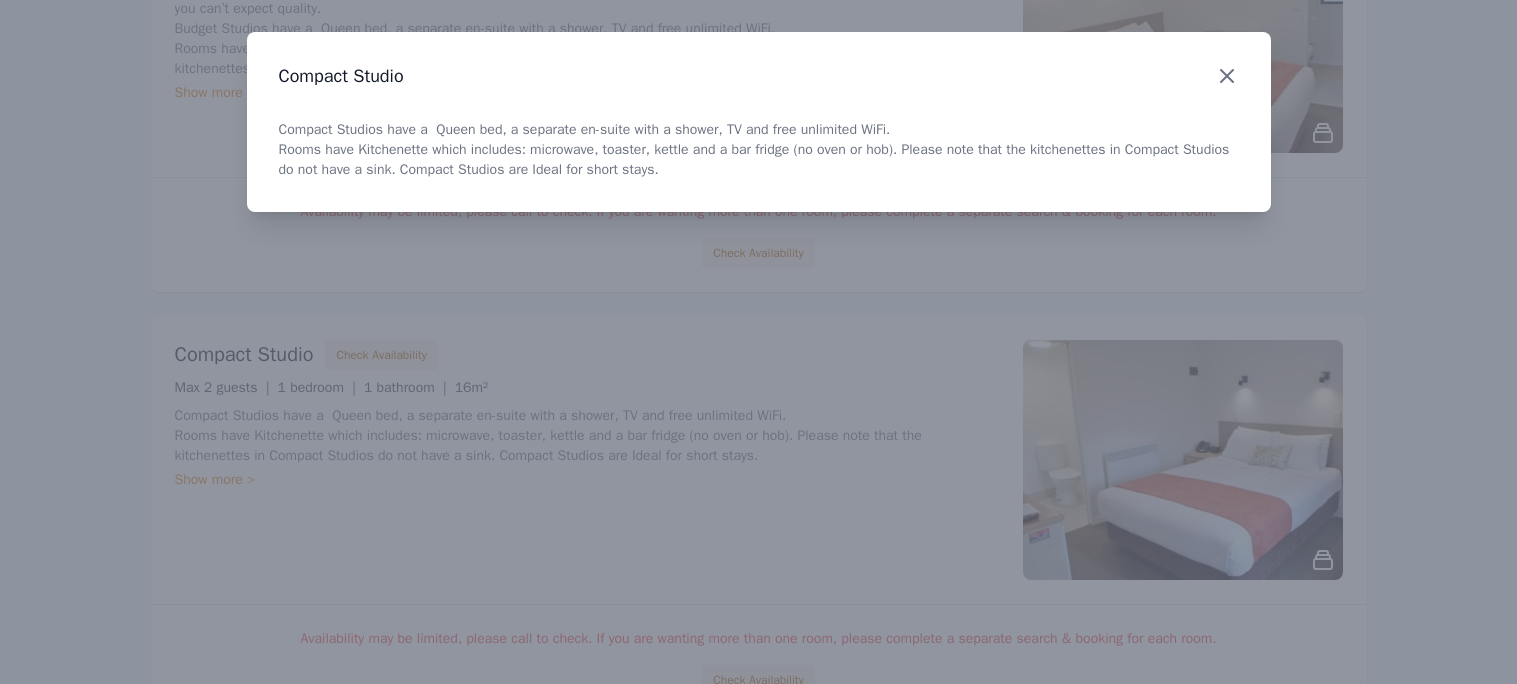 click 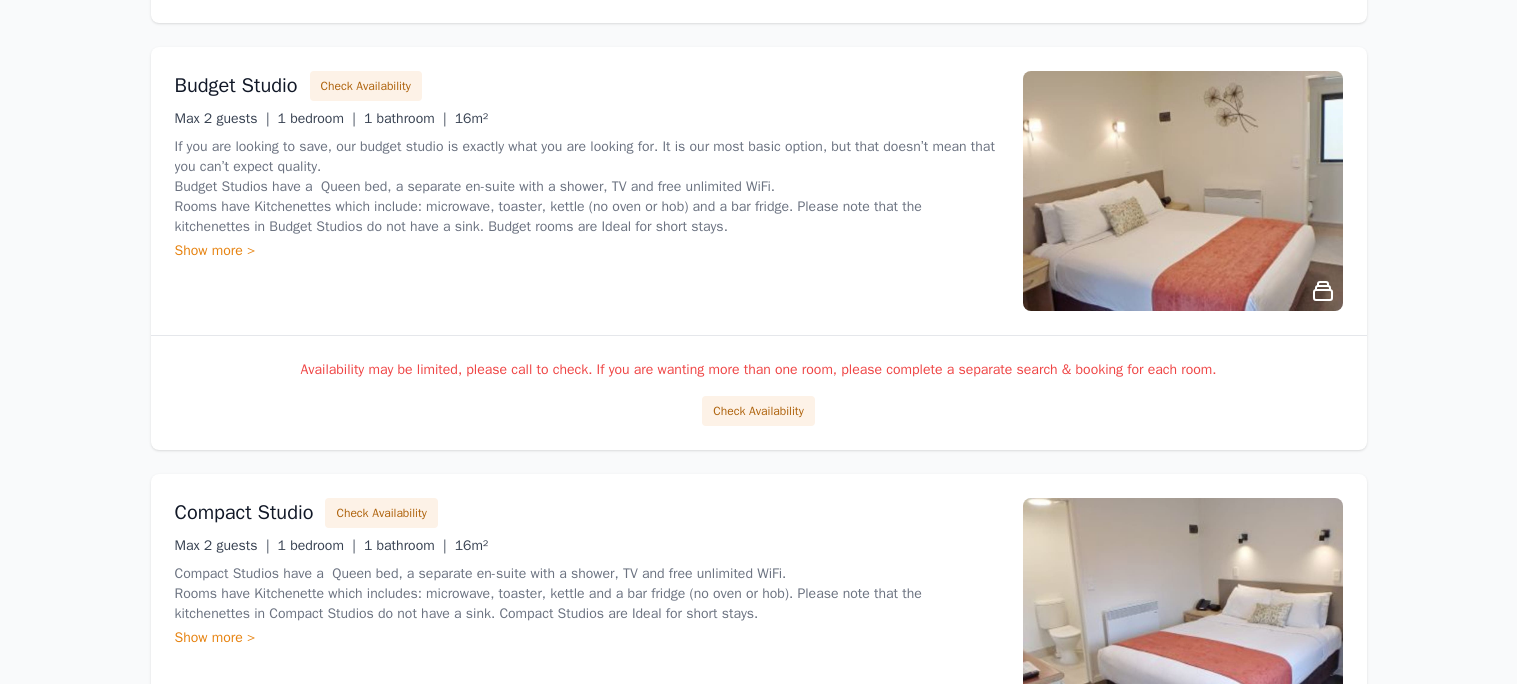 scroll, scrollTop: 1194, scrollLeft: 0, axis: vertical 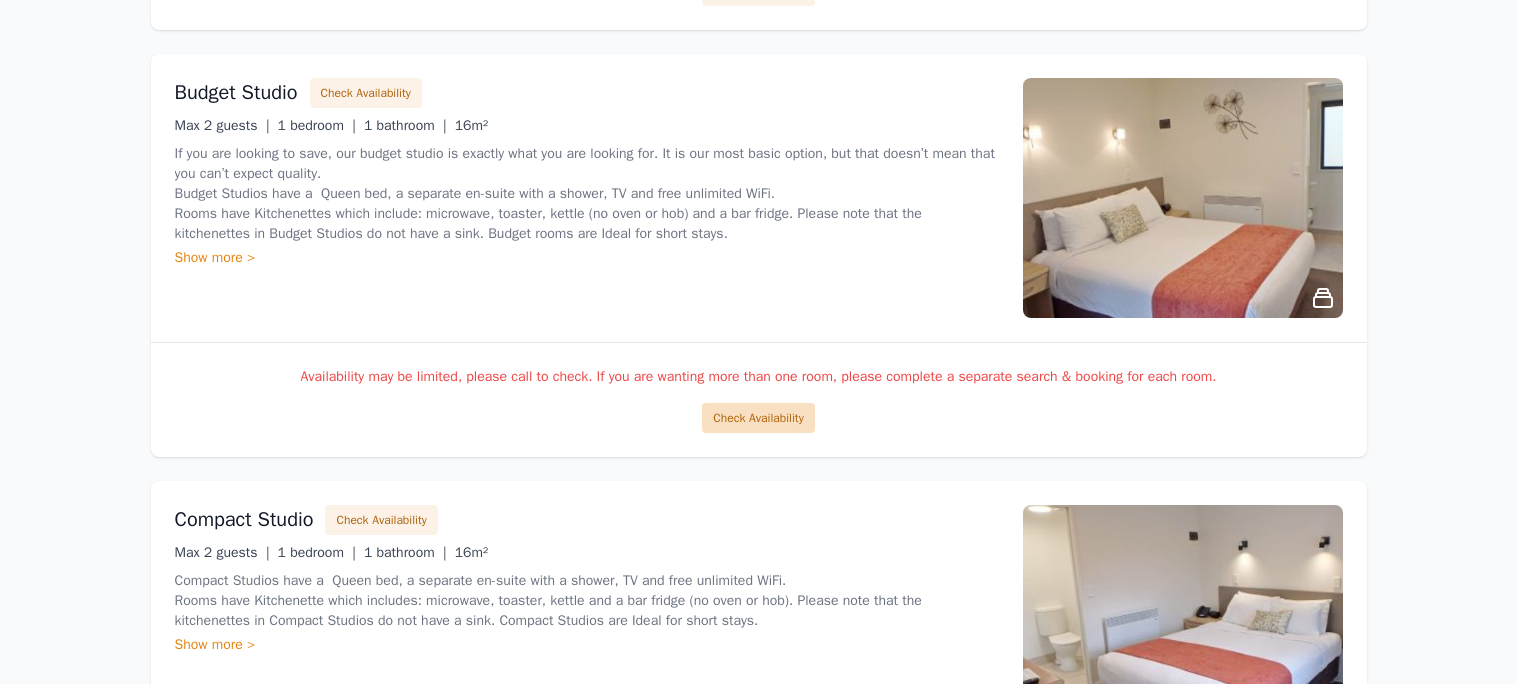 click on "Check Availability" at bounding box center (758, 418) 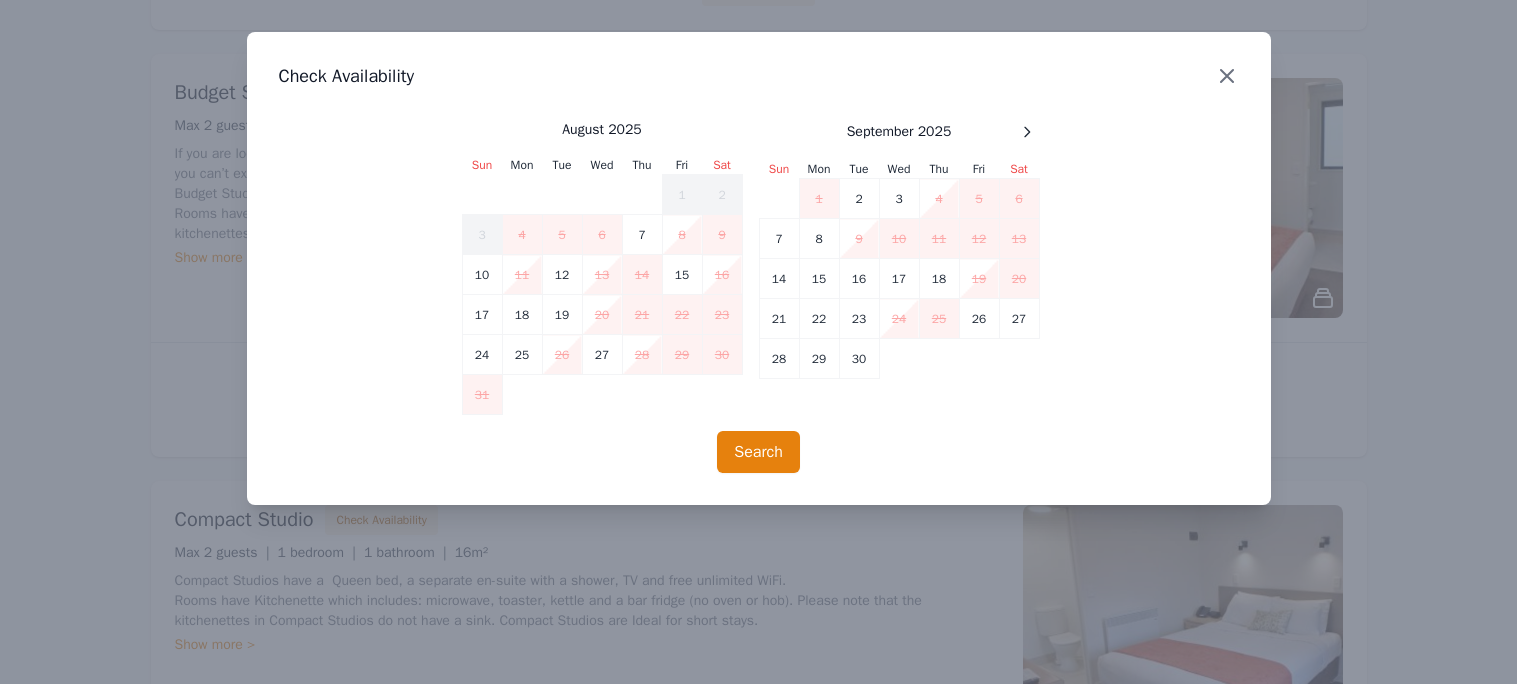 click 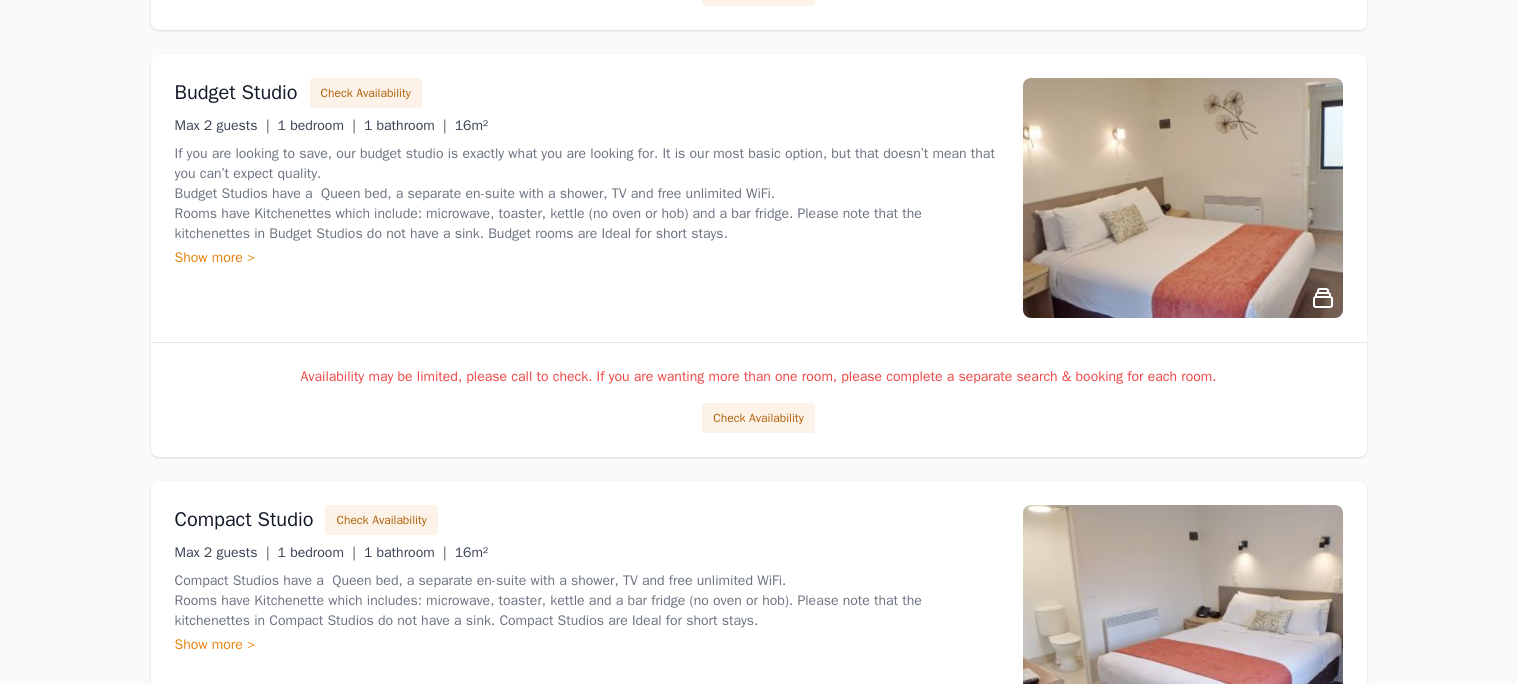 click on "Show more >" at bounding box center (587, 258) 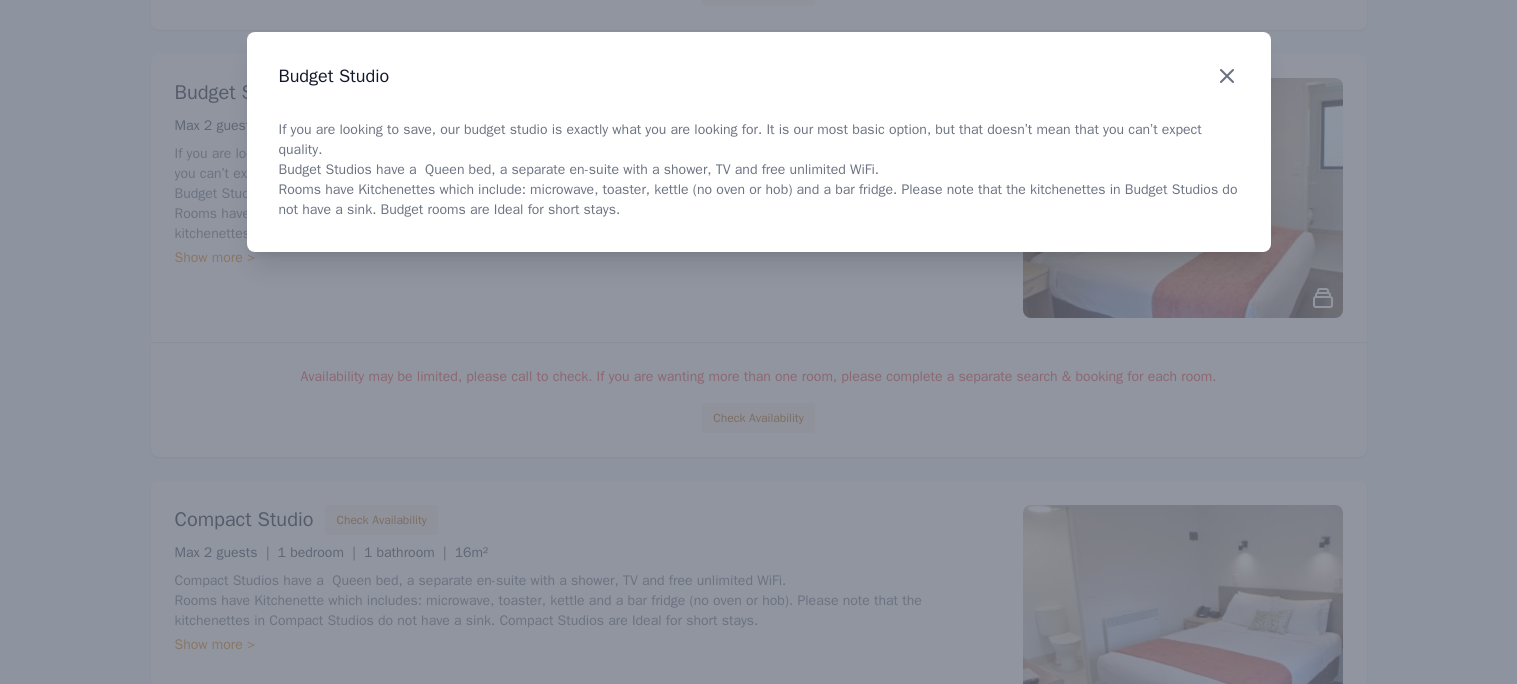 click 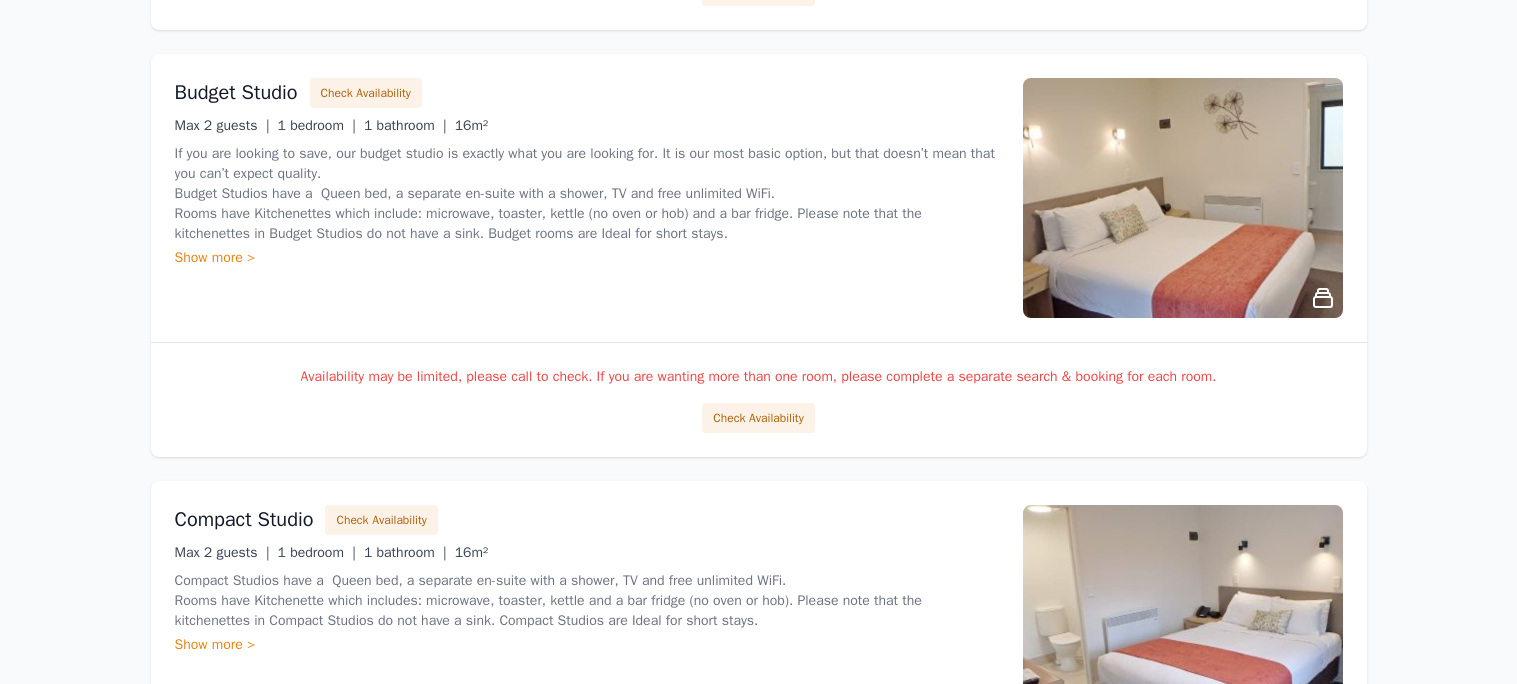 click on "Compact Studio Check Availability Max 2 guests  | 1 bedroom  | 1 bathroom  | 16m² Compact Studios have a  Queen bed, a separate en-suite with a shower, TV and free unlimited WiFi.
Rooms have Kitchenette which includes: microwave, toaster, kettle and a bar fridge (no oven or hob). Please note that the kitchenettes in Compact Studios do not have a sink. Compact Studios are Ideal for short stays. Show more >" at bounding box center [587, 625] 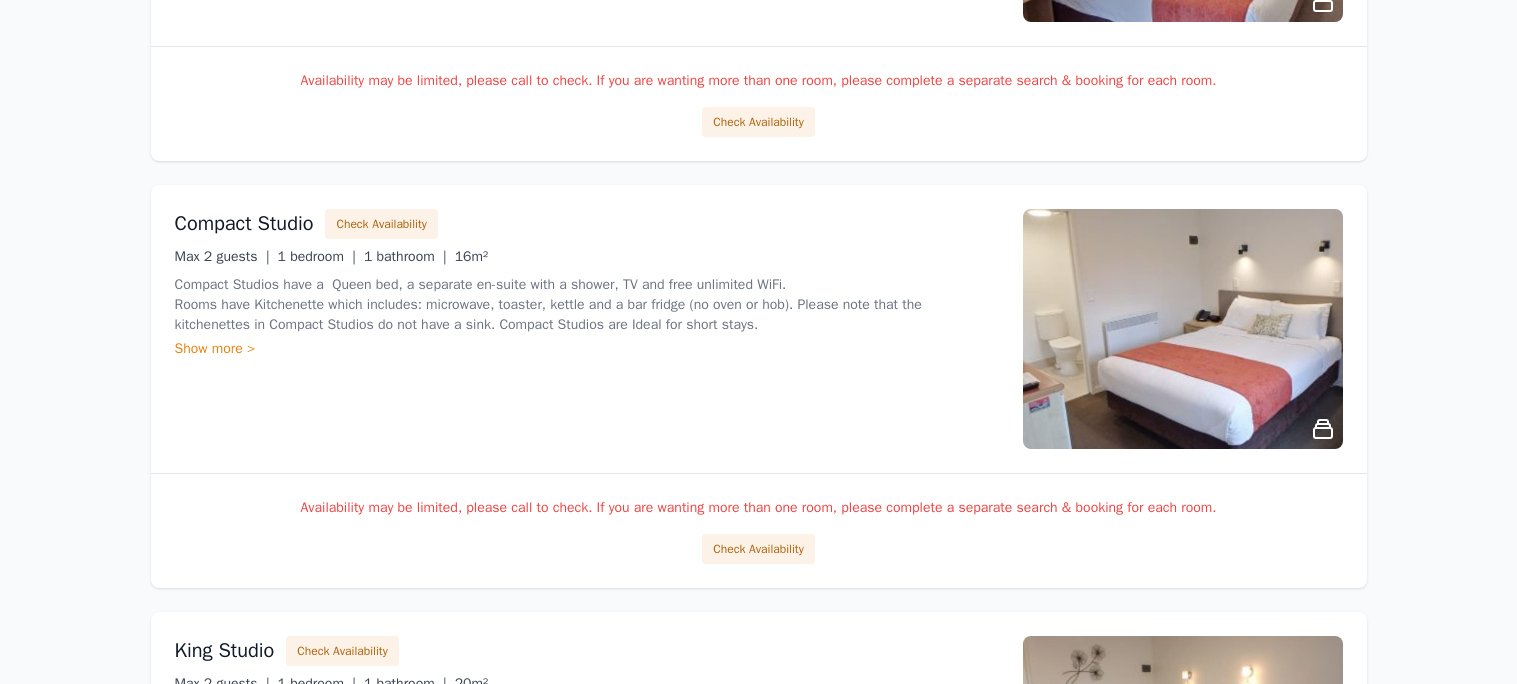 scroll, scrollTop: 1504, scrollLeft: 0, axis: vertical 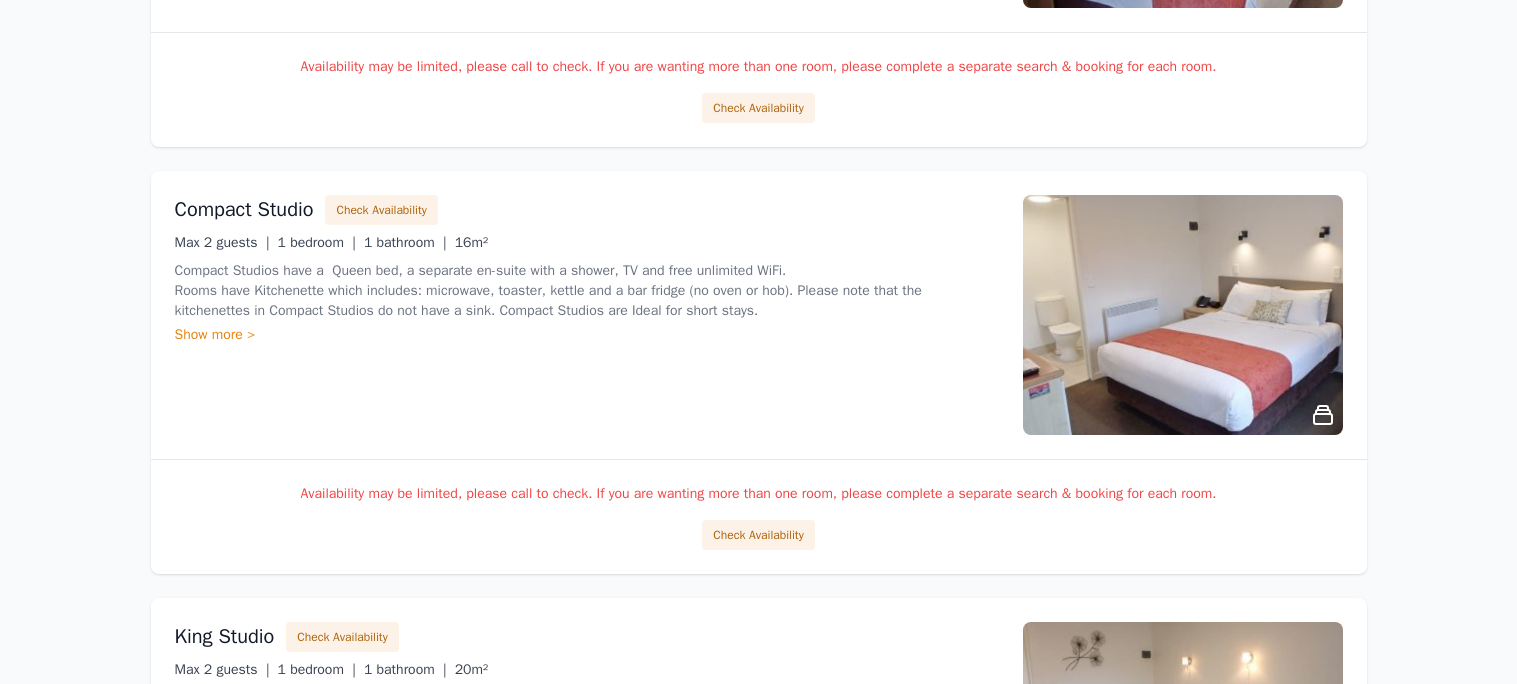 click on "Open main menu Rooms & Rates About Us Why Book Direct? Best Rate Guaranteed No Booking Fees Exclusive Perks Learn more Dismiss Dismiss [DD] [MONTH] [YYYY] [DD] [MONTH] [YYYY] 4 adults   Search Show all room types / listings Availability may be limited, please call to check. If you are wanting more than one room, please complete a separate search & booking for each room. 2 Bedroom Interconnecting Family Unit Check Availability Last Room! Max 5 guests  | 2 bedrooms  | 2 bathrooms  | 47m² Show more > Availability may be limited, please call to check. If you are wanting more than one room, please complete a separate search & booking for each room. Check Availability 3 Bedroom Interconnecting Family Unit Check Availability Last Room! Max 6 guests  | 3 bedrooms  | 2 bathrooms  | 55m² Show more > Availability may be limited, please call to check. If you are wanting more than one room, please complete a separate search & booking for each room. Check Availability Budget Studio Check Availability Max 2 guests  | 1 bedroom  | 16m²" at bounding box center (758, 740) 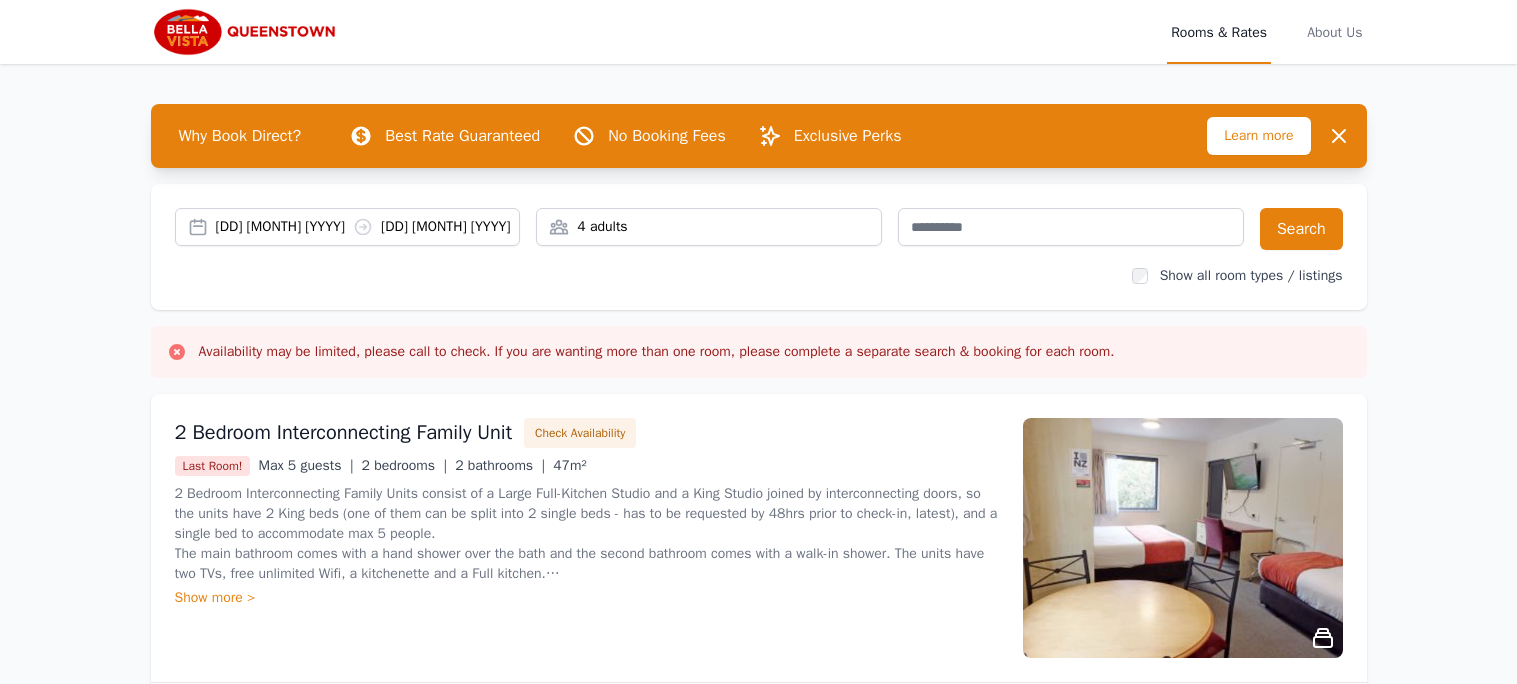 click on "[DD] [MONTH] [YYYY] [DD] [MONTH] [YYYY]" at bounding box center (368, 227) 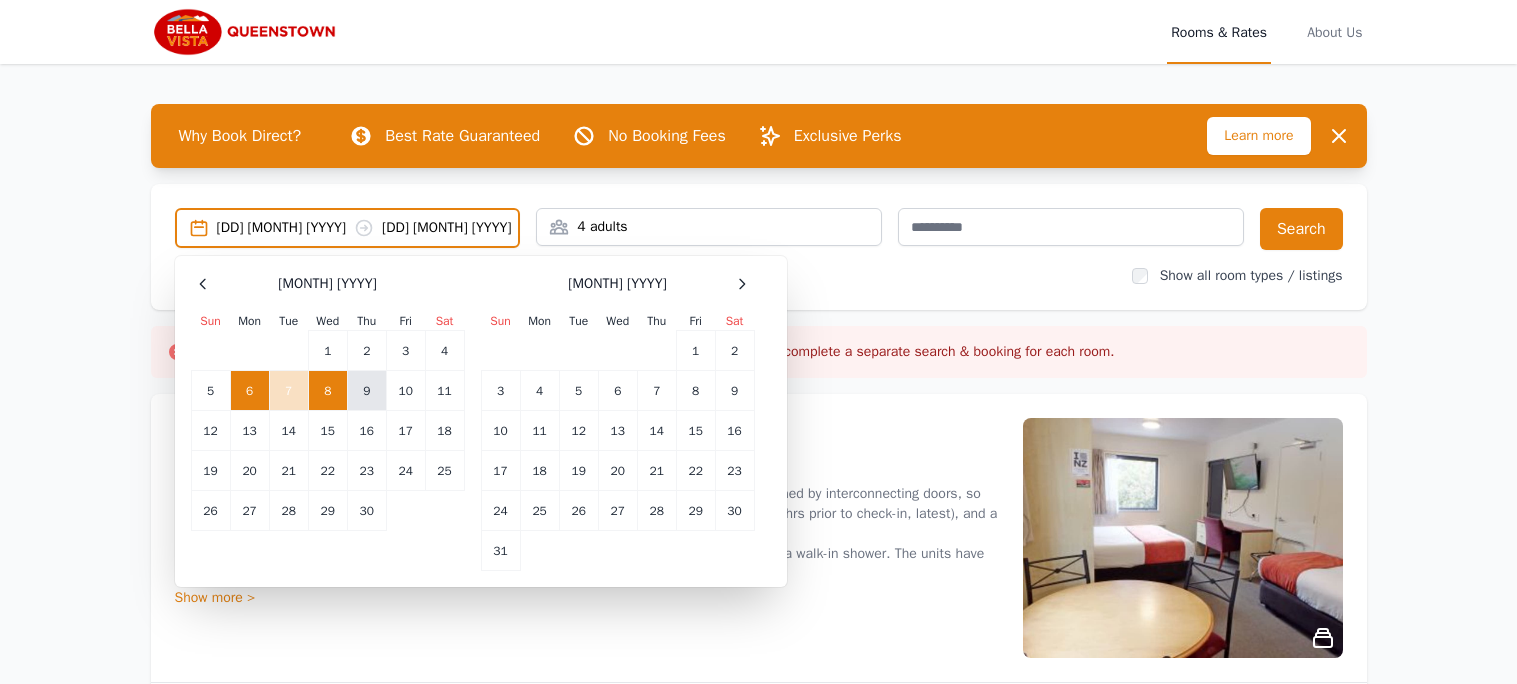 click on "9" at bounding box center (366, 391) 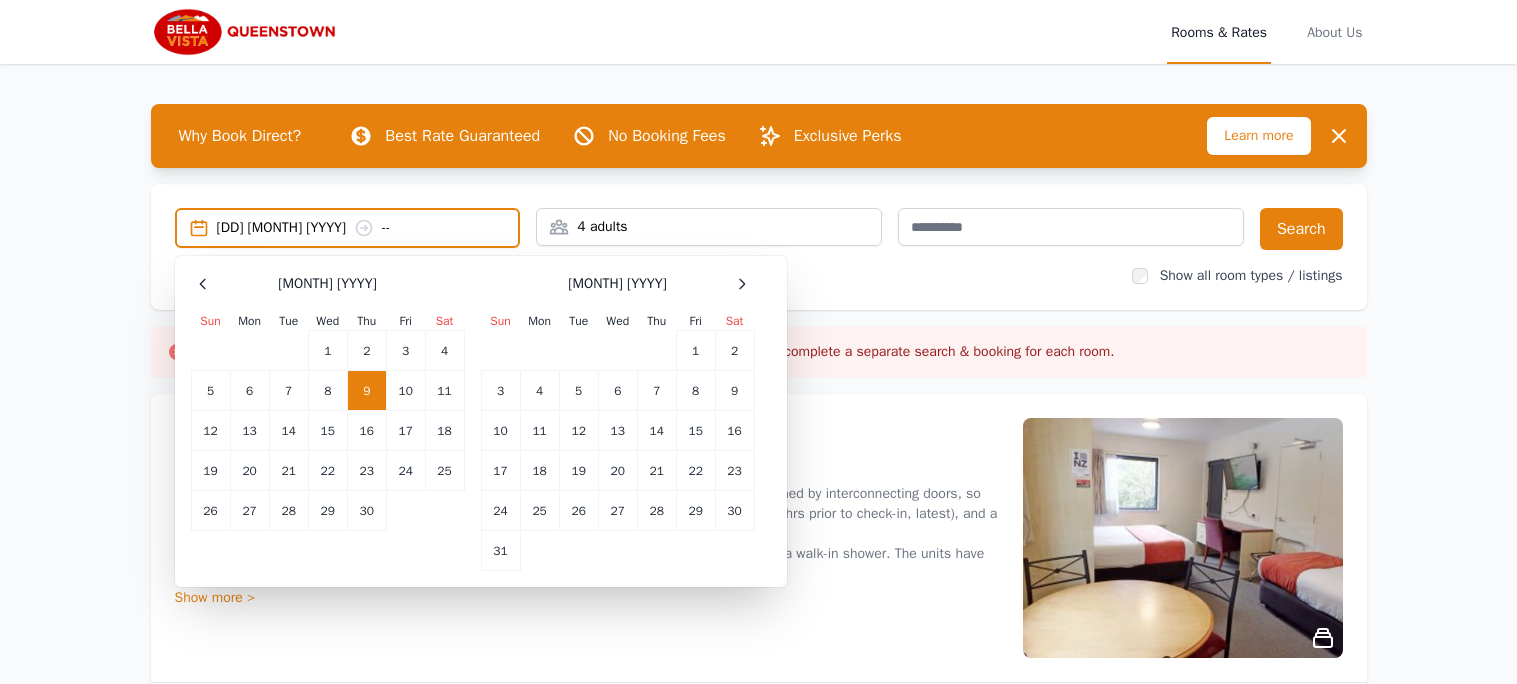 click on "4 adults" at bounding box center (709, 227) 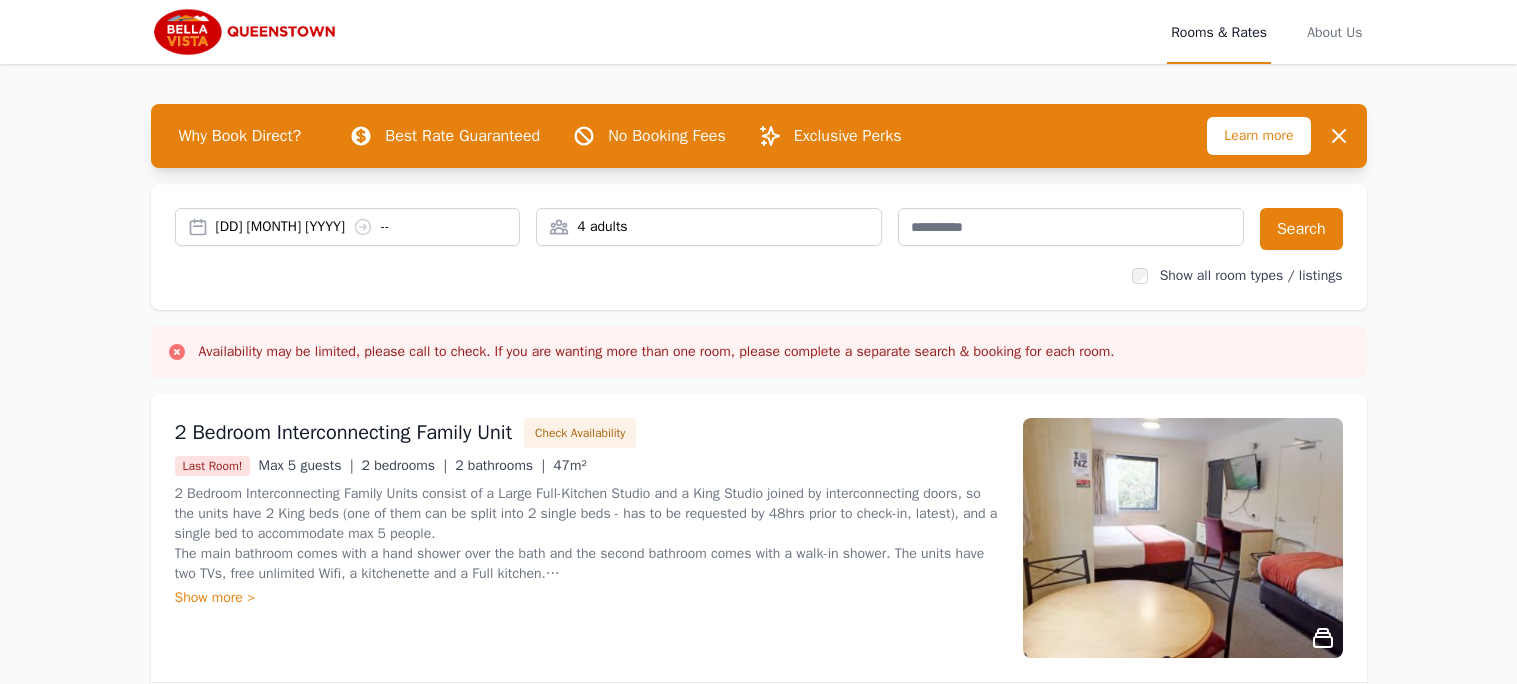 click on "4 adults" at bounding box center (709, 227) 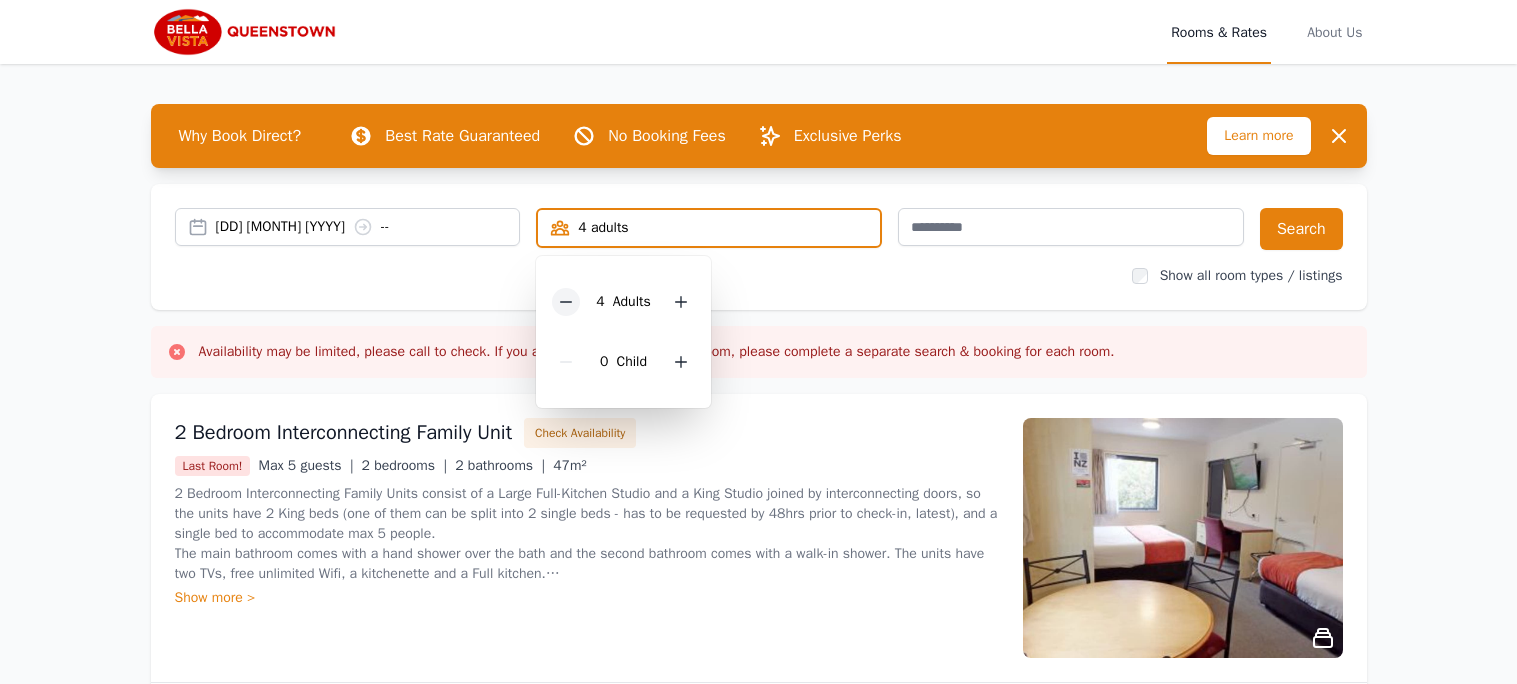 click 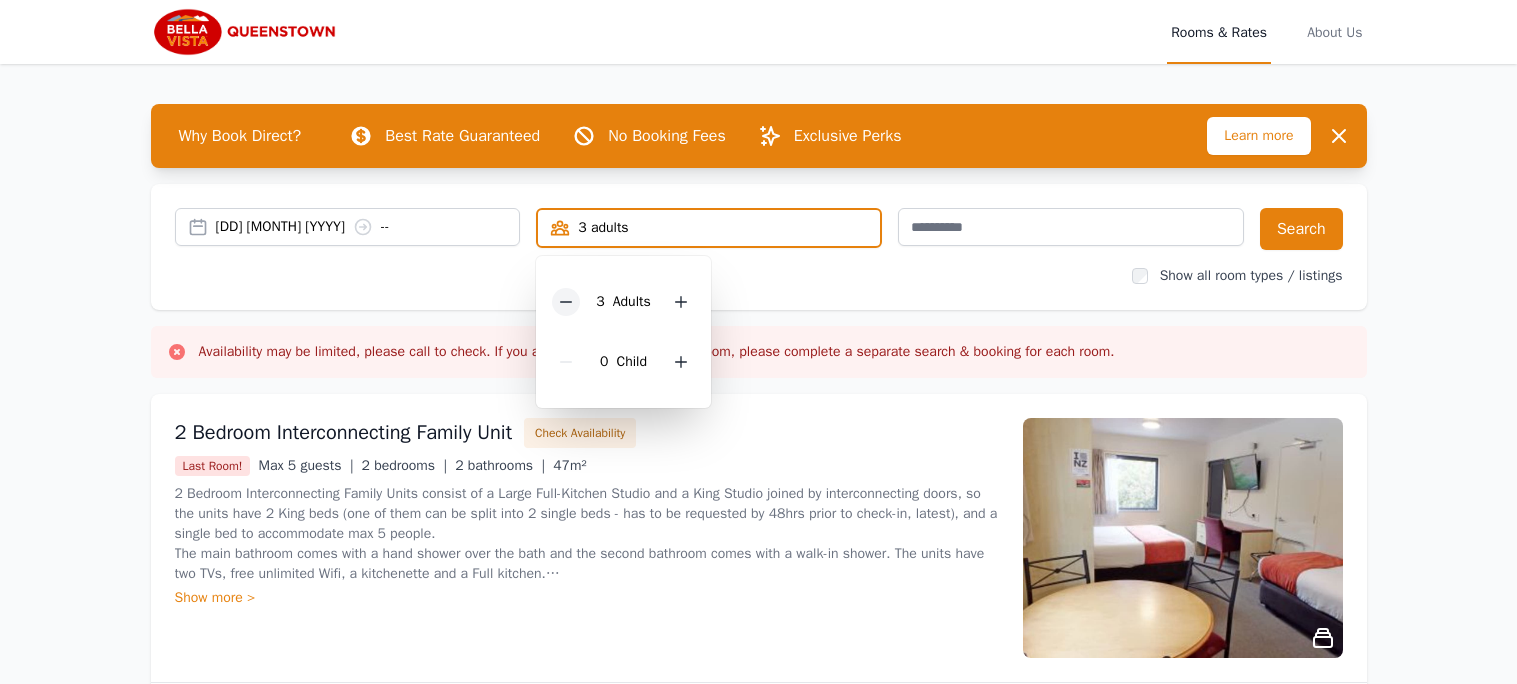 click 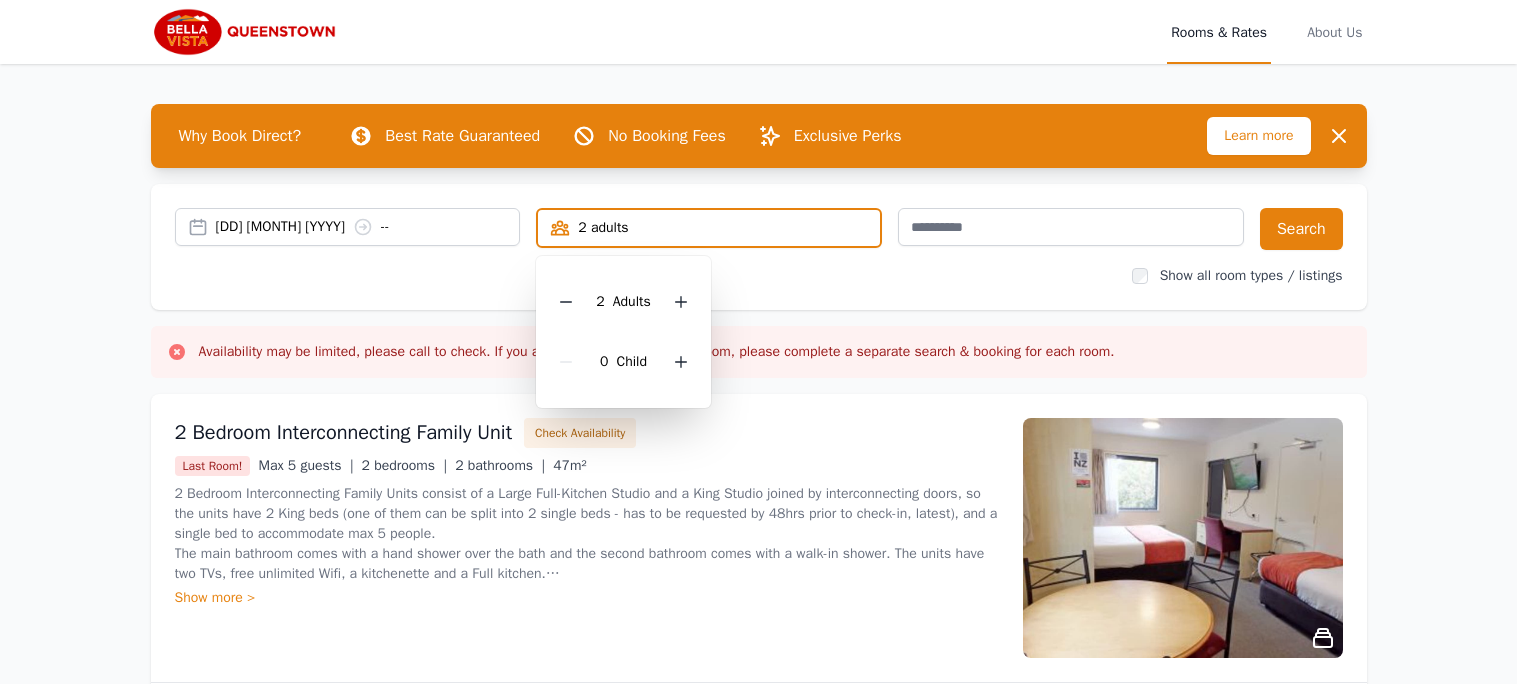 click on "Why Book Direct? Best Rate Guaranteed No Booking Fees Exclusive Perks Learn more Dismiss Dismiss [DD] [MONTH] [YYYY] -- 2 adults 2 Adult s 0 Child   Search Show all room types / listings Availability may be limited, please call to check. If you are wanting more than one room, please complete a separate search & booking for each room. 2 Bedroom Interconnecting Family Unit Check Availability Last Room! Max 5 guests  | 2 bedrooms  | 2 bathrooms  | 47m² Show more > Availability may be limited, please call to check. If you are wanting more than one room, please complete a separate search & booking for each room. Check Availability 3 Bedroom Interconnecting Family Unit Check Availability Last Room! Max 6 guests  | 3 bedrooms  | 2 bathrooms  | 55m² Show more > Availability may be limited, please call to check. If you are wanting more than one room, please complete a separate search & booking for each room. Check Availability Budget Studio Check Availability Max 2 guests  | 1 bedroom  | 16m² Show more >" at bounding box center [759, 2158] 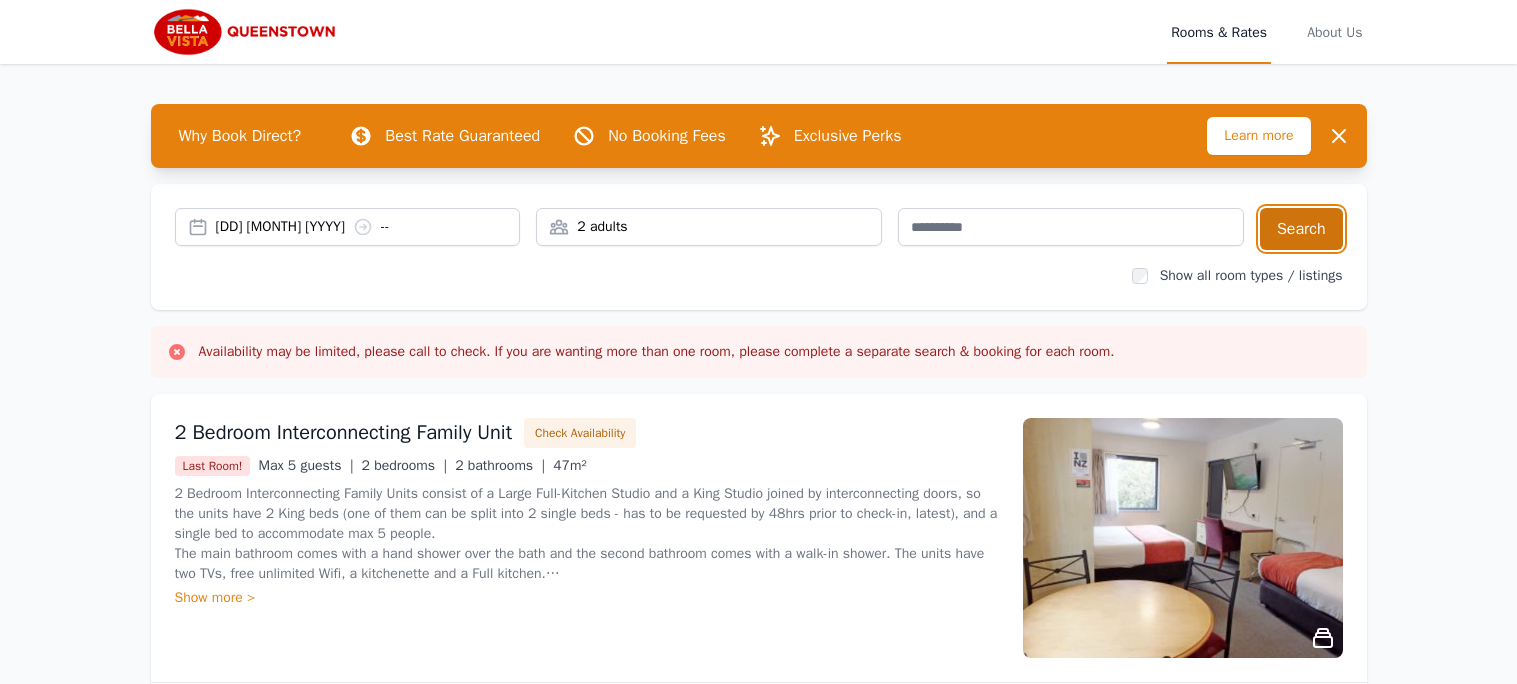 click on "Search" at bounding box center (1301, 229) 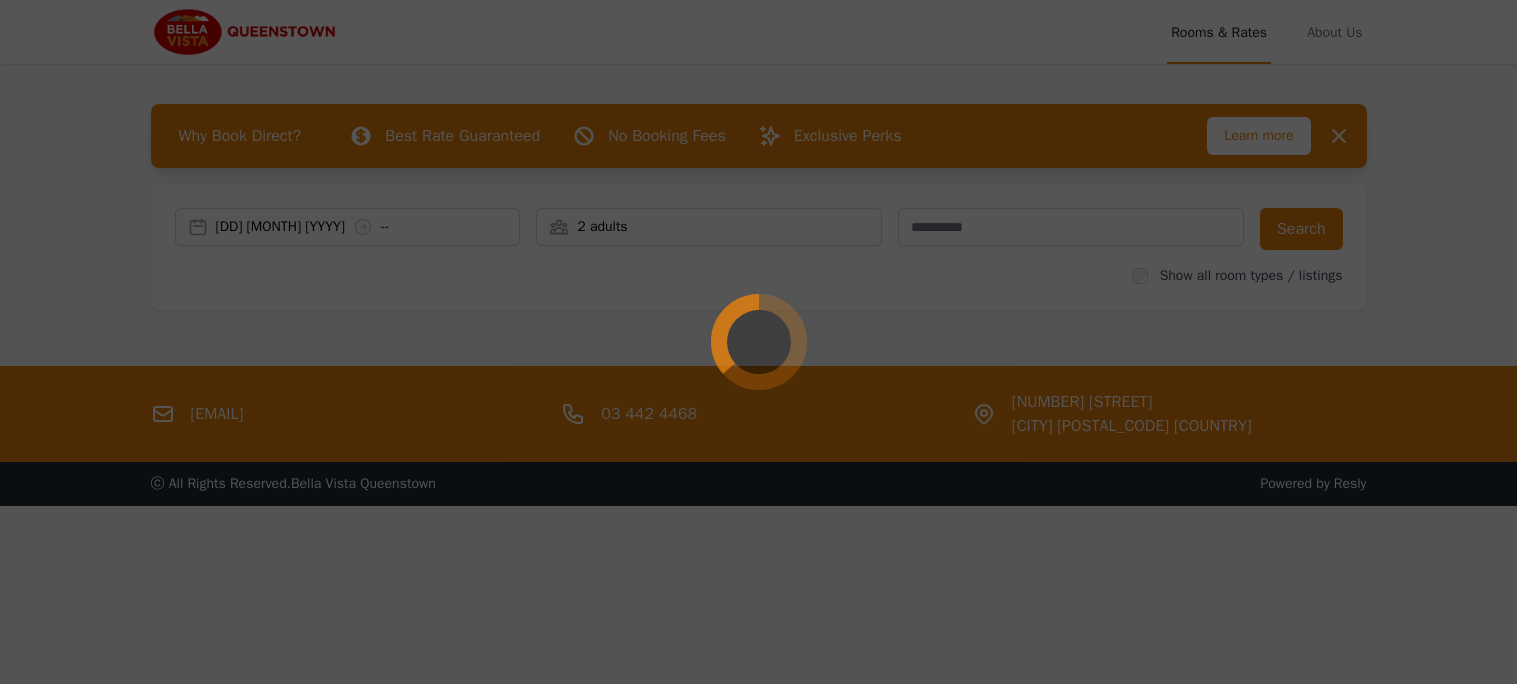 click at bounding box center (758, 342) 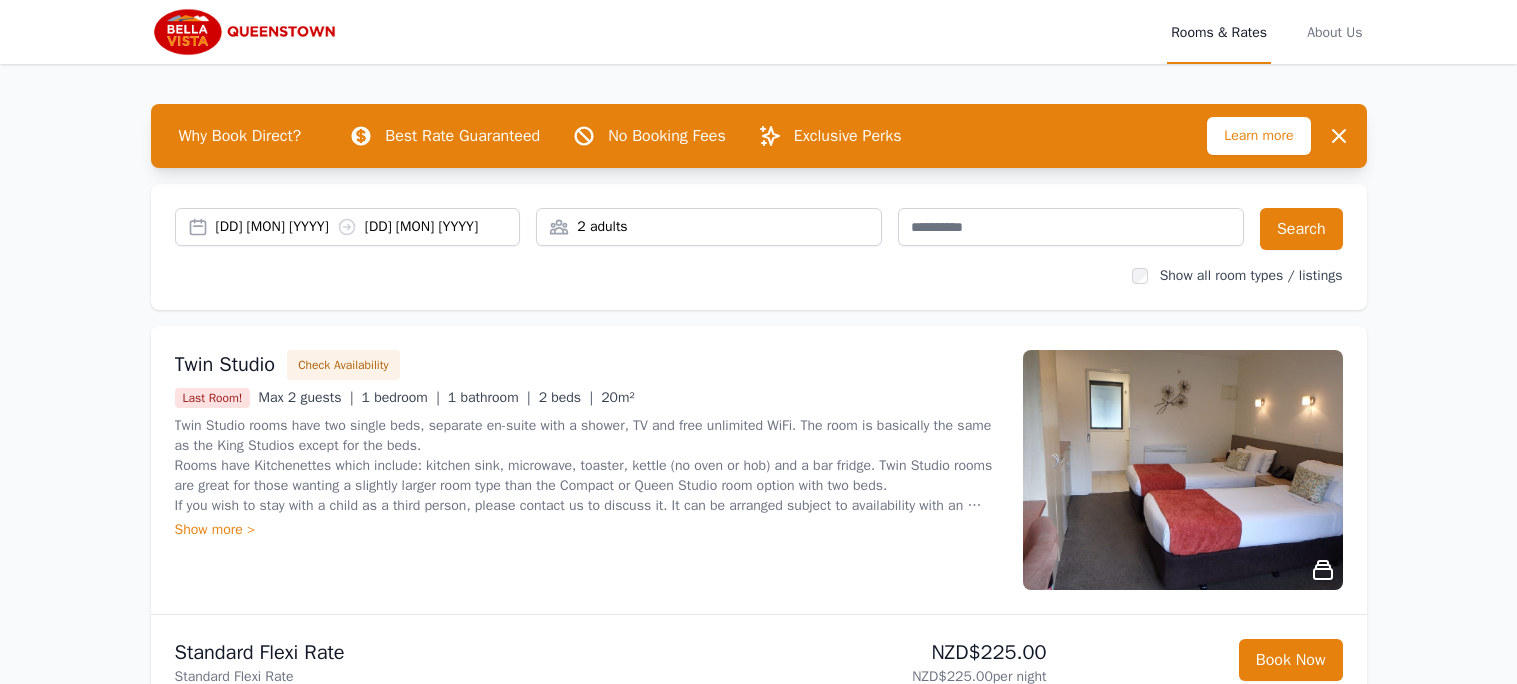 scroll, scrollTop: 0, scrollLeft: 0, axis: both 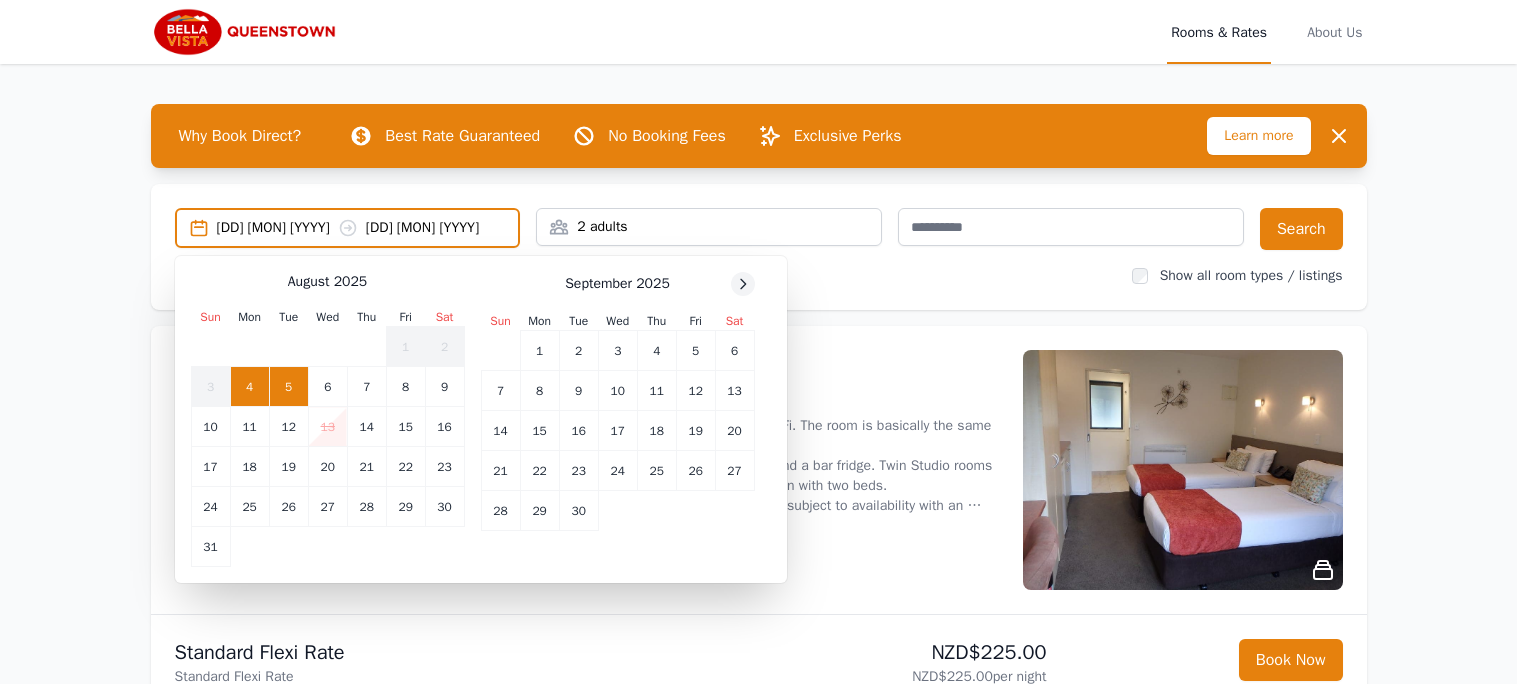 click 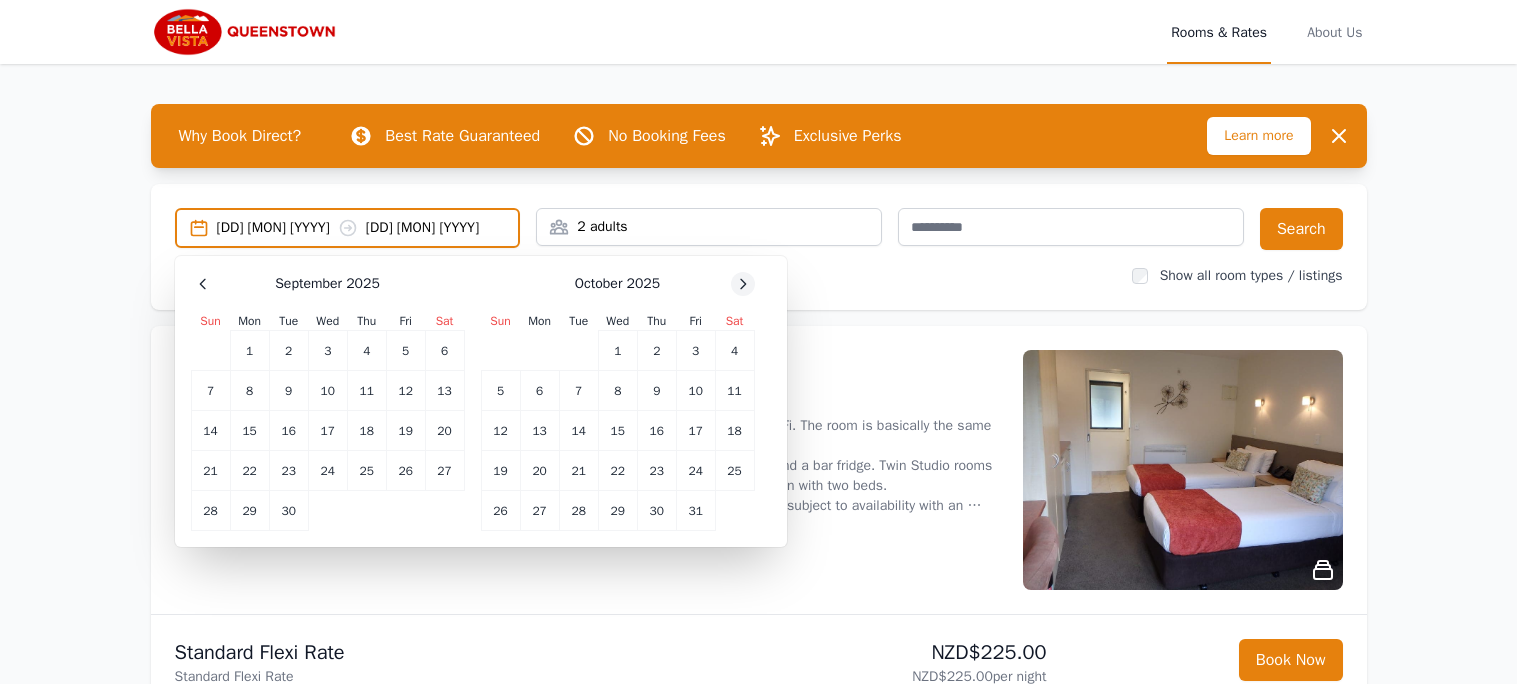 click 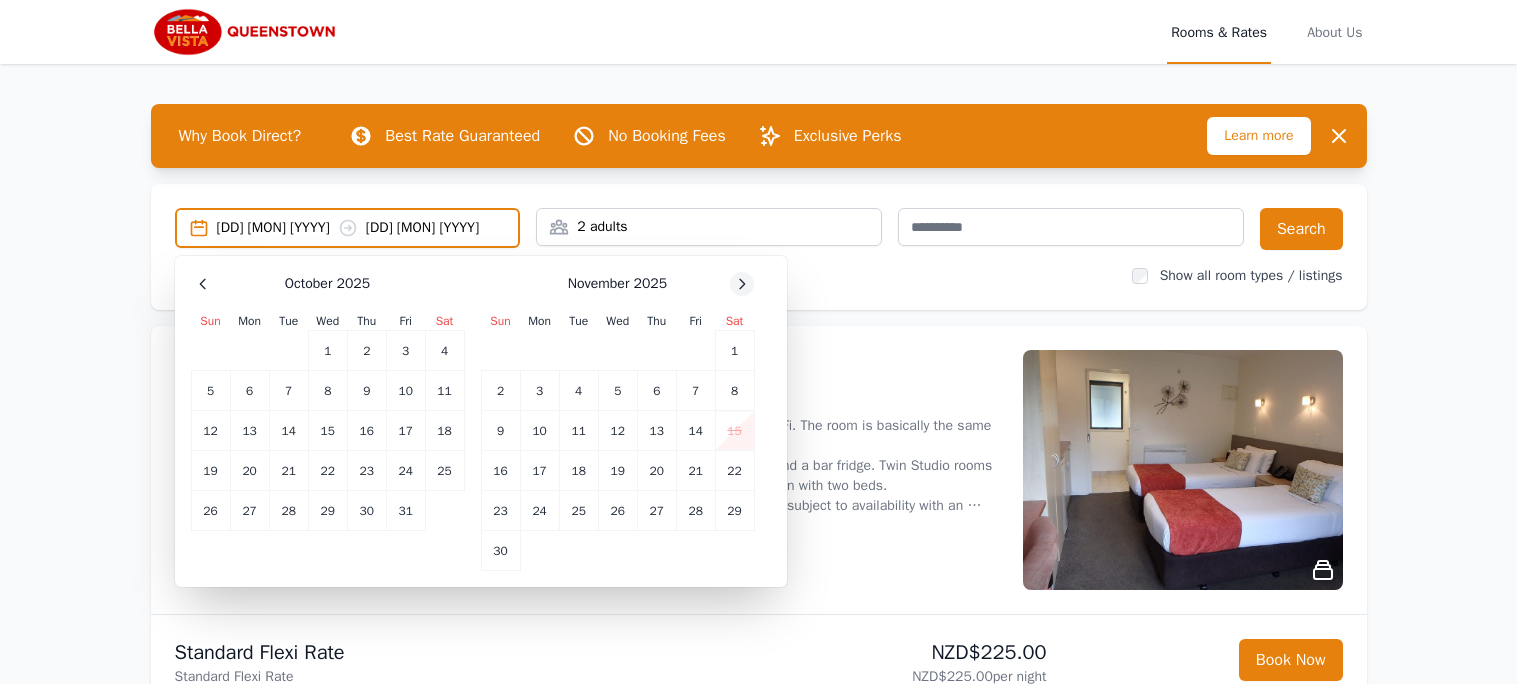 click 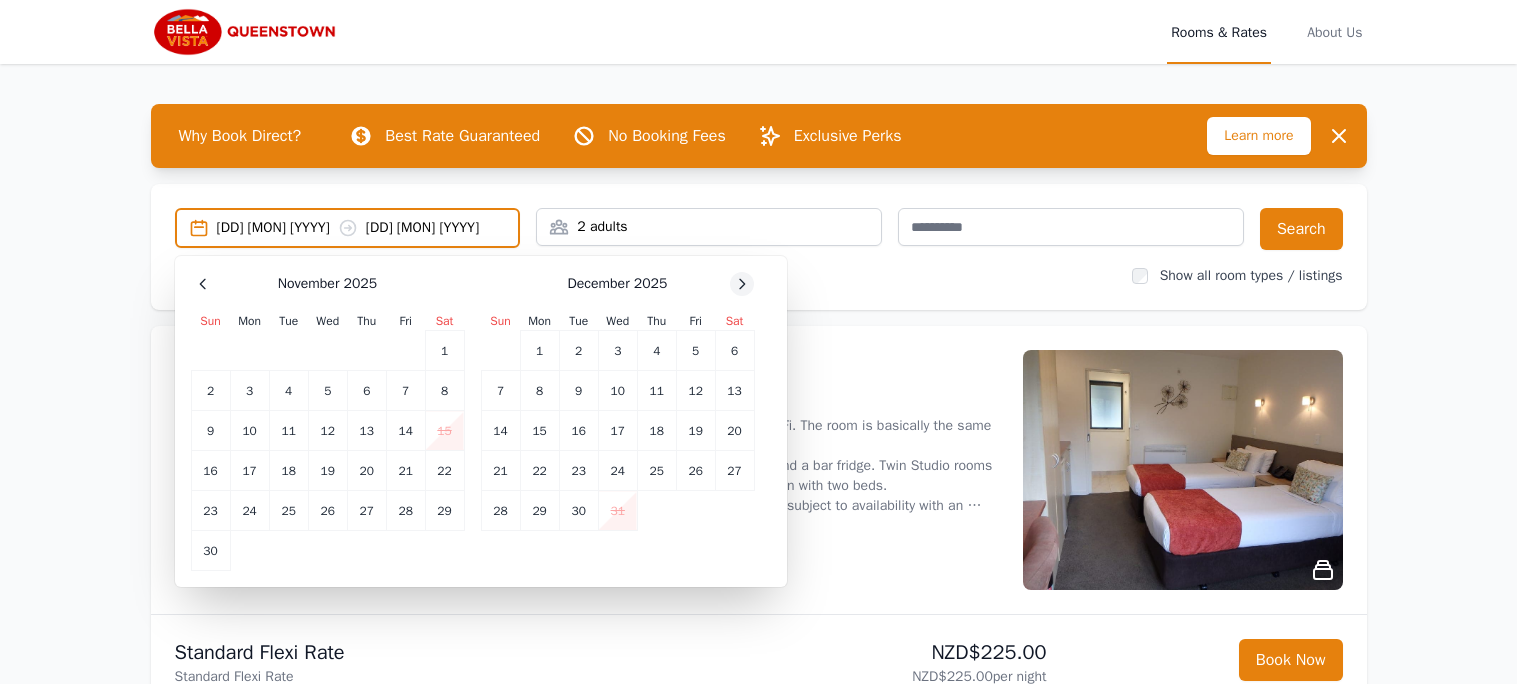 click 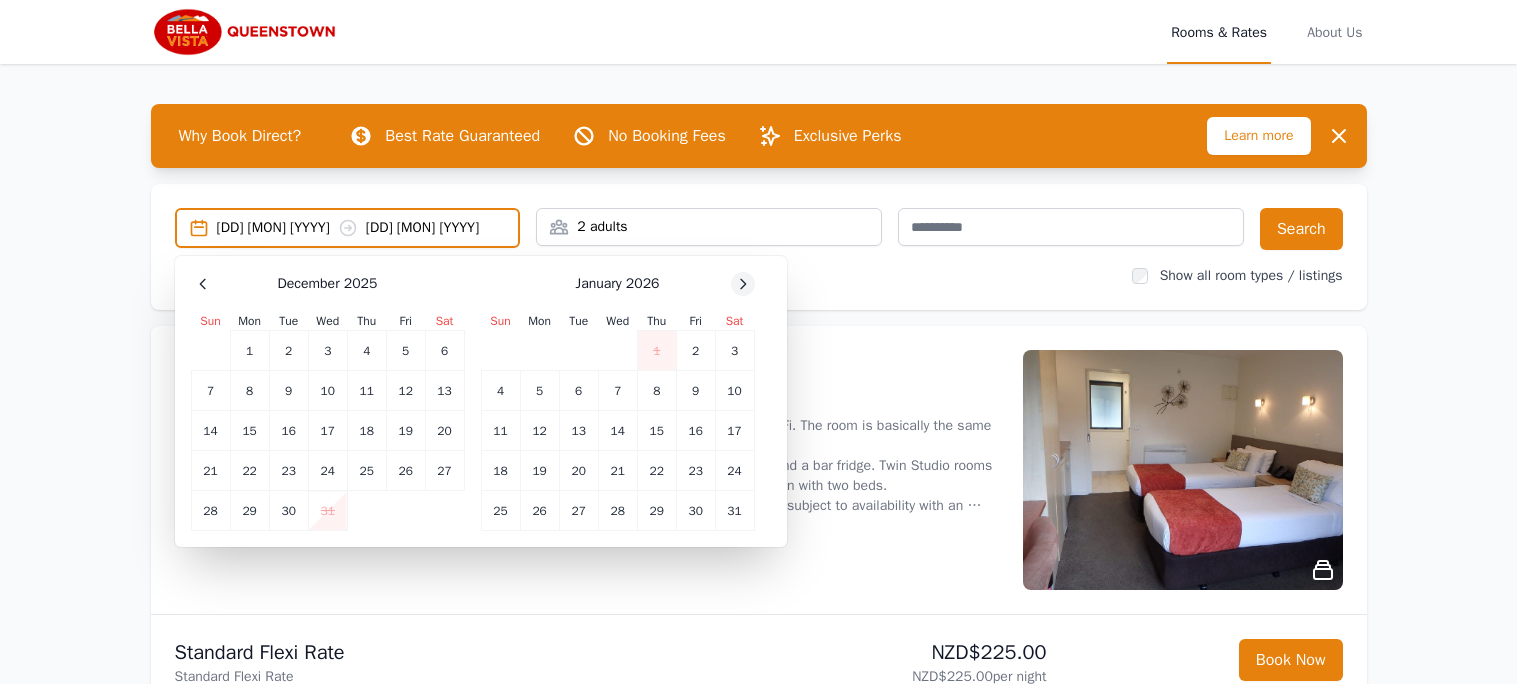 click 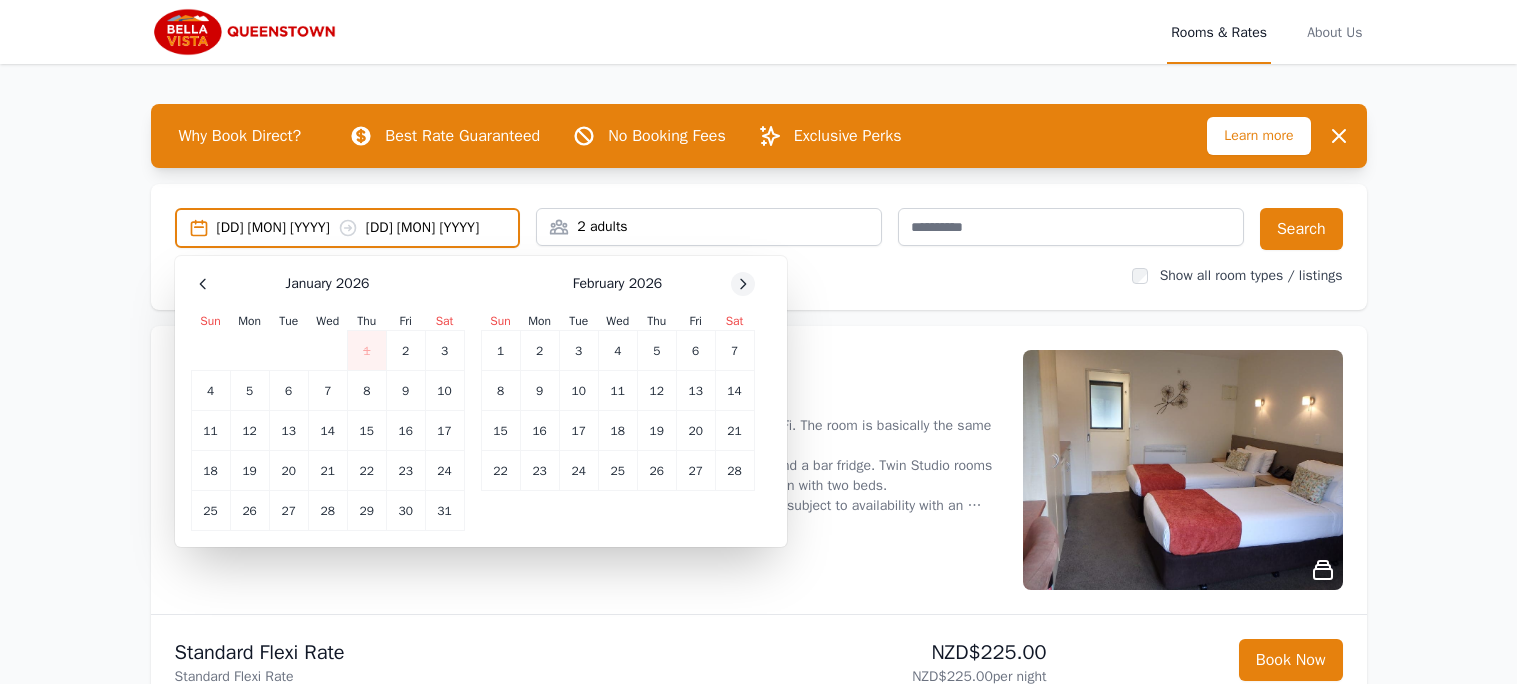 click 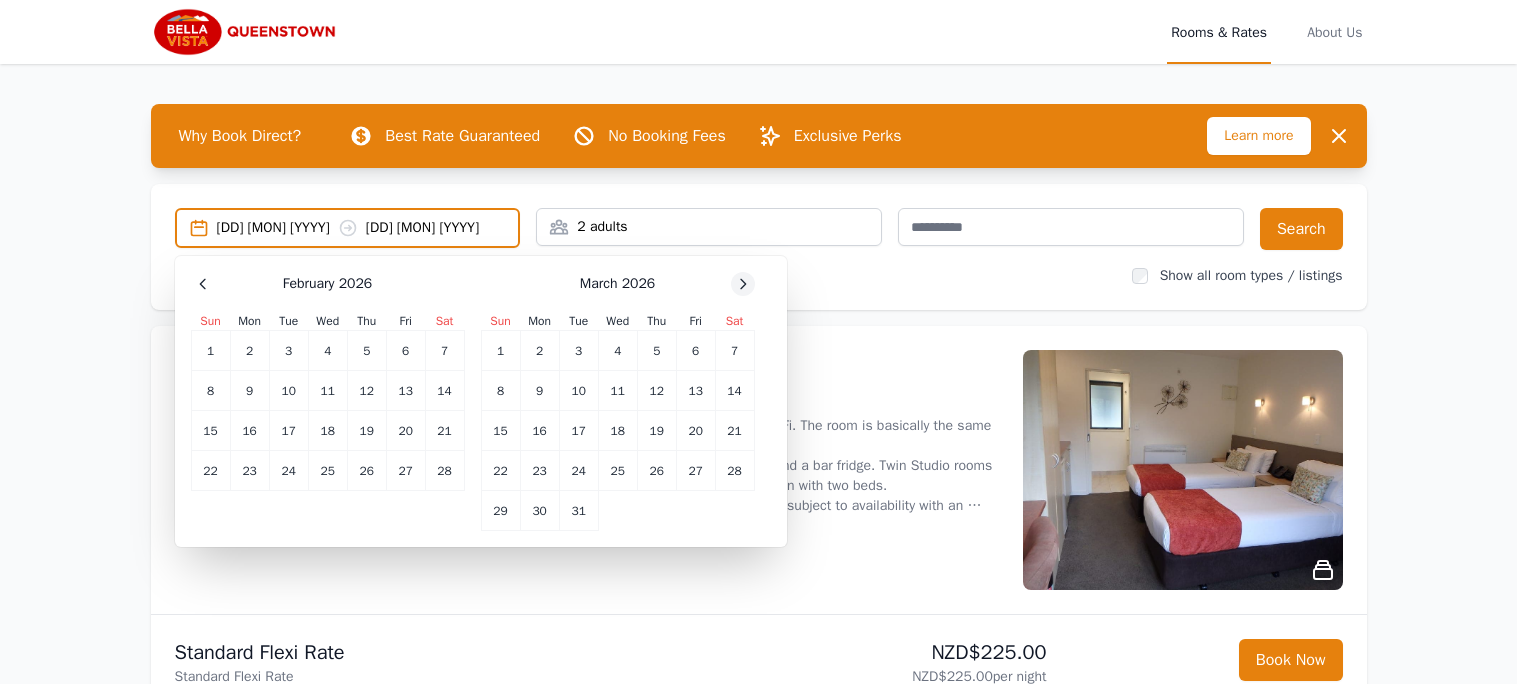 click 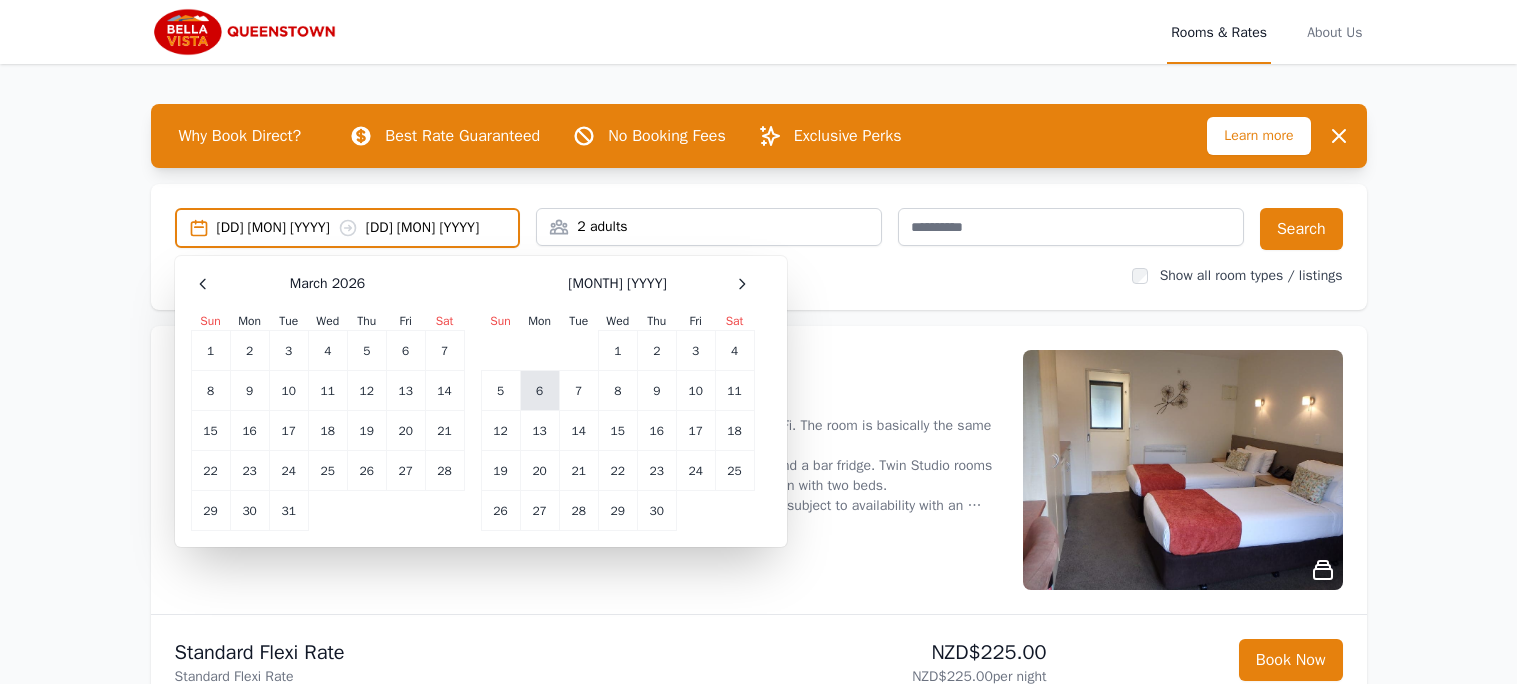 click on "6" at bounding box center [539, 391] 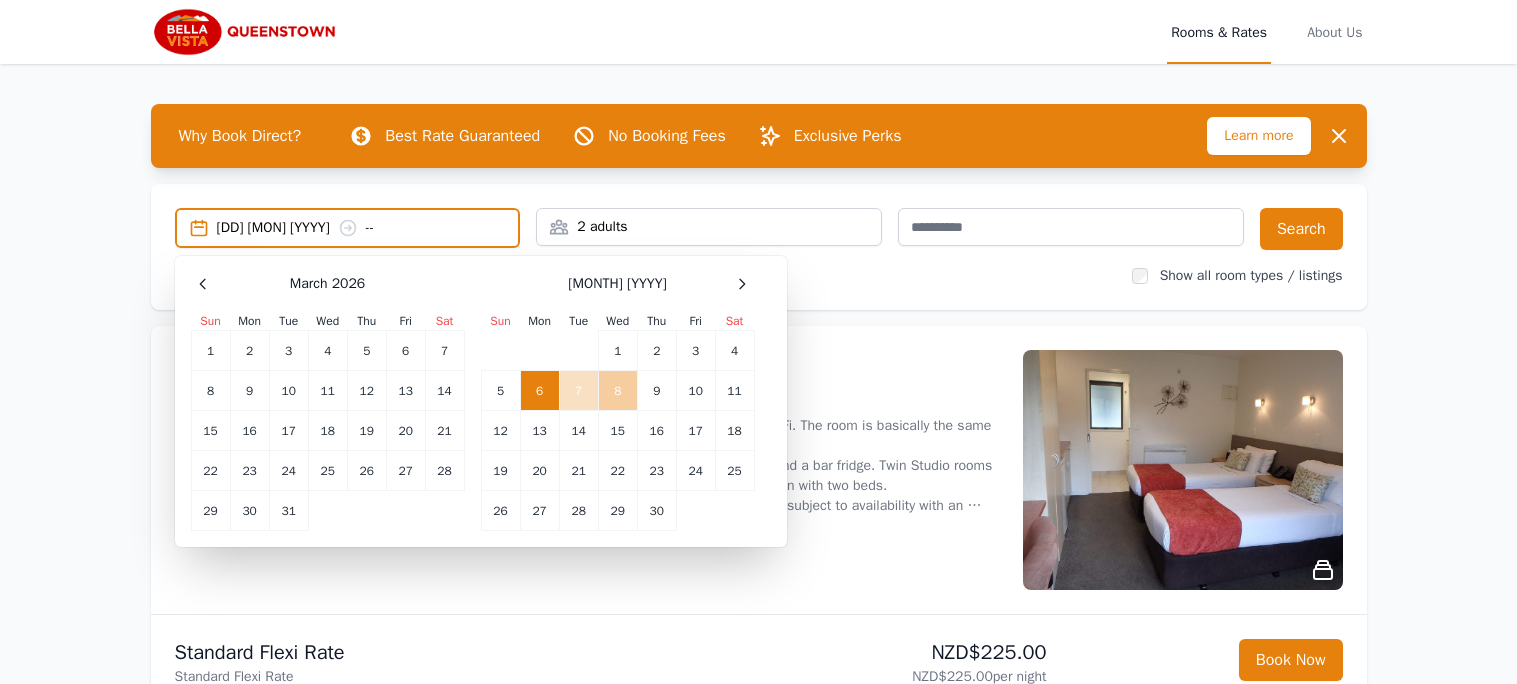 click on "8" at bounding box center [617, 391] 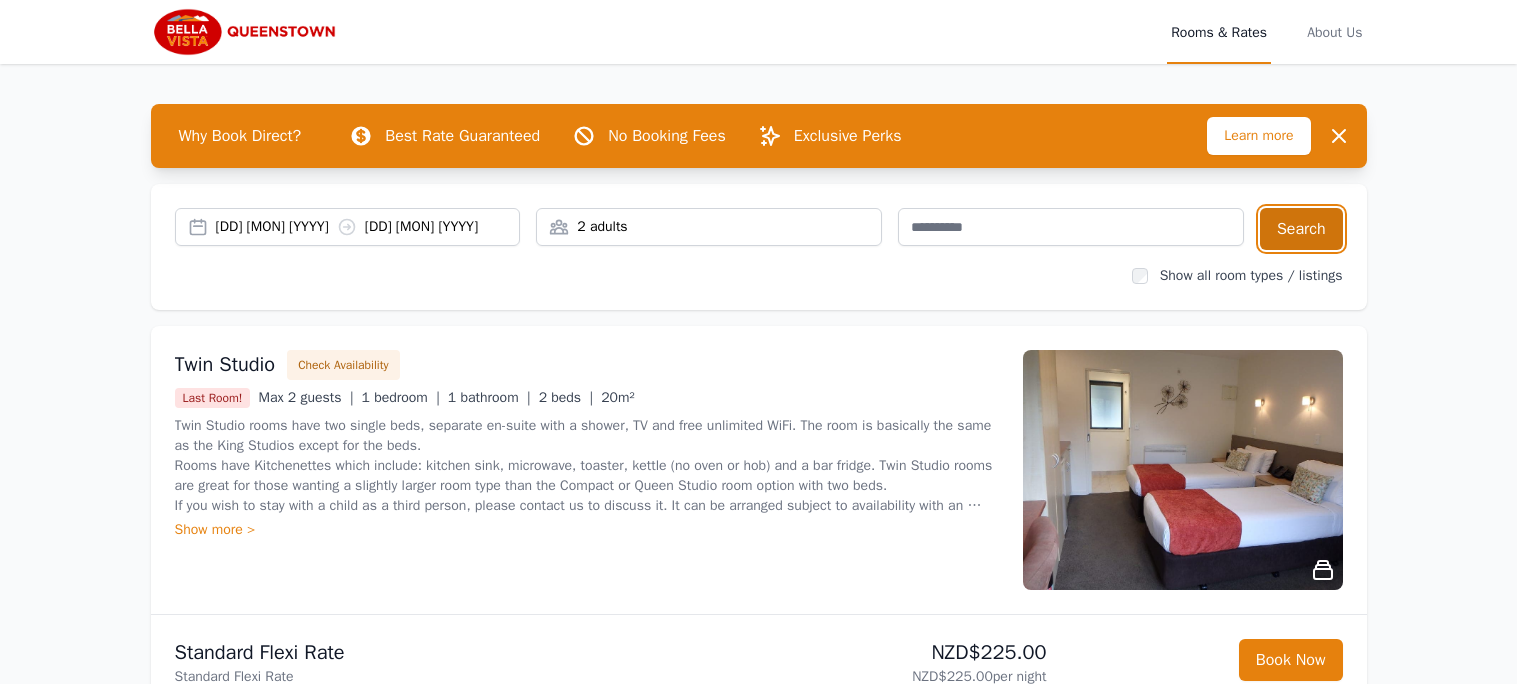 click on "Search" at bounding box center (1301, 229) 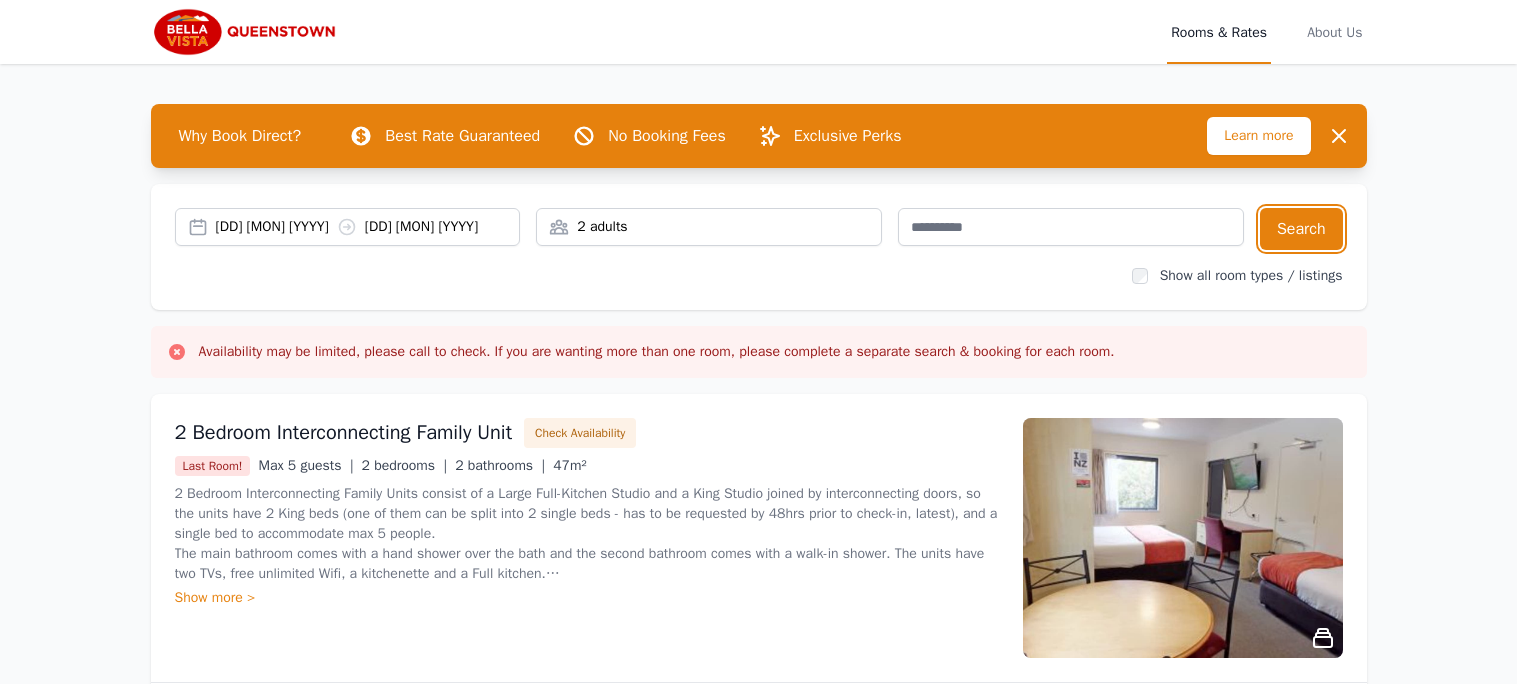 type 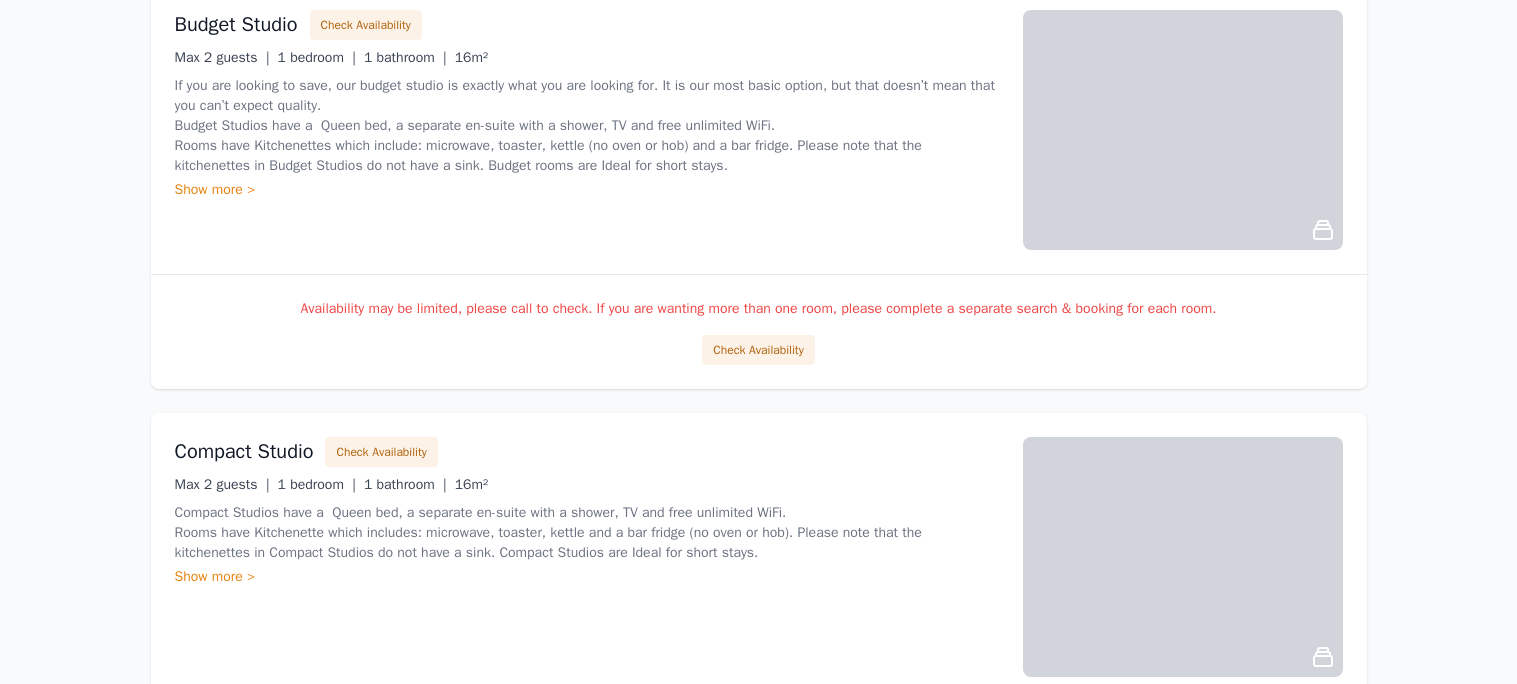 scroll, scrollTop: 1279, scrollLeft: 0, axis: vertical 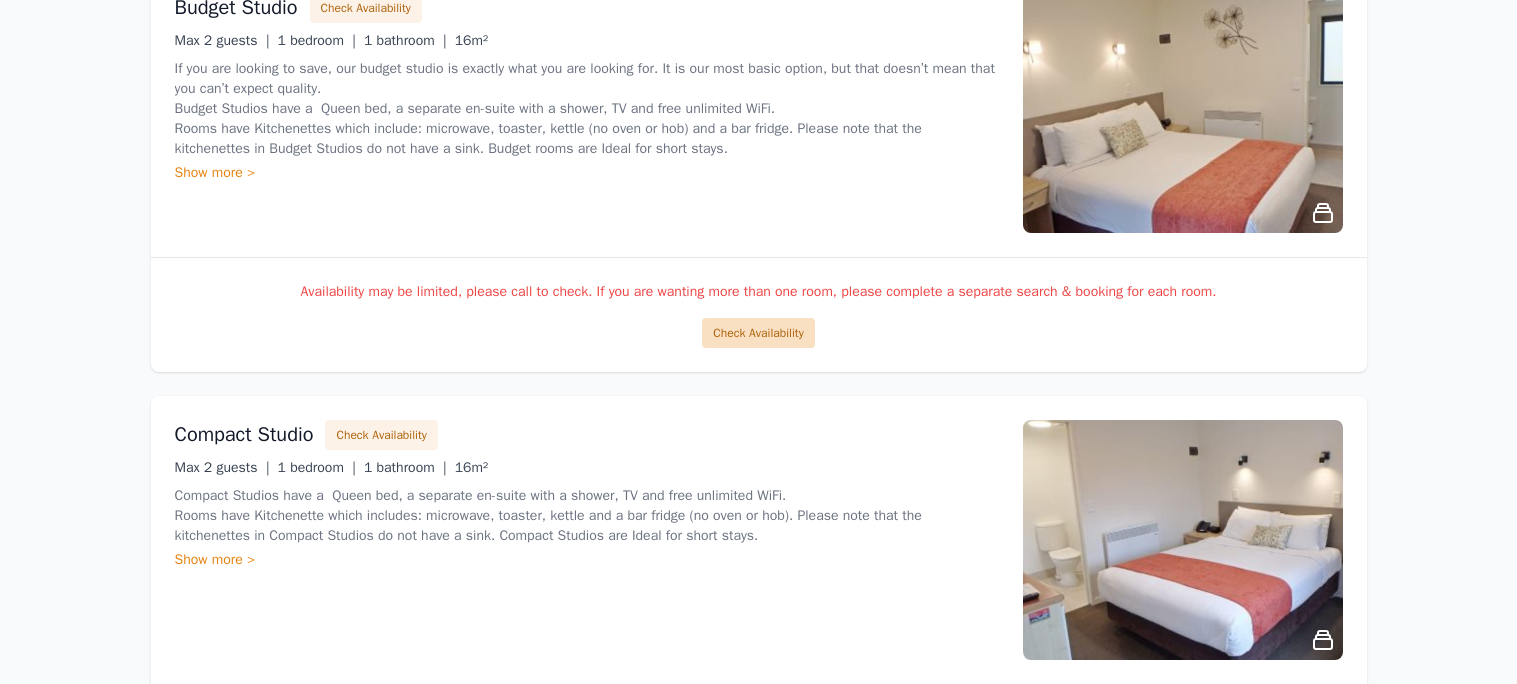 click on "Check Availability" at bounding box center (758, 333) 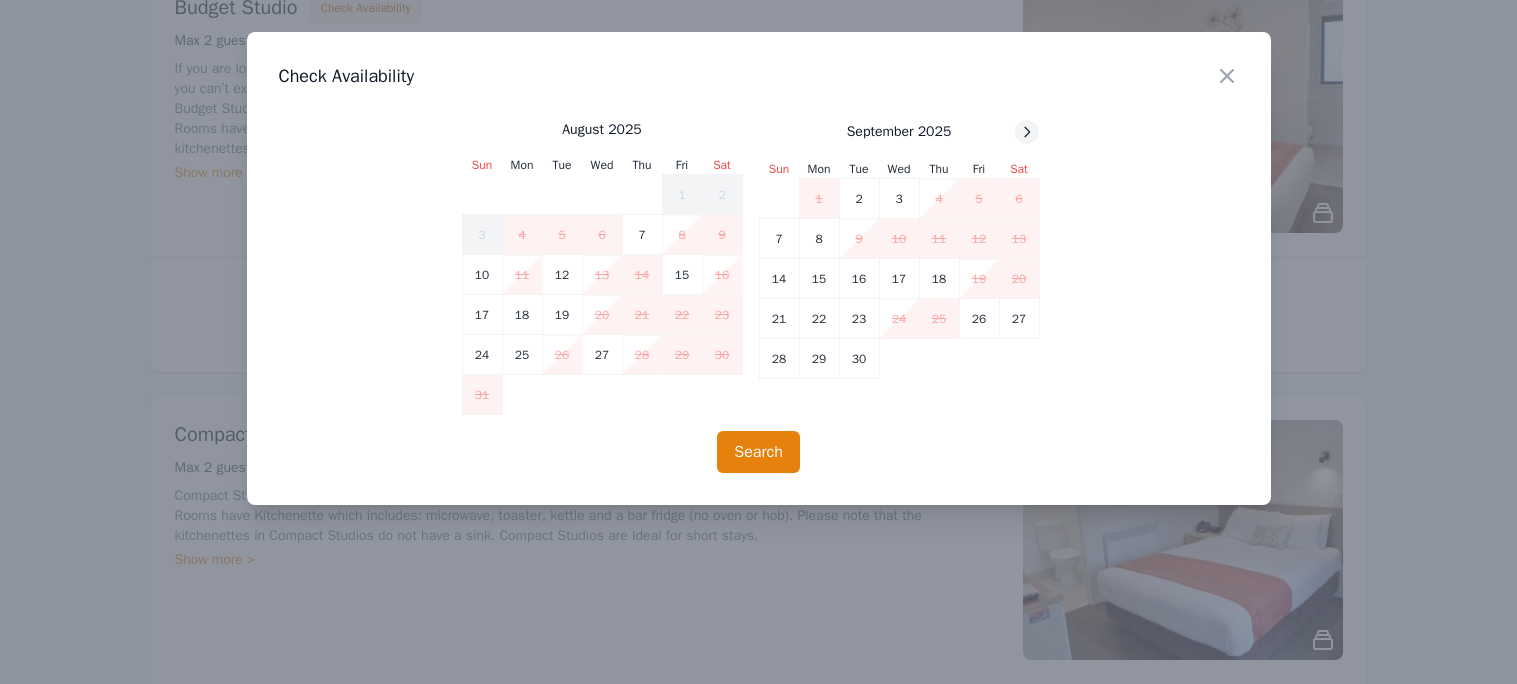 click 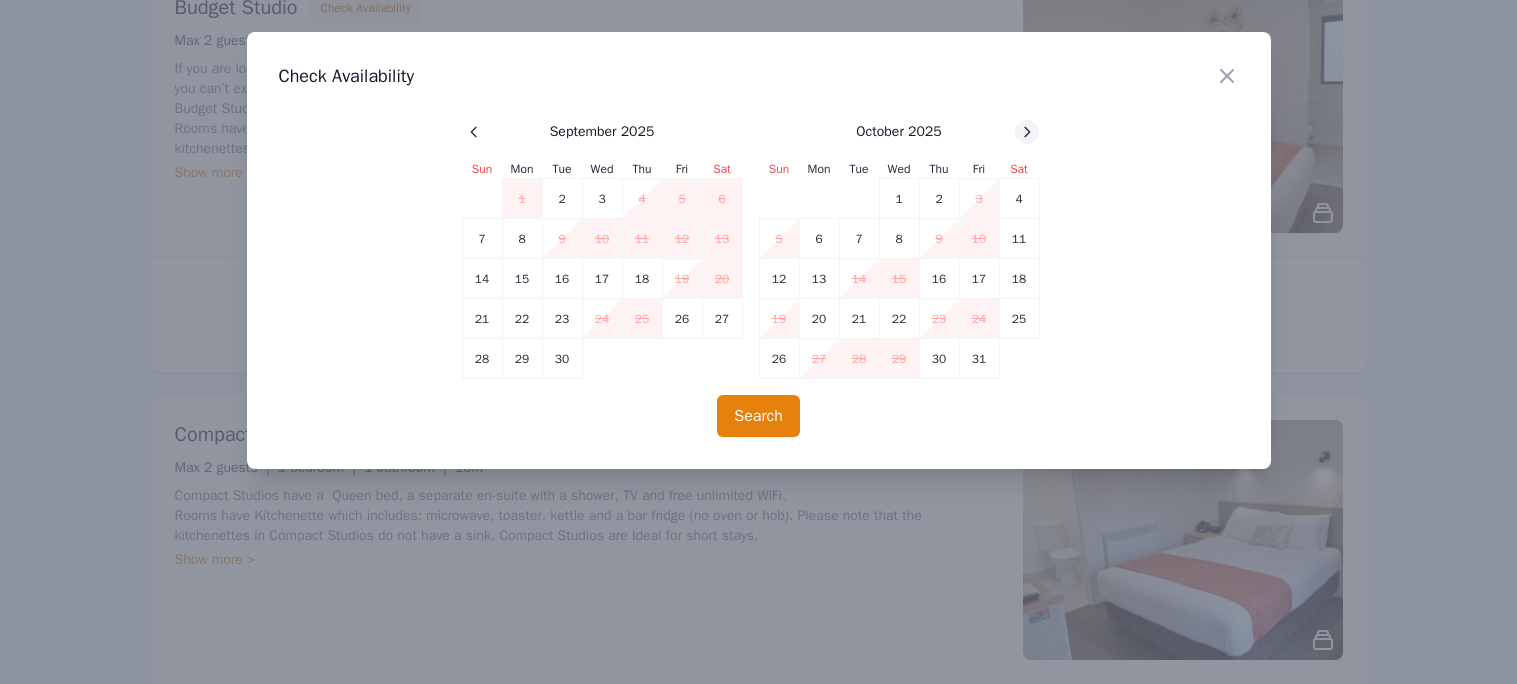 click 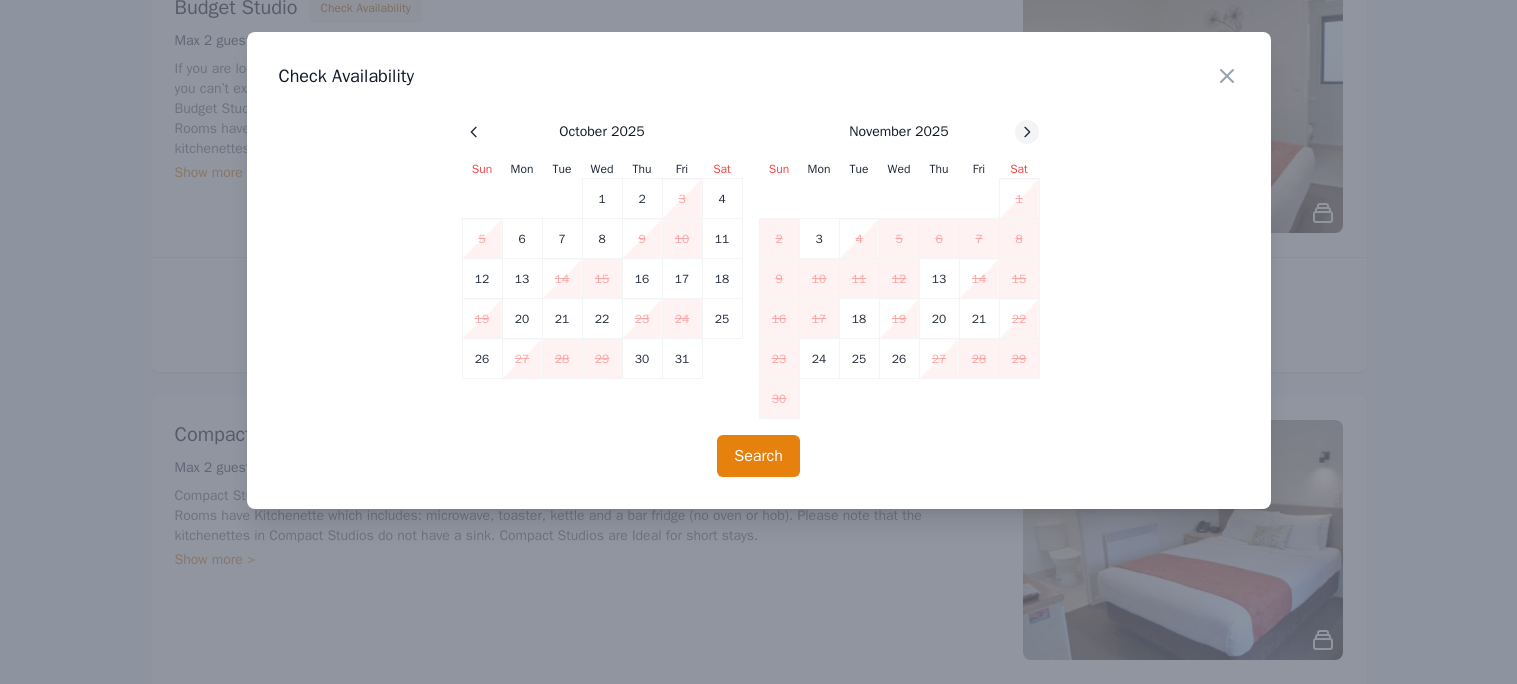 click 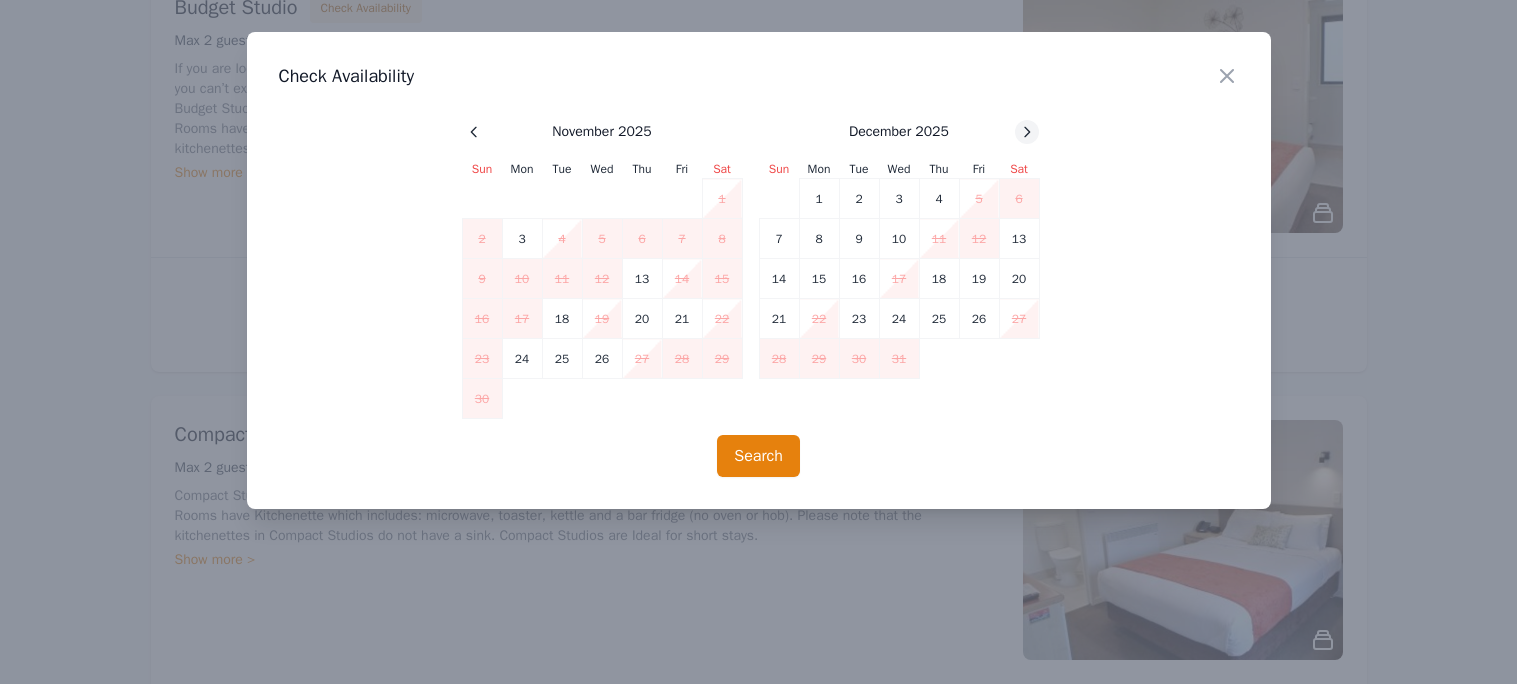 click 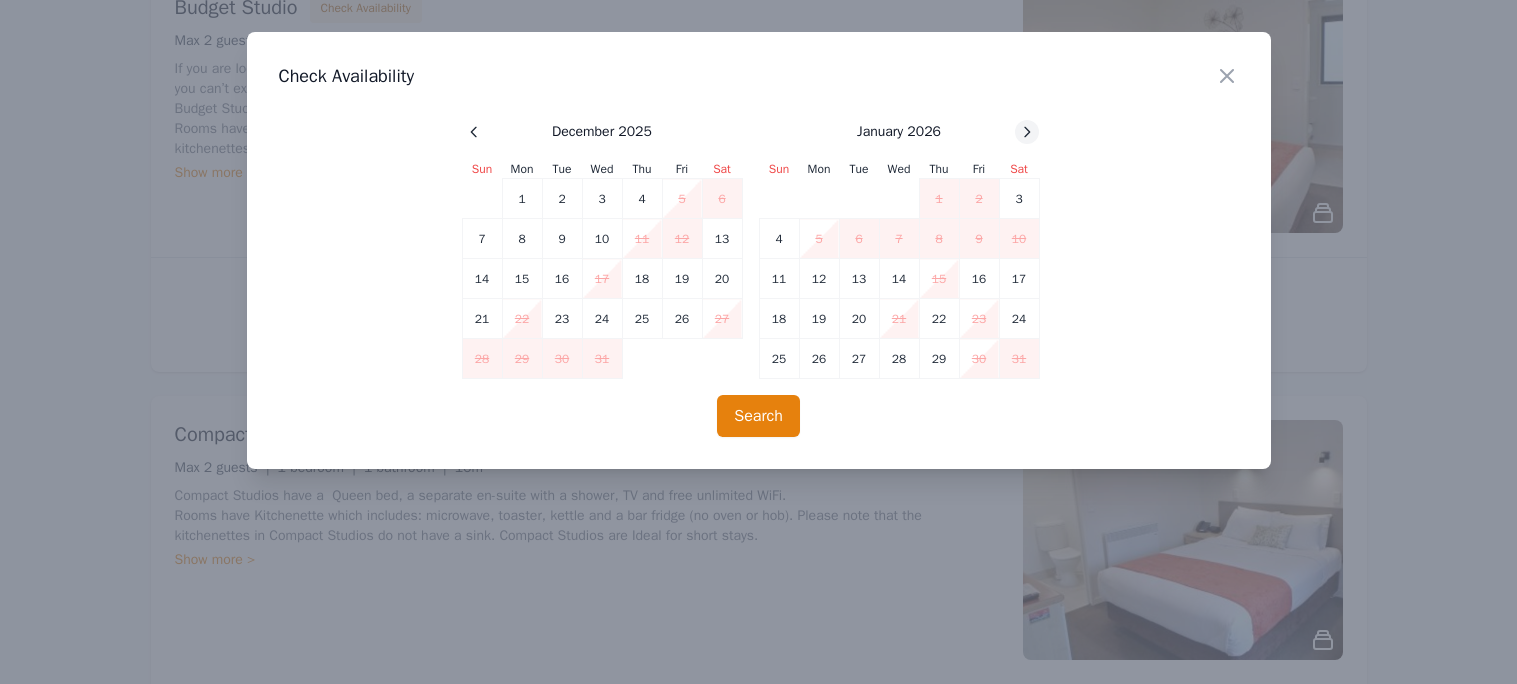 click 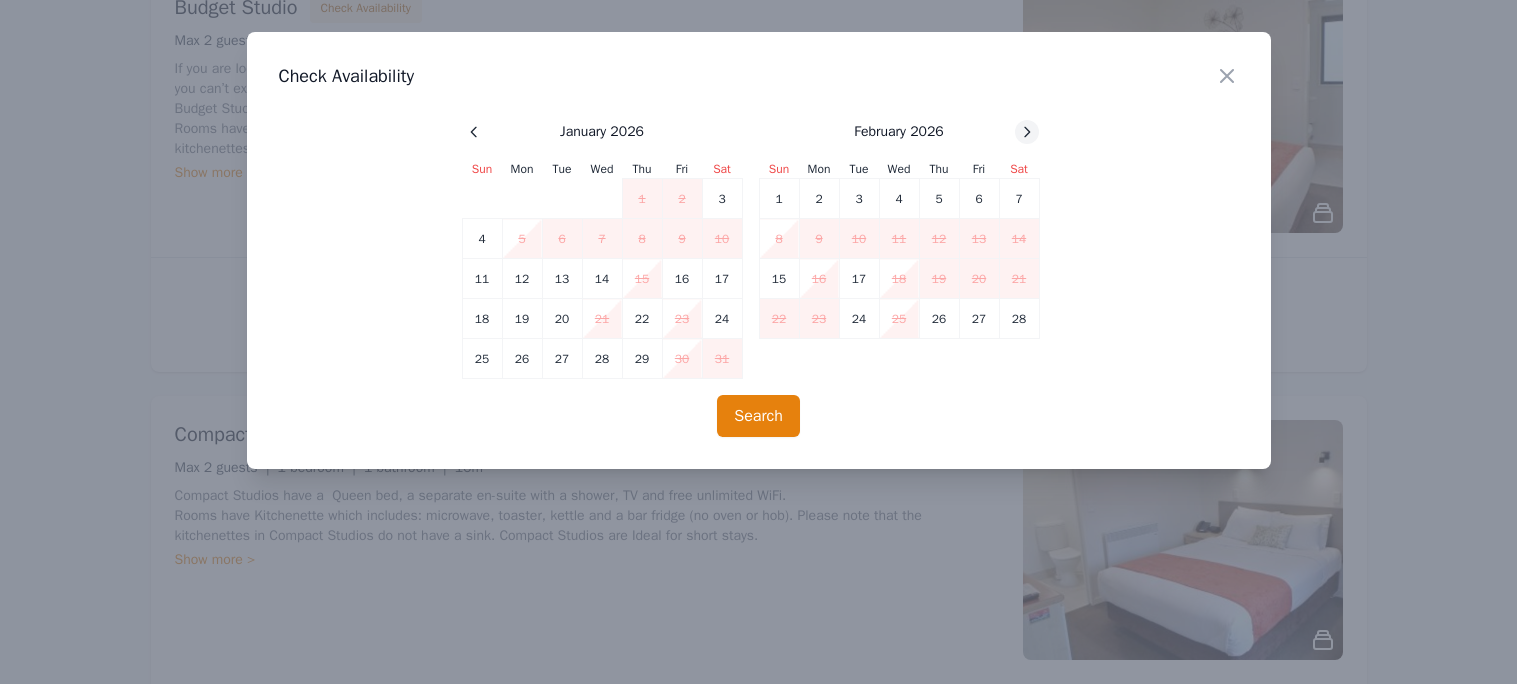 click 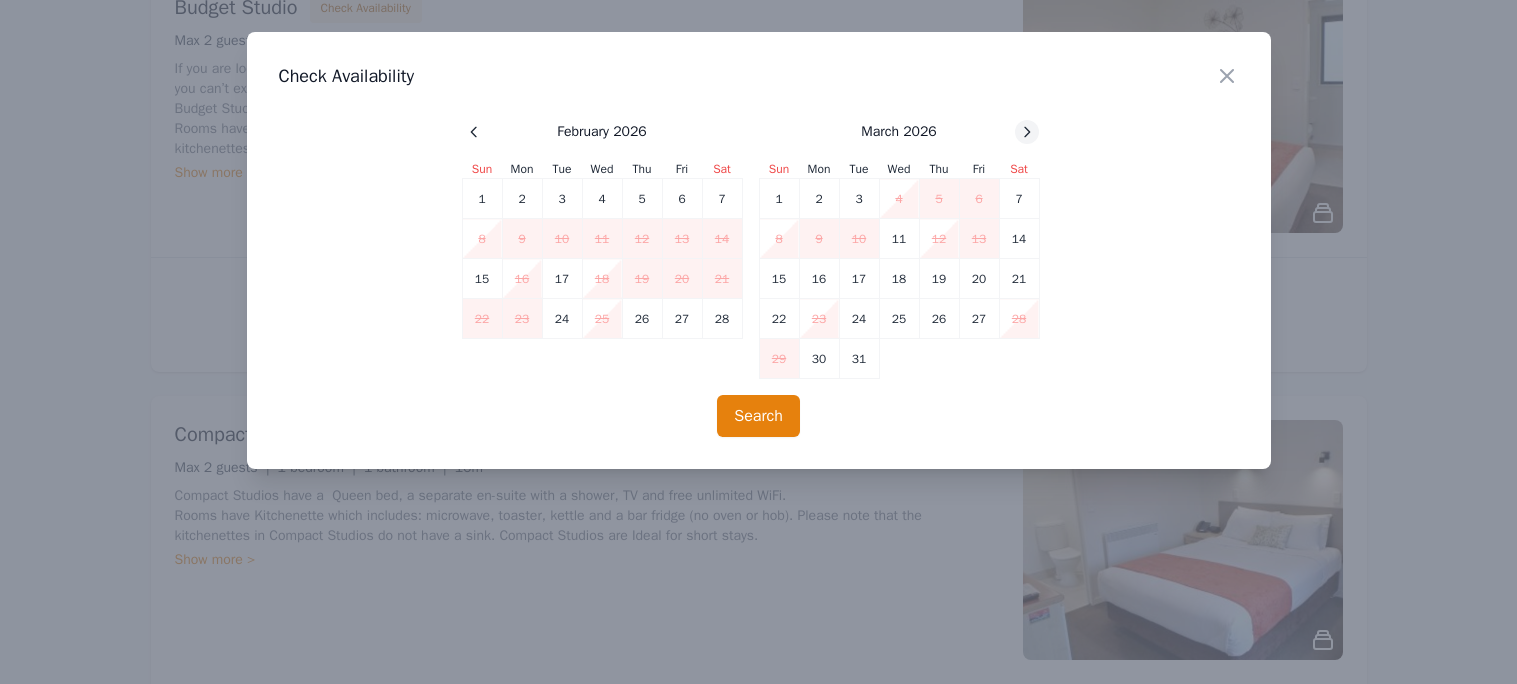 click 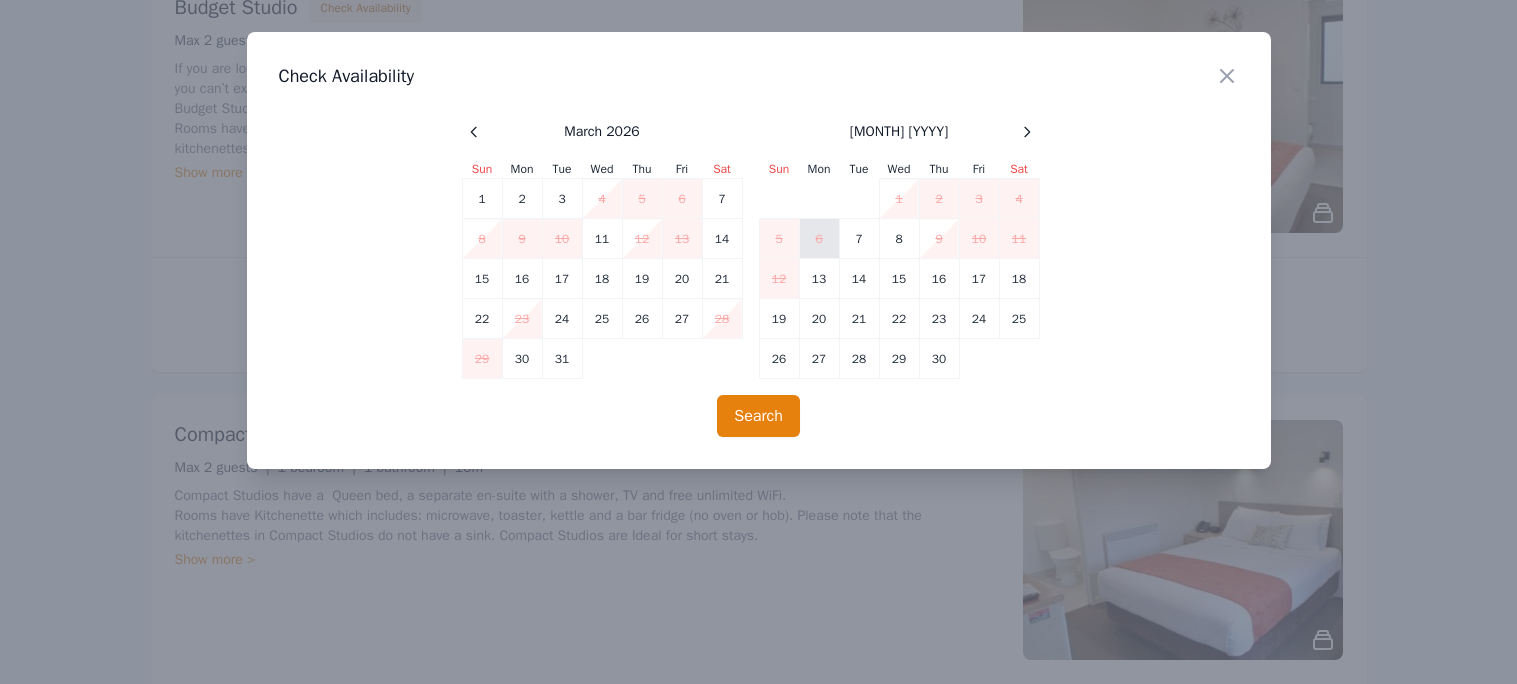 click on "6" at bounding box center (819, 239) 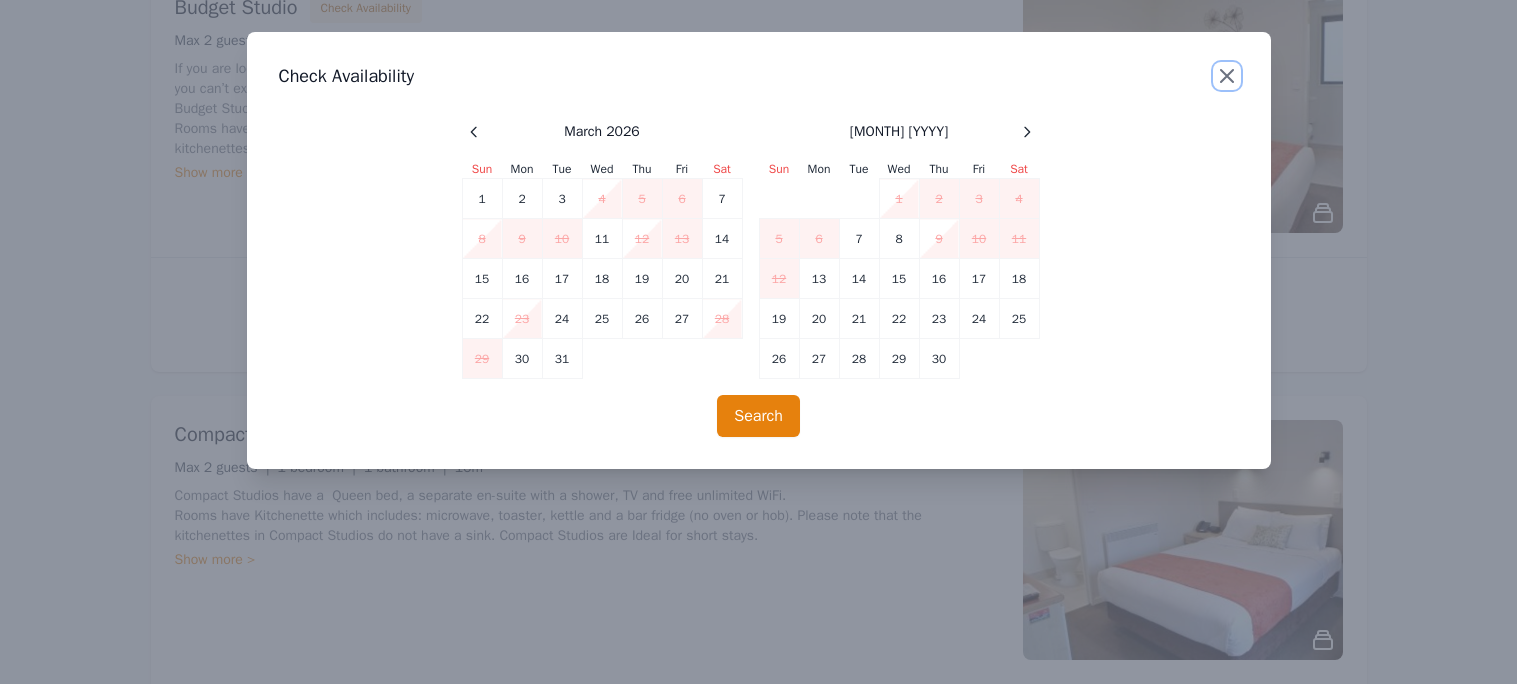 click 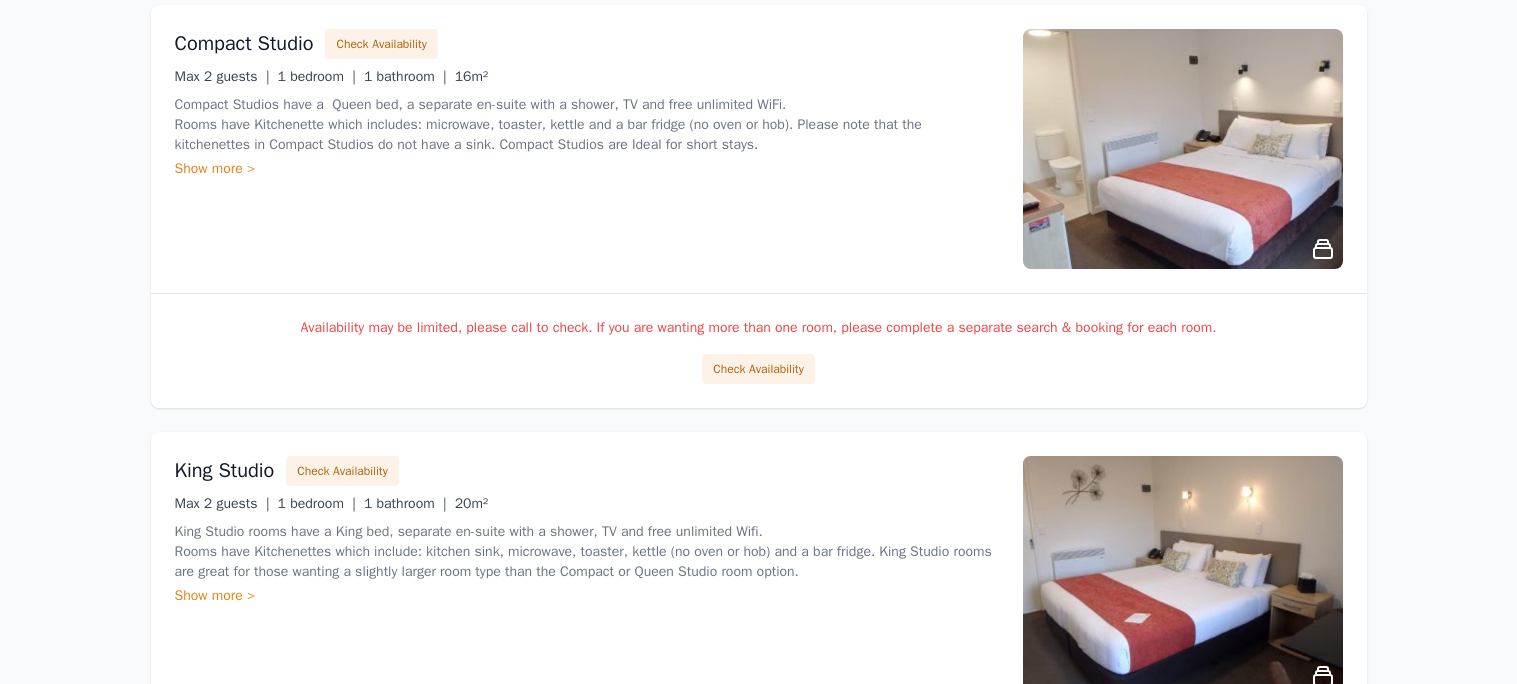 scroll, scrollTop: 1678, scrollLeft: 0, axis: vertical 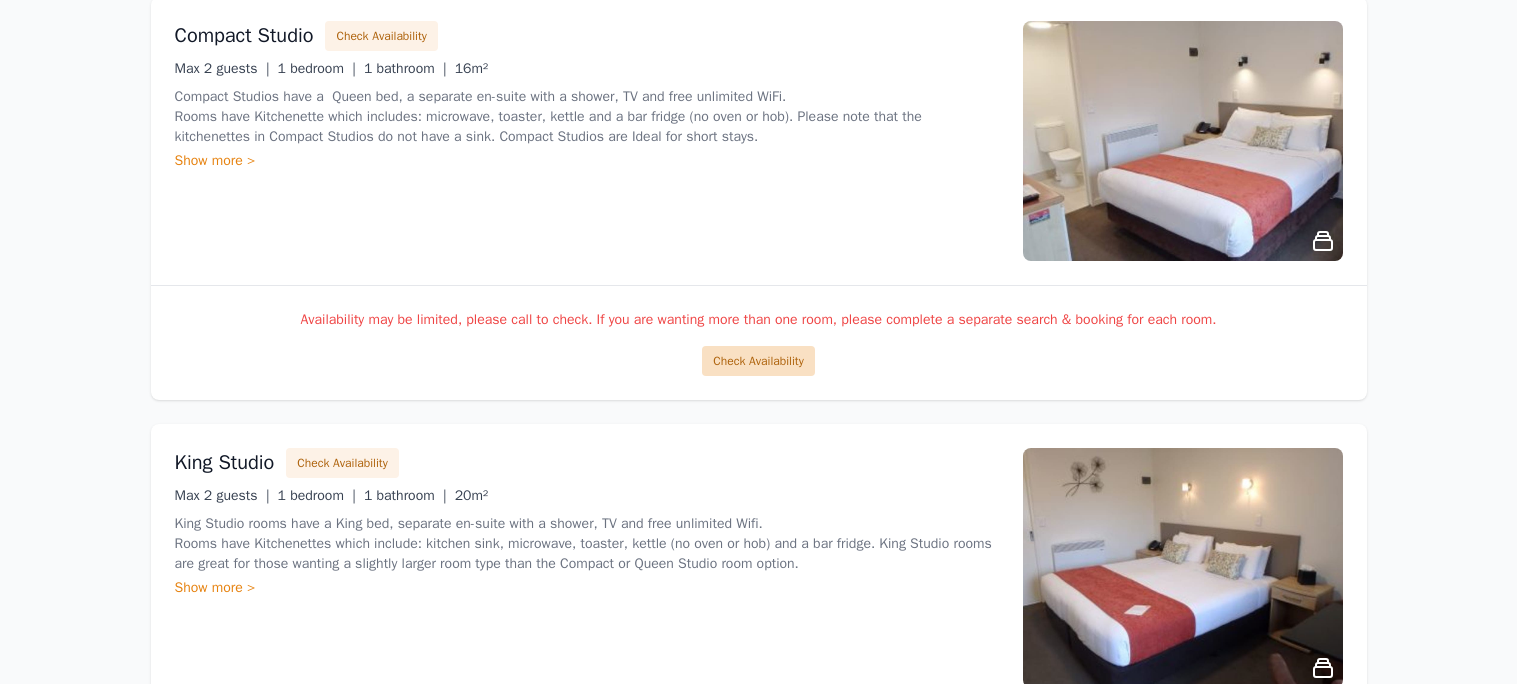 click on "Check Availability" at bounding box center [758, 361] 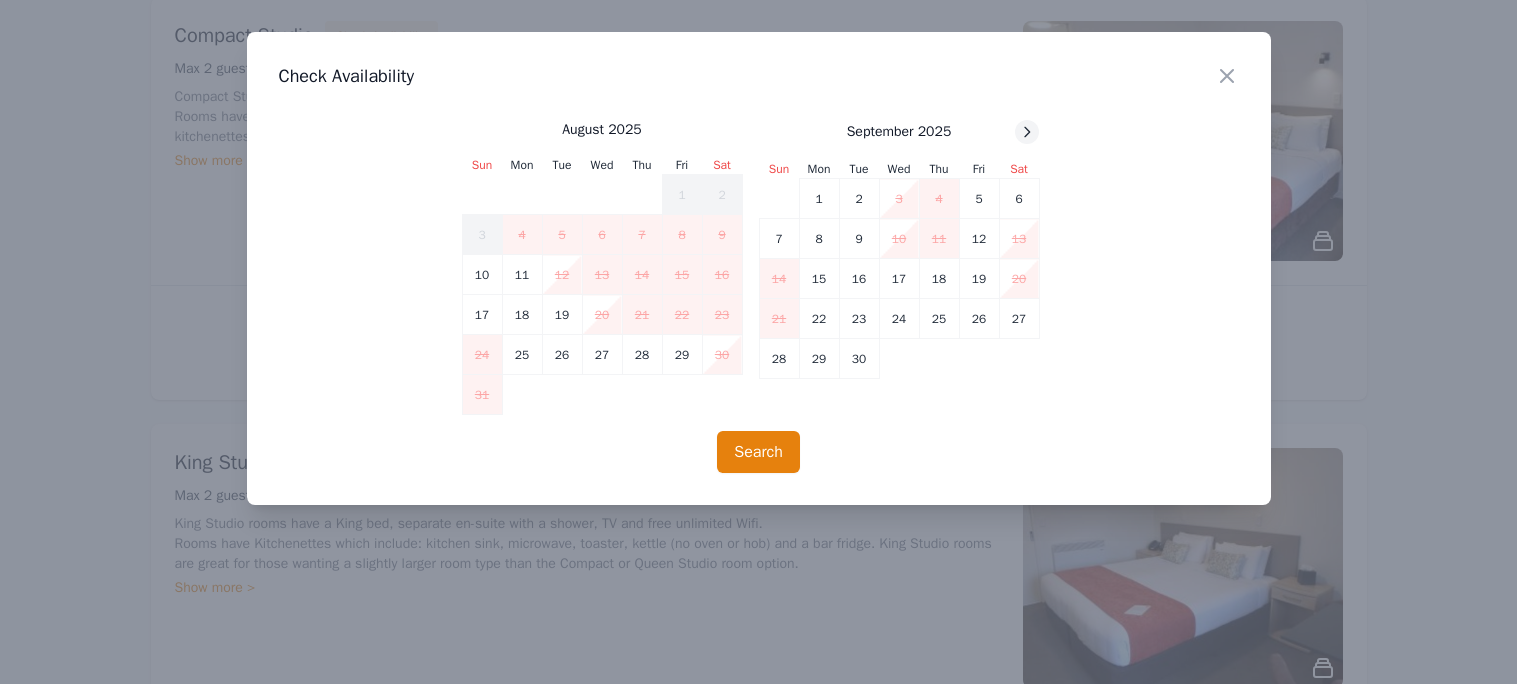 click 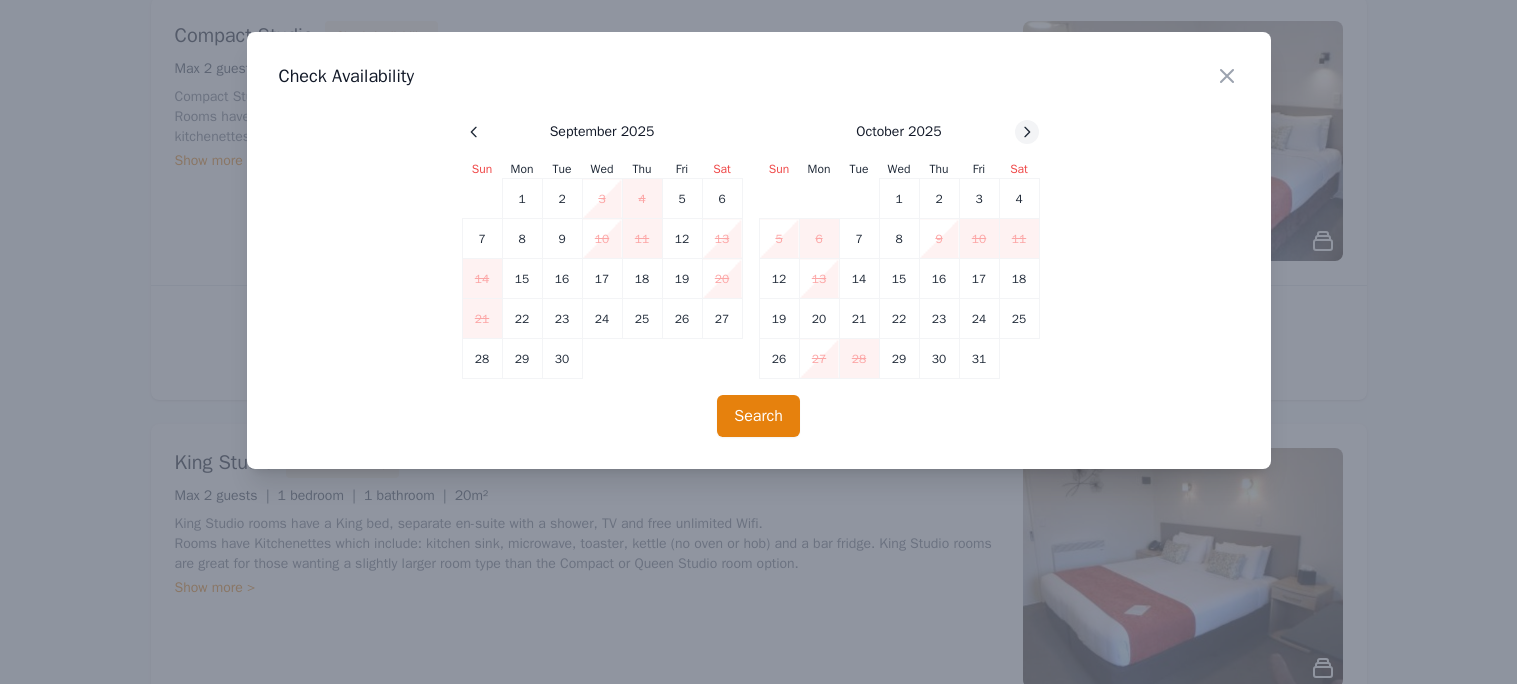 click 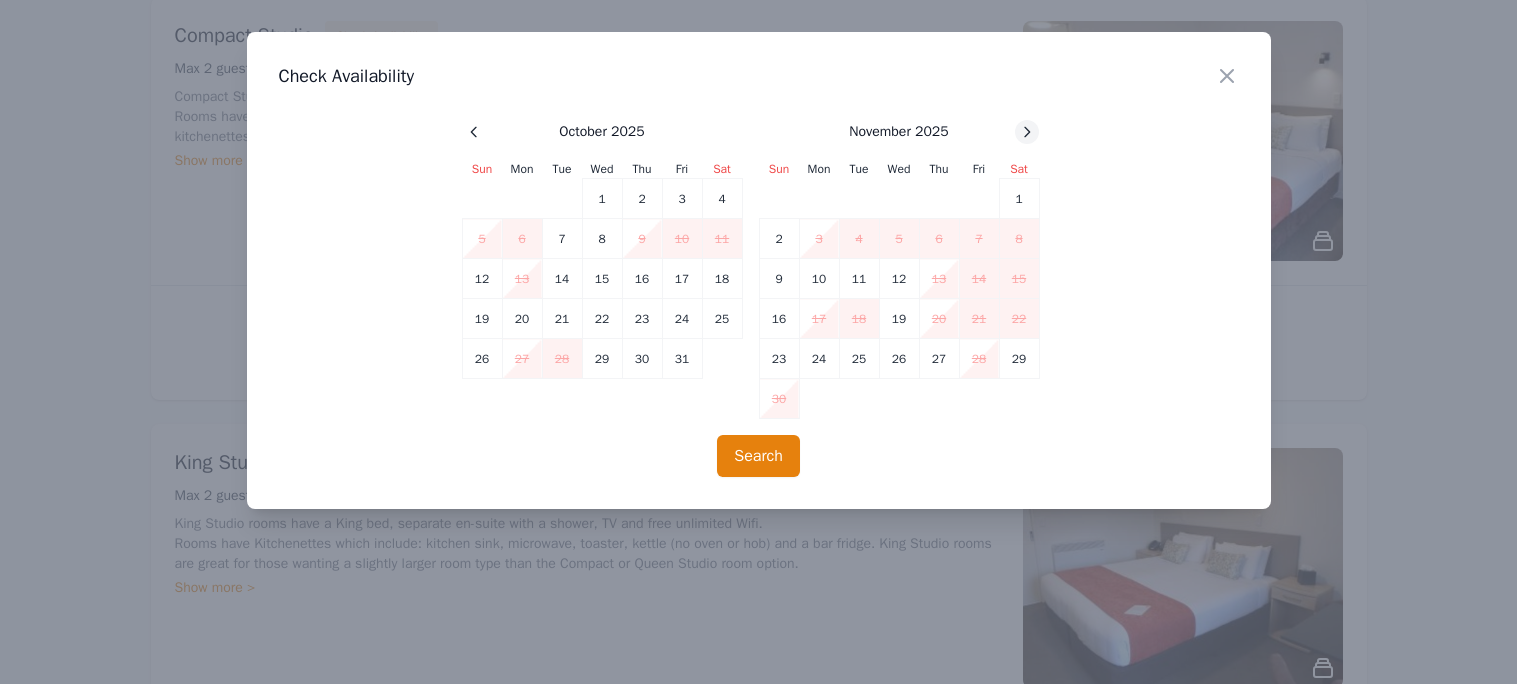 click 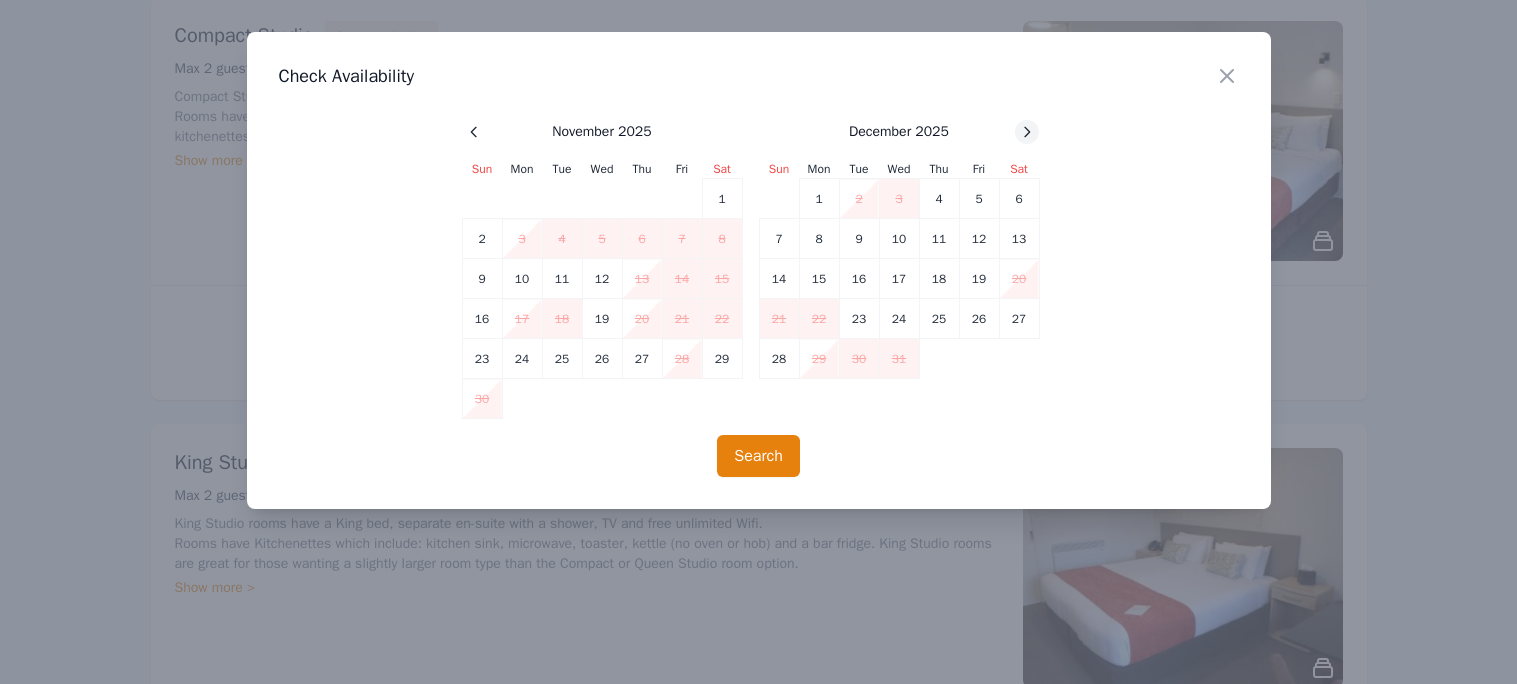 click 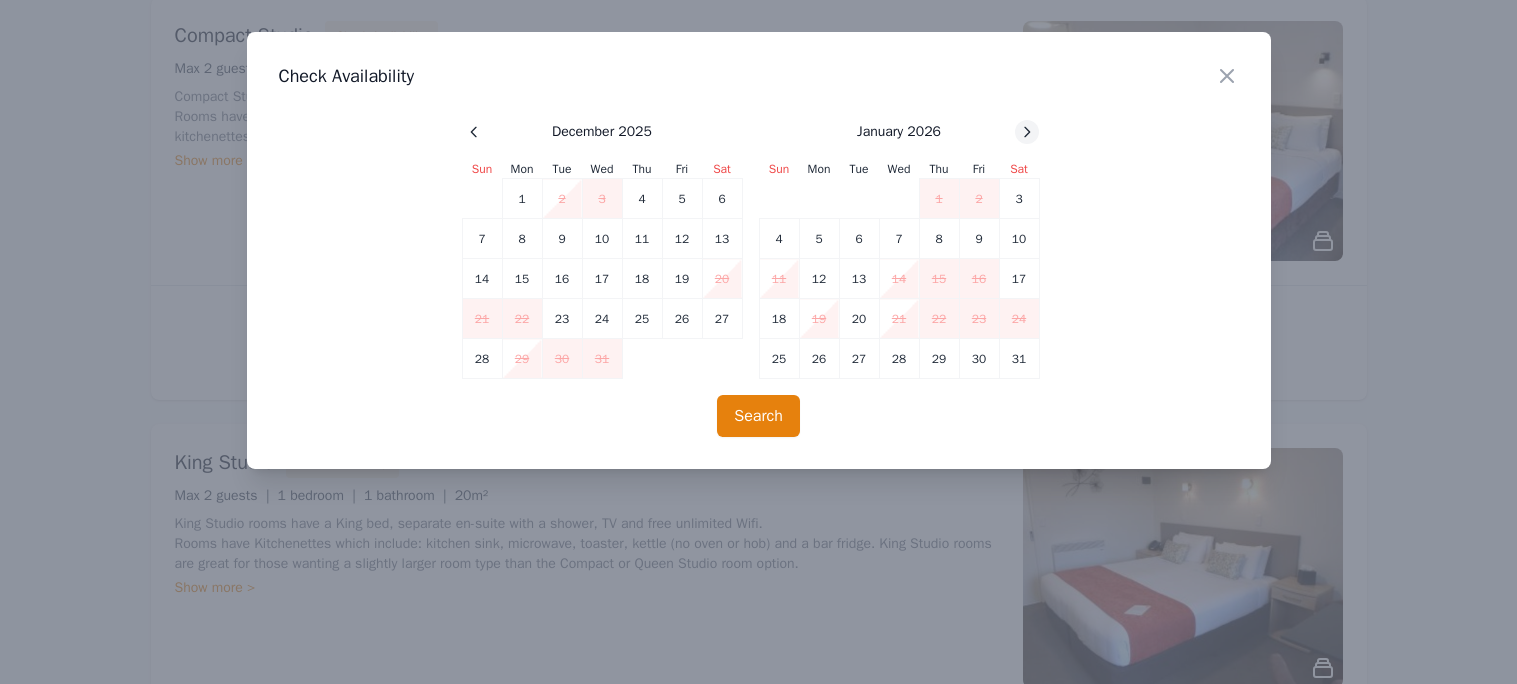 click 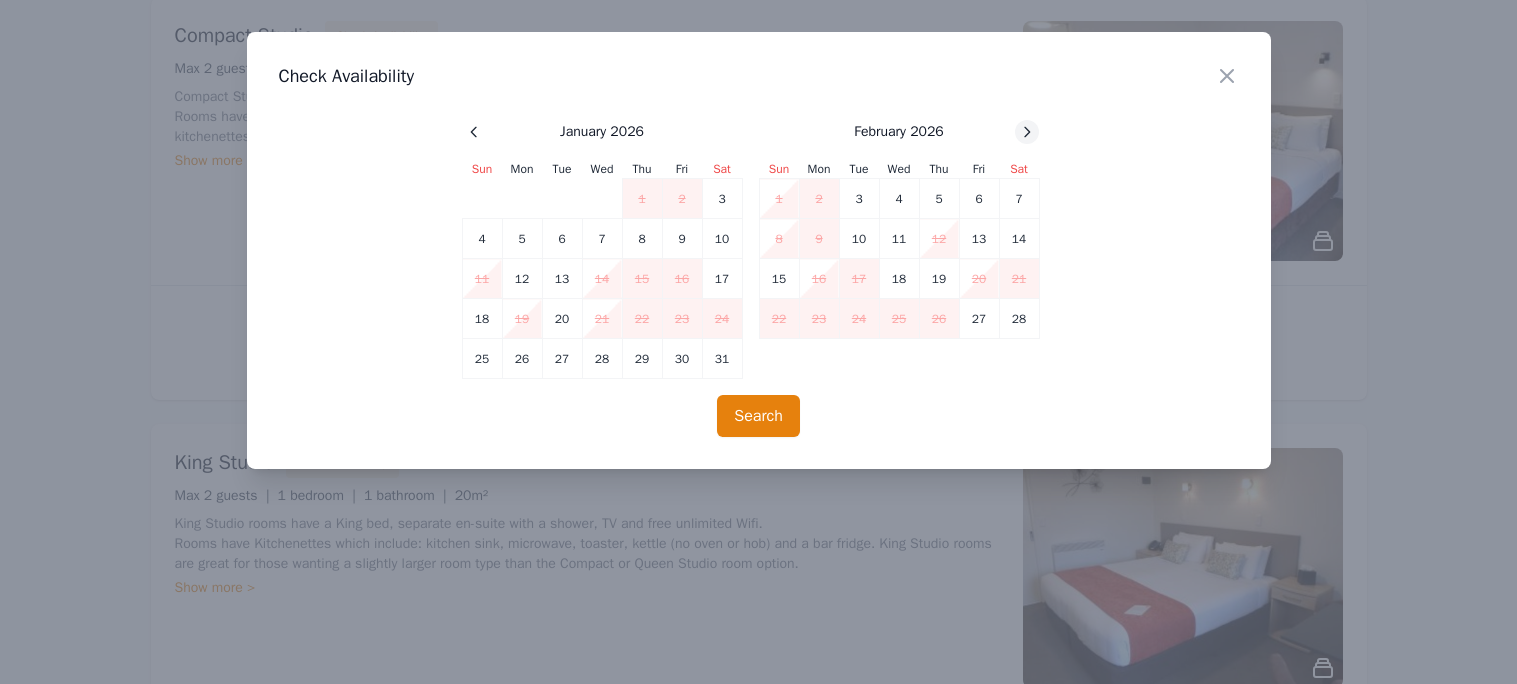 click 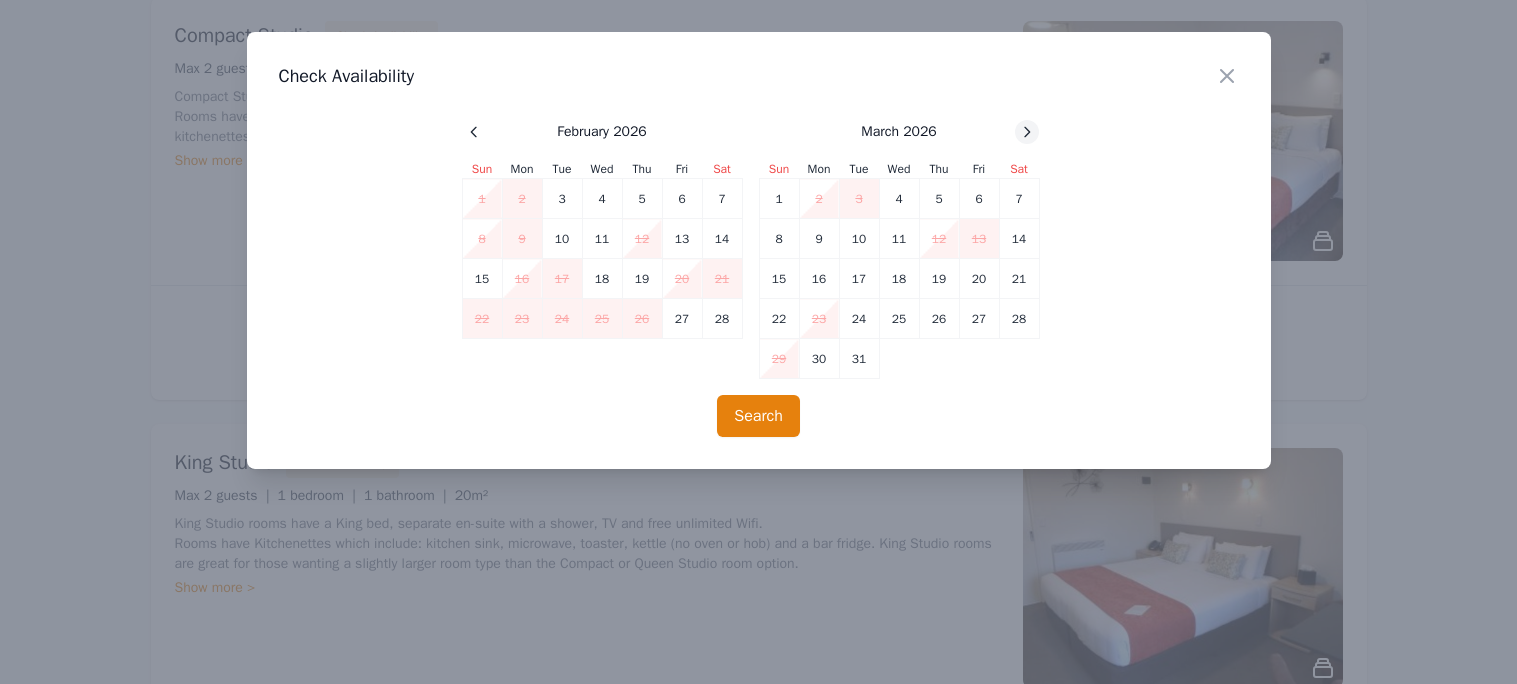 click 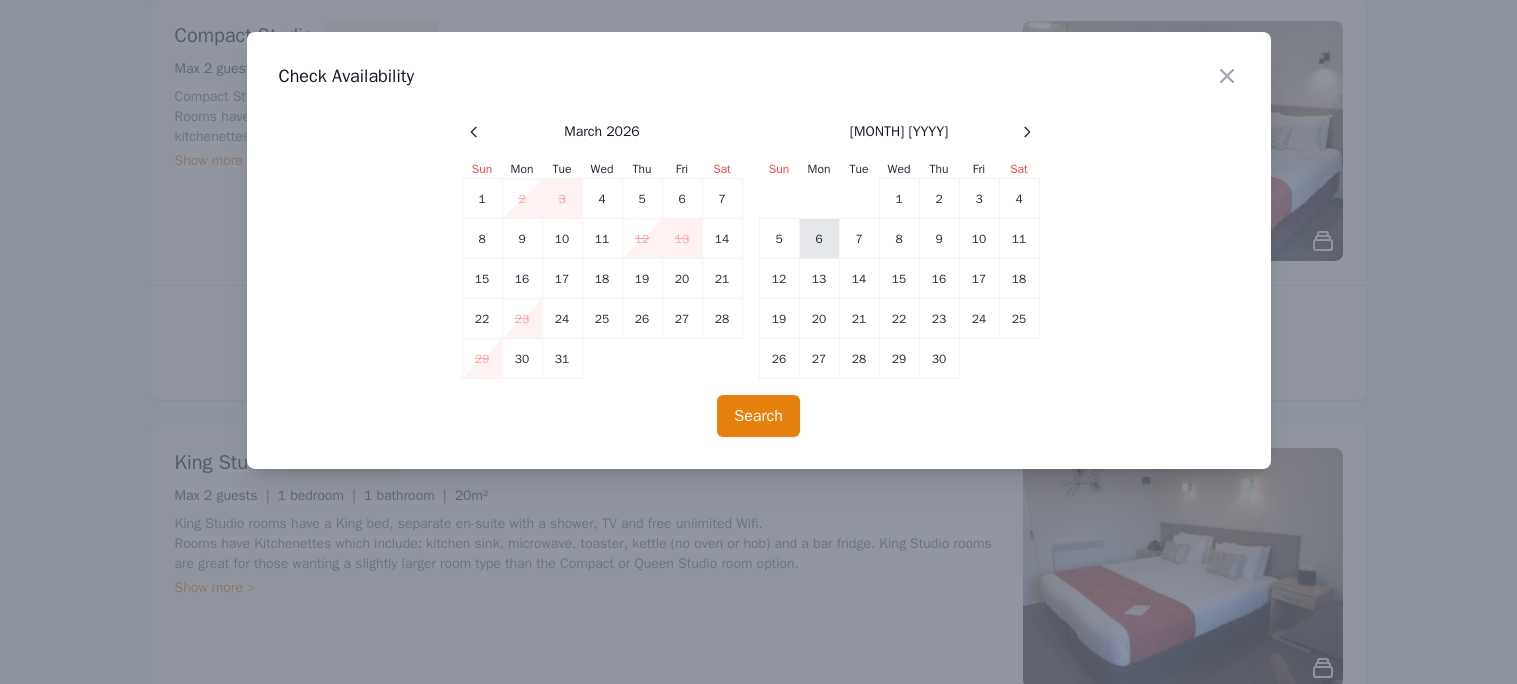 click on "6" at bounding box center [819, 239] 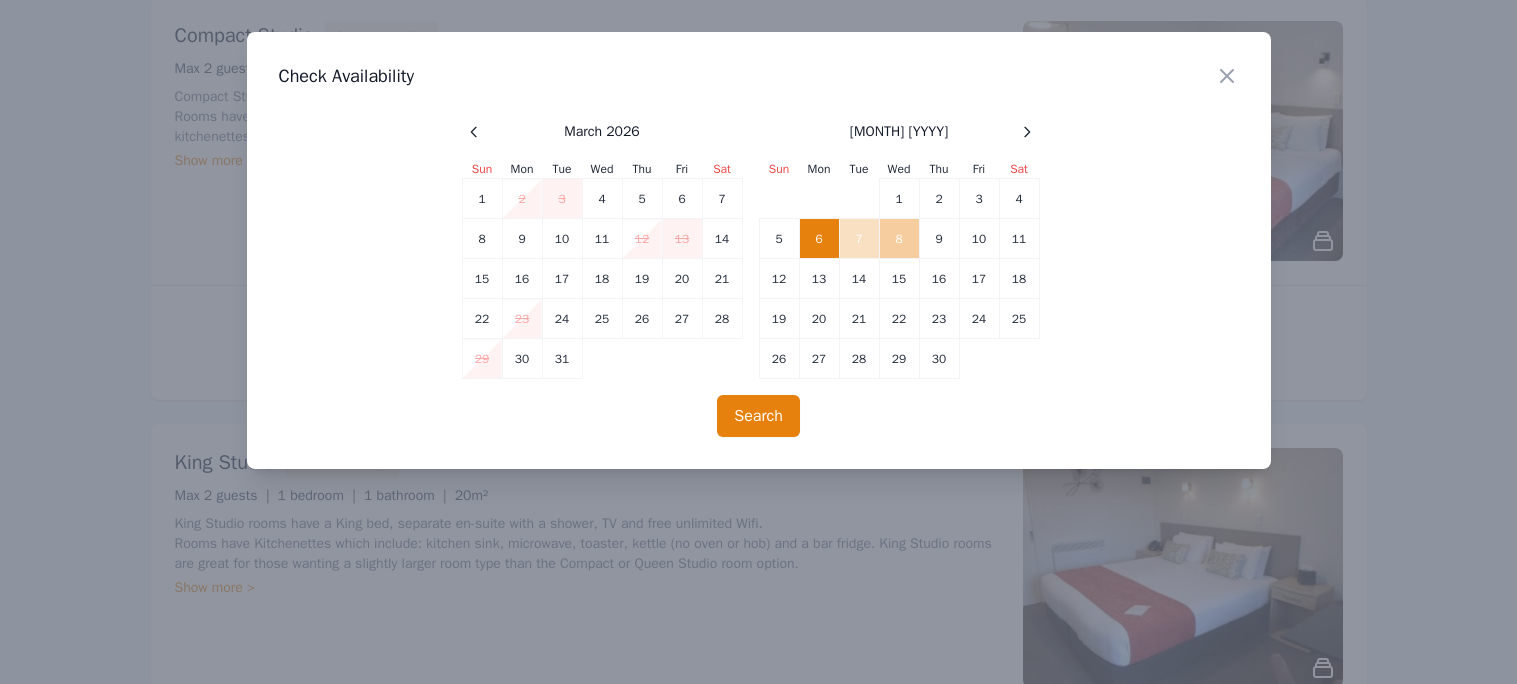 click on "8" at bounding box center [899, 239] 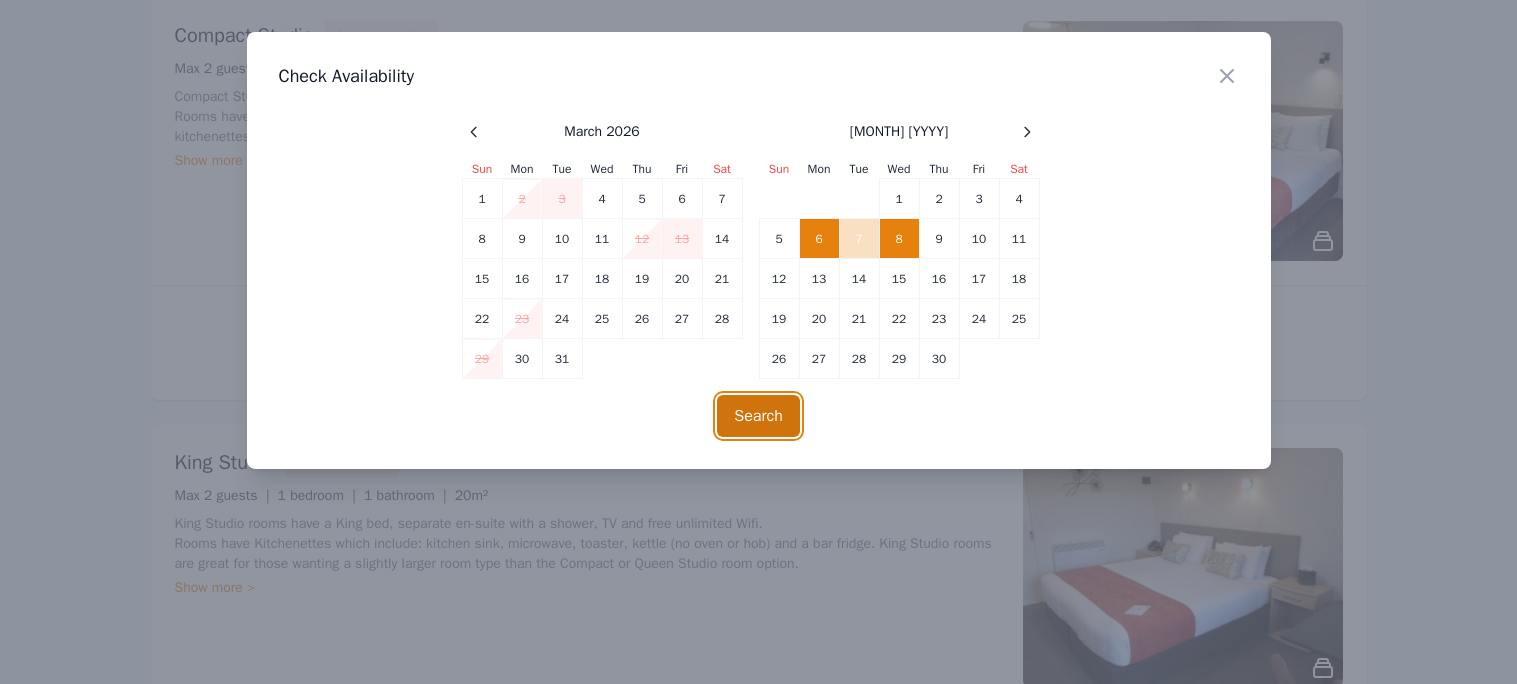 click on "Search" at bounding box center [758, 416] 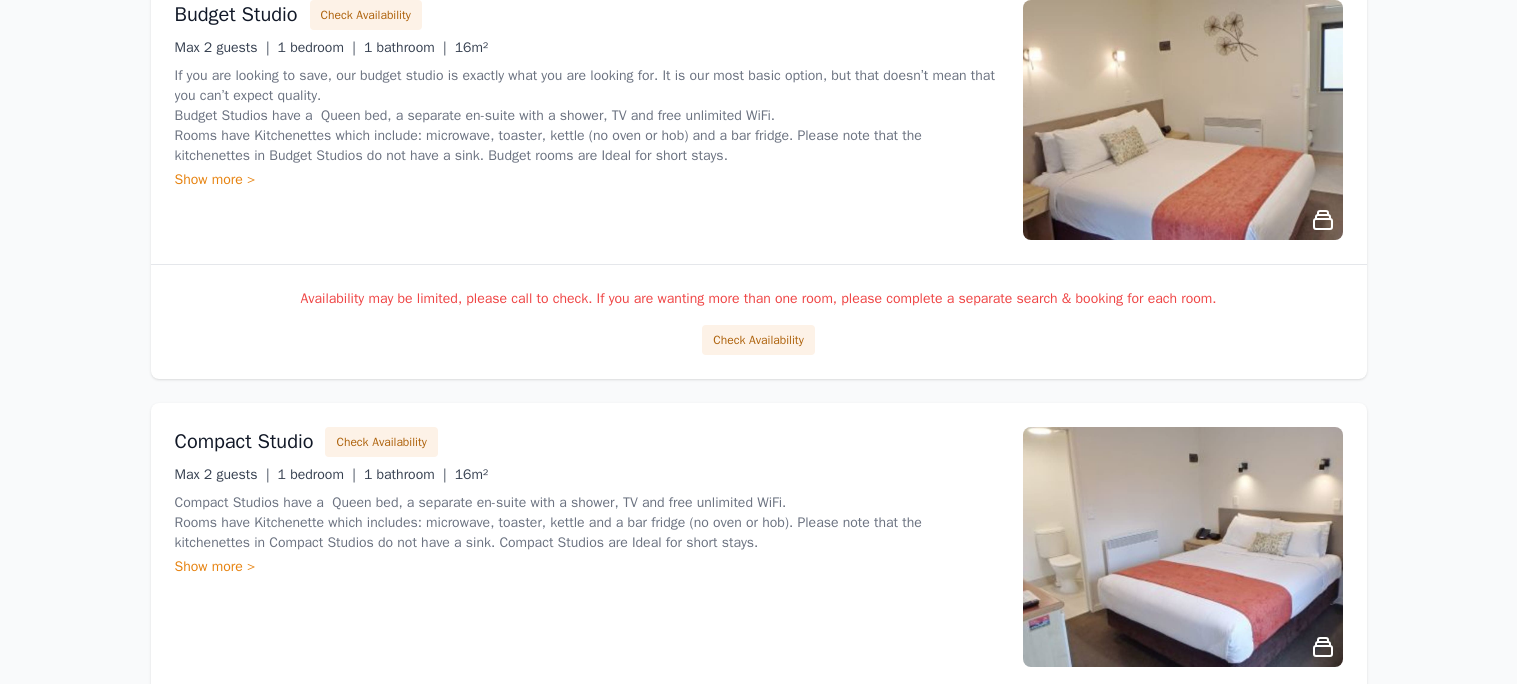 scroll, scrollTop: 1279, scrollLeft: 0, axis: vertical 